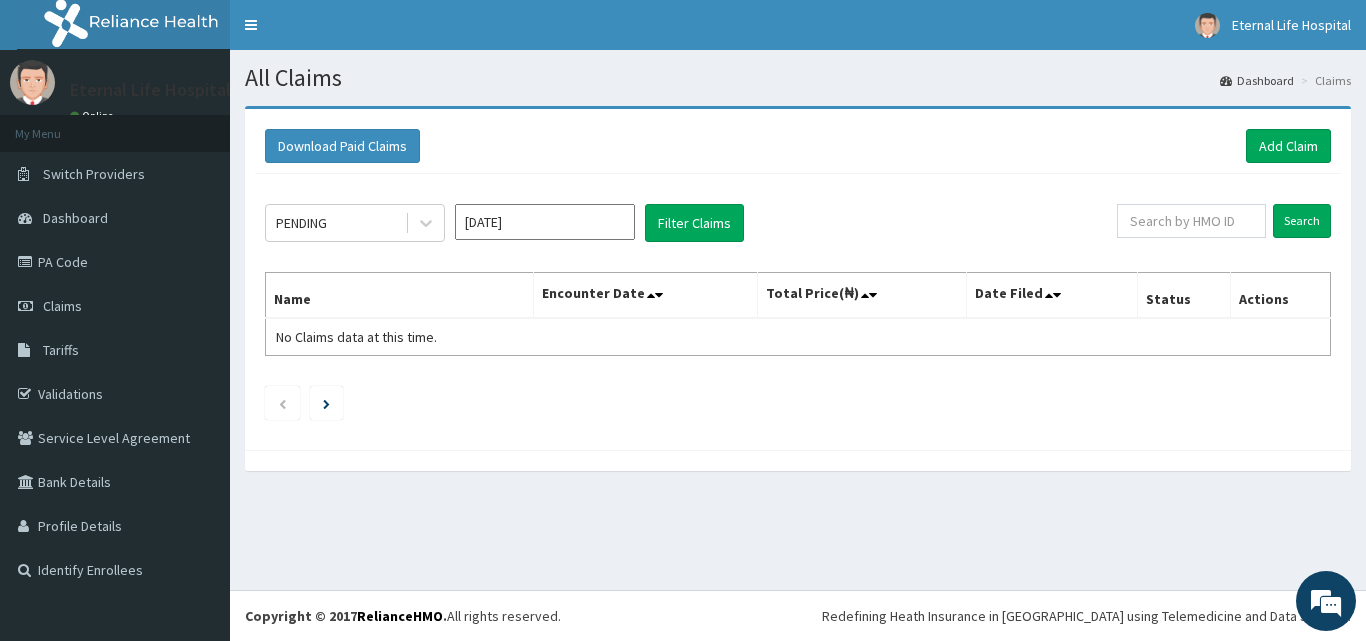 scroll, scrollTop: 0, scrollLeft: 0, axis: both 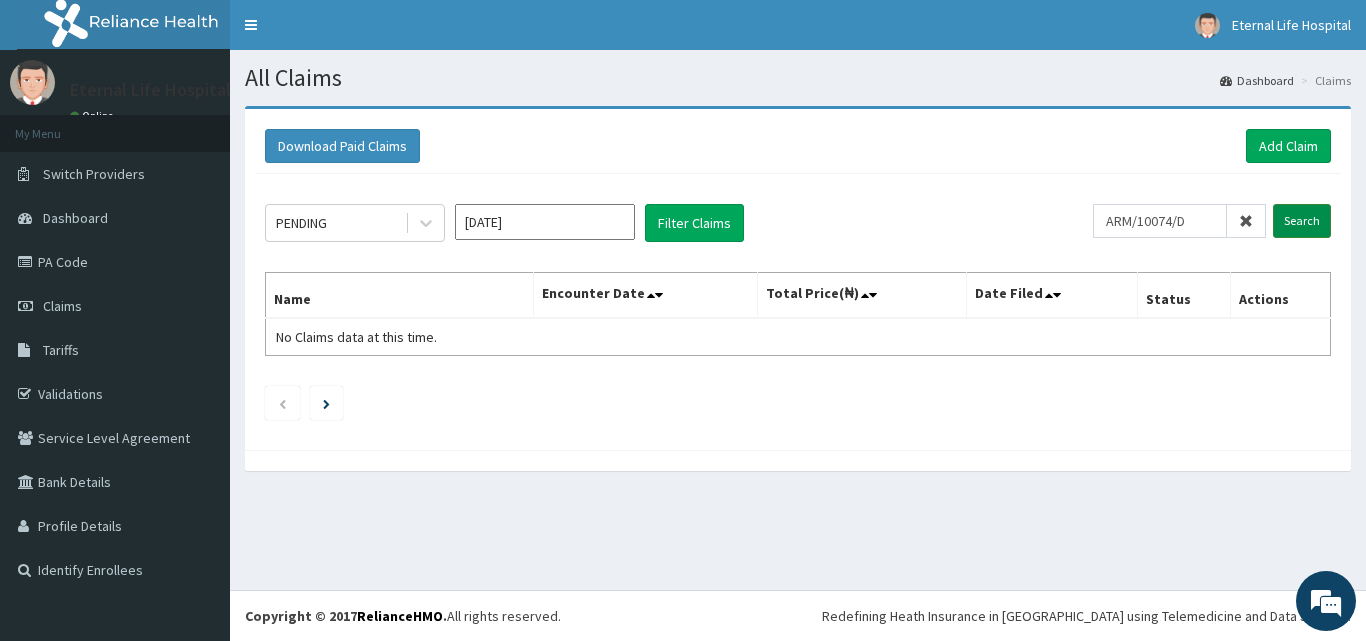 type on "ARM/10074/D" 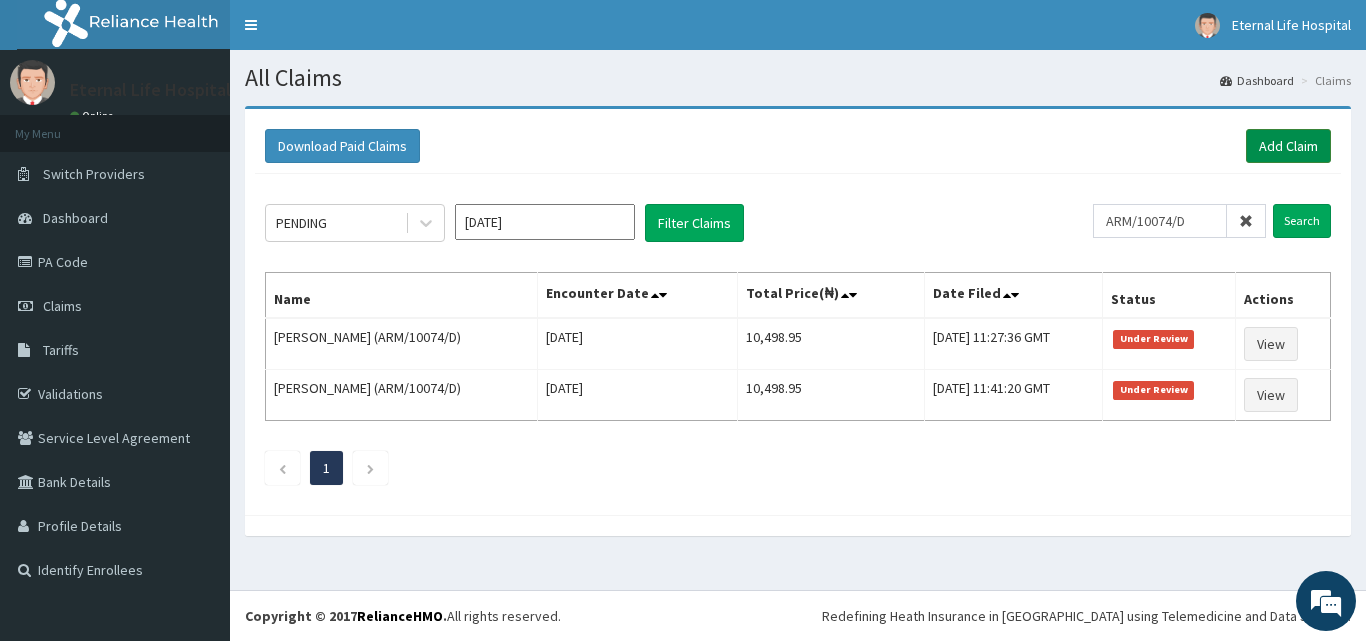 click on "Add Claim" at bounding box center [1288, 146] 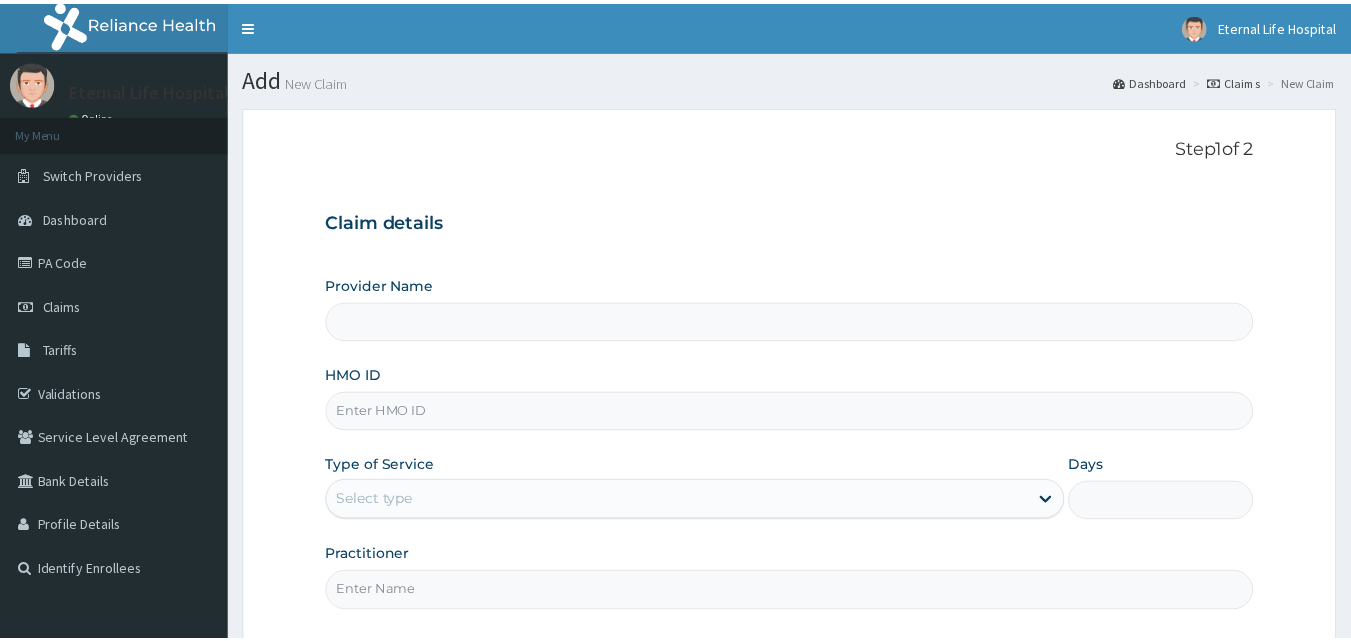scroll, scrollTop: 0, scrollLeft: 0, axis: both 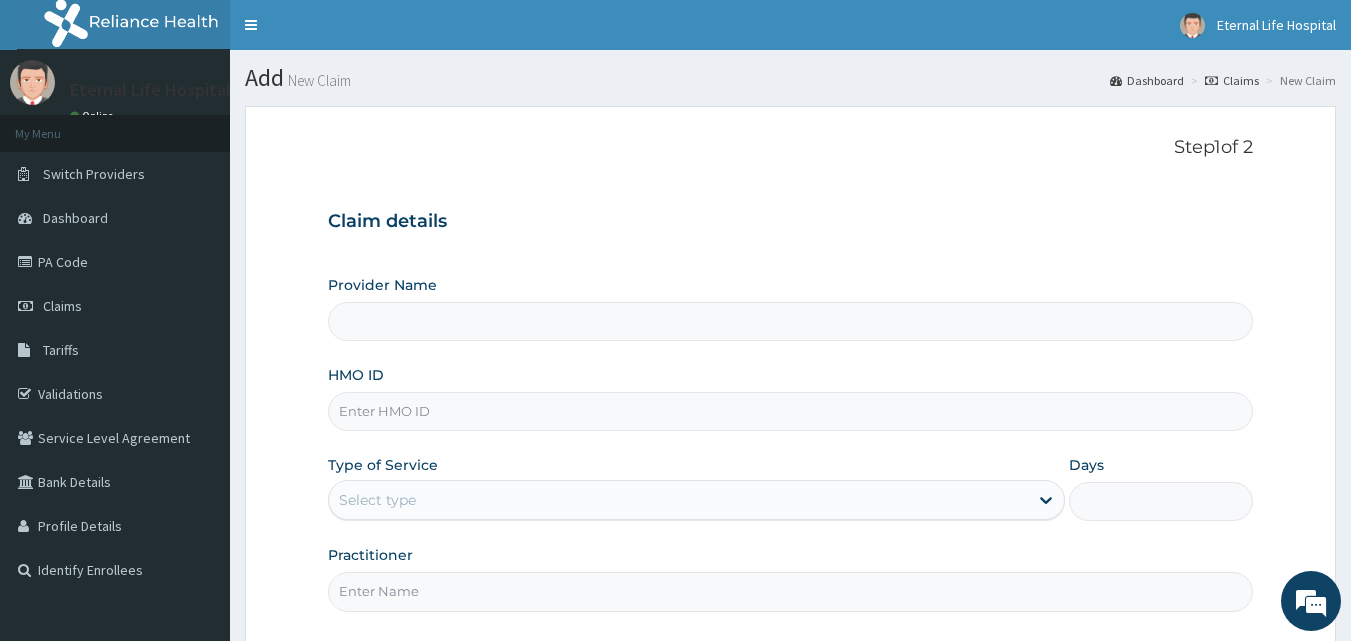 type on "Eternal Life Hospital" 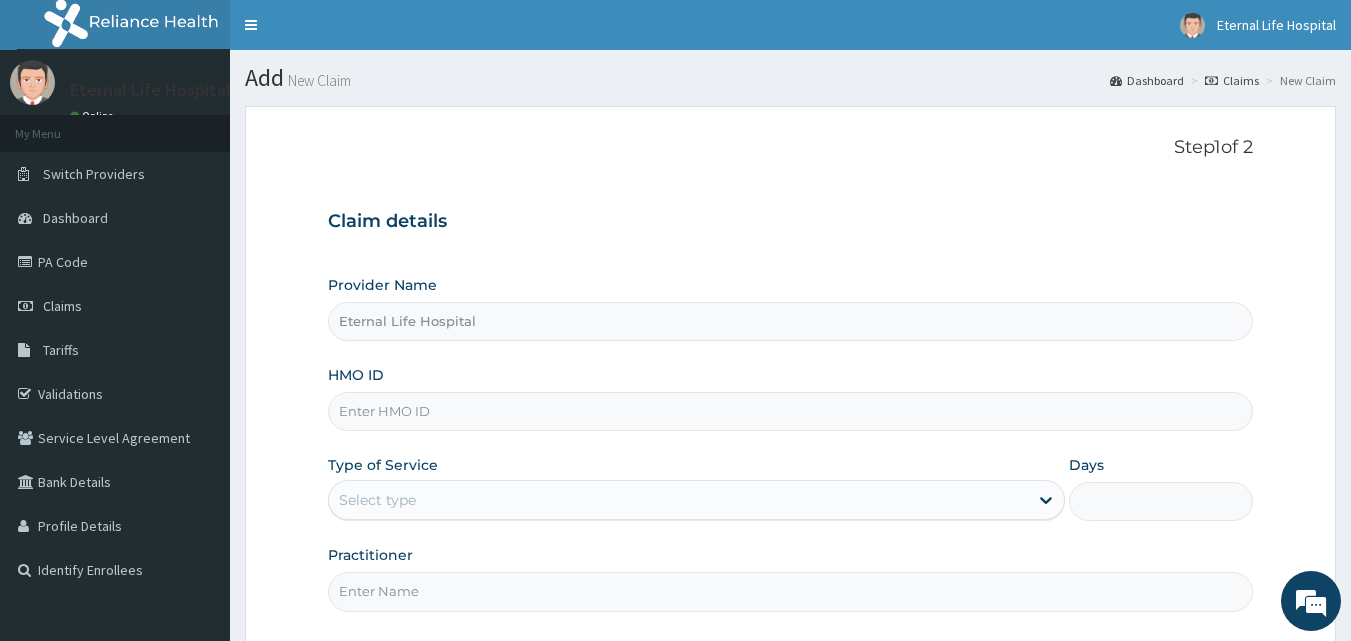 click on "HMO ID" at bounding box center [791, 411] 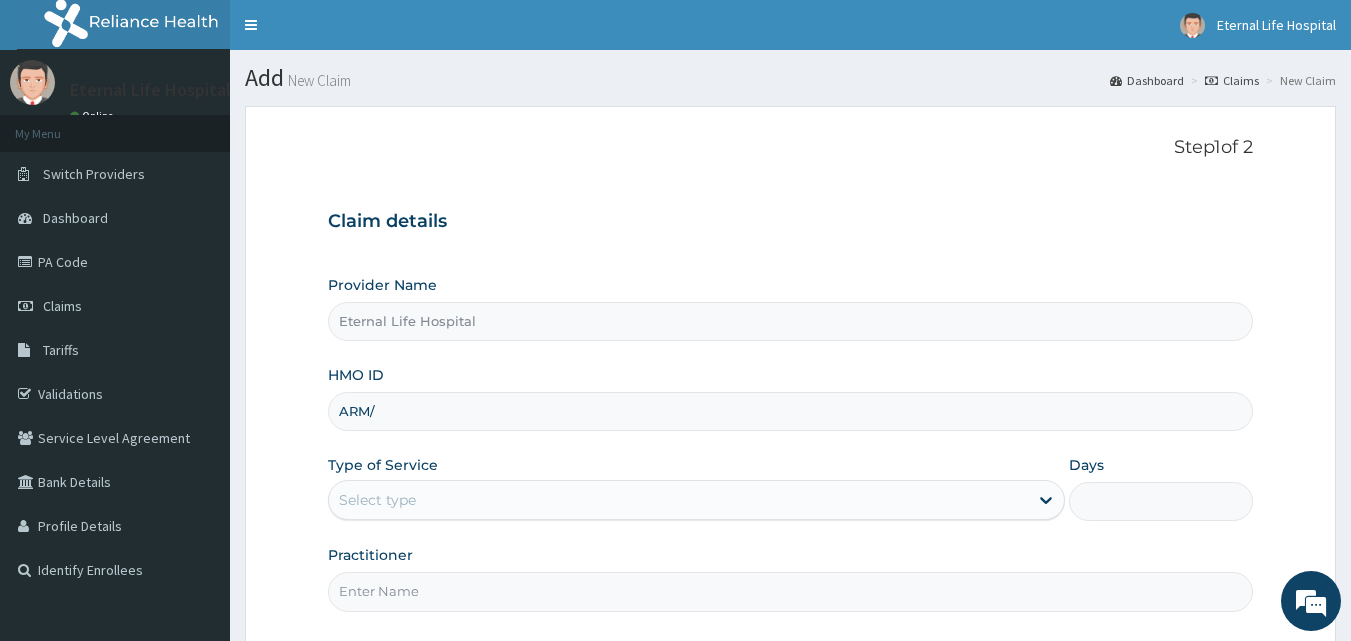 scroll, scrollTop: 0, scrollLeft: 0, axis: both 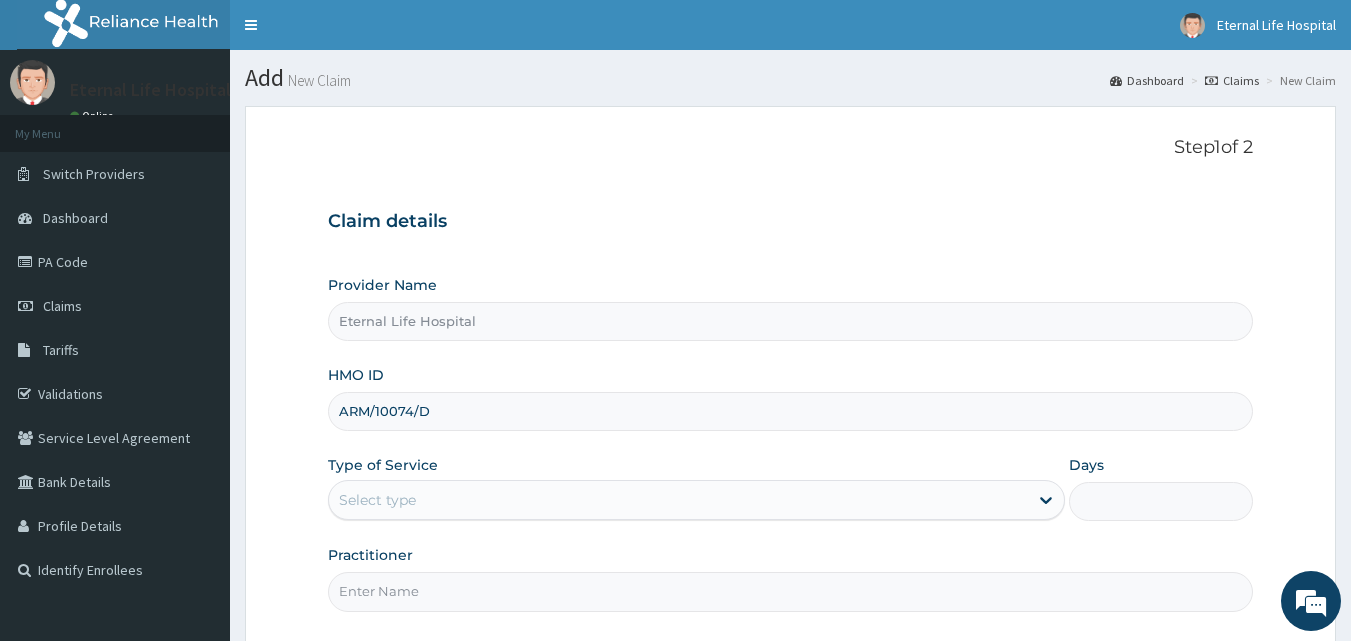 type on "ARM/10074/D" 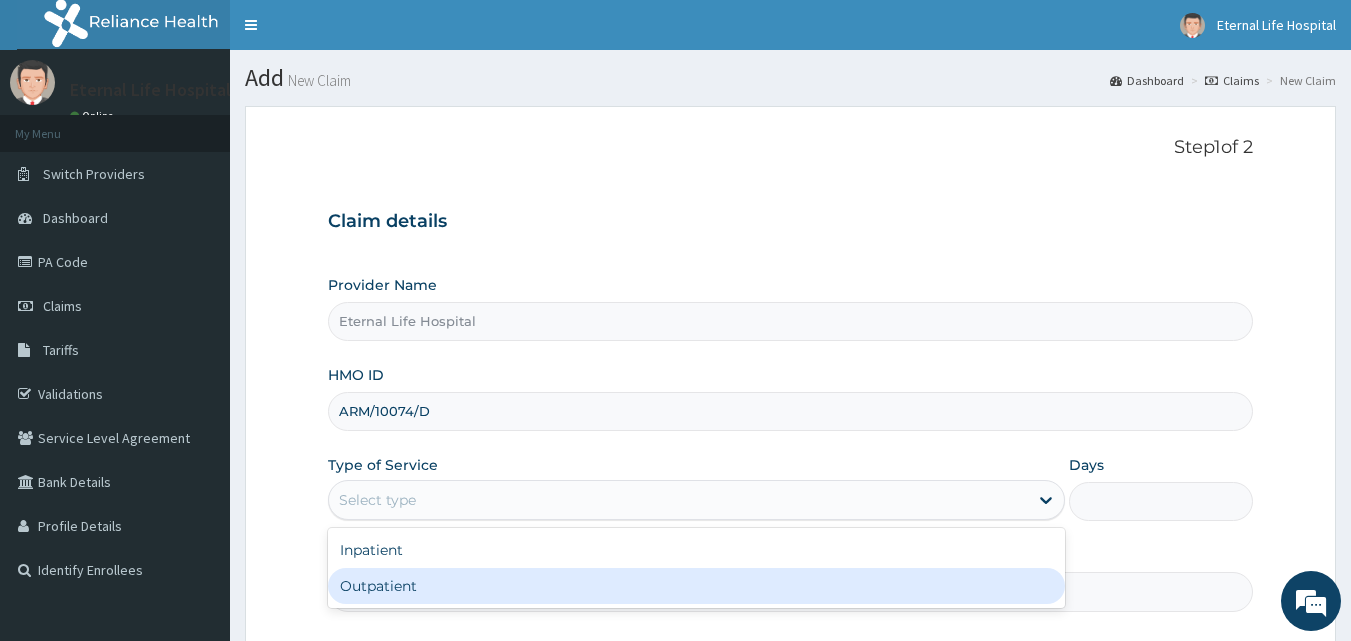 click on "Outpatient" at bounding box center [696, 586] 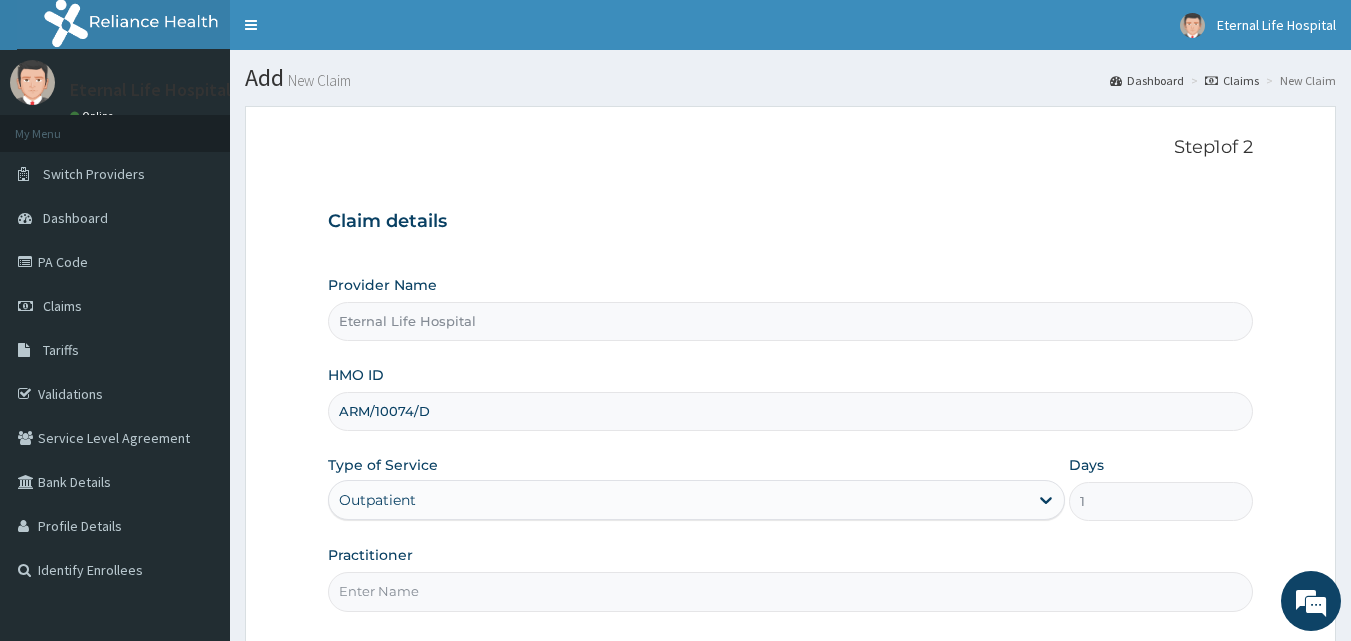 click on "Practitioner" at bounding box center (791, 591) 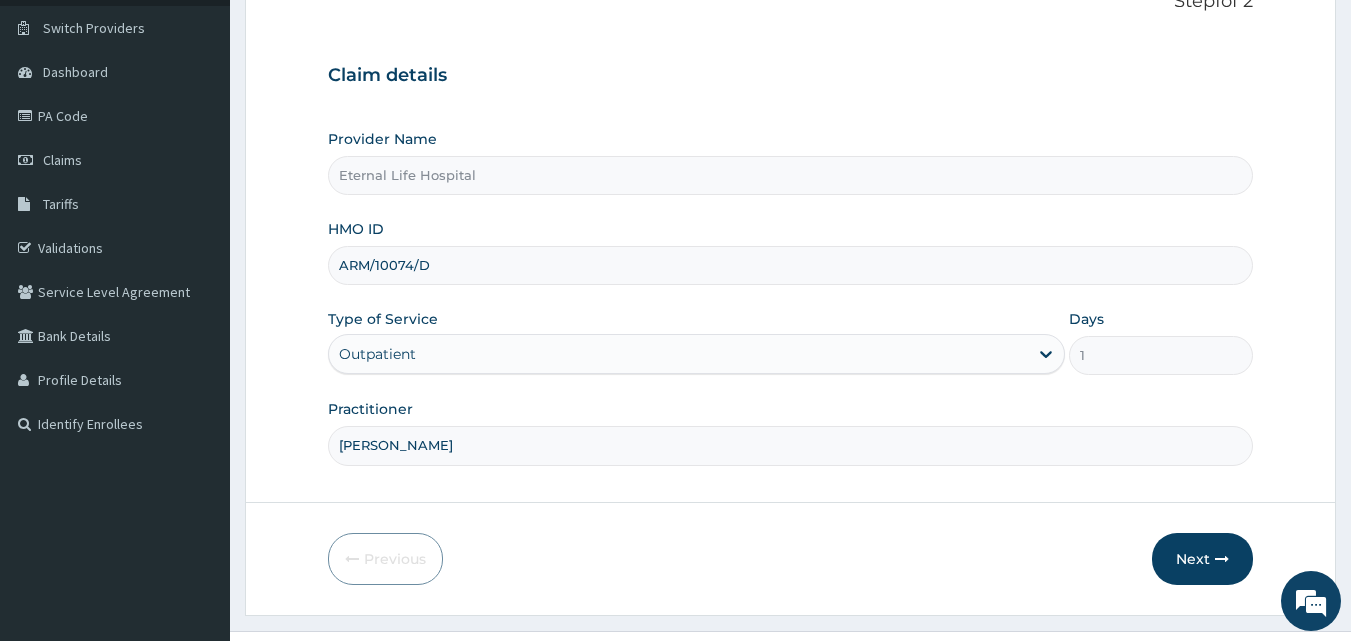scroll, scrollTop: 161, scrollLeft: 0, axis: vertical 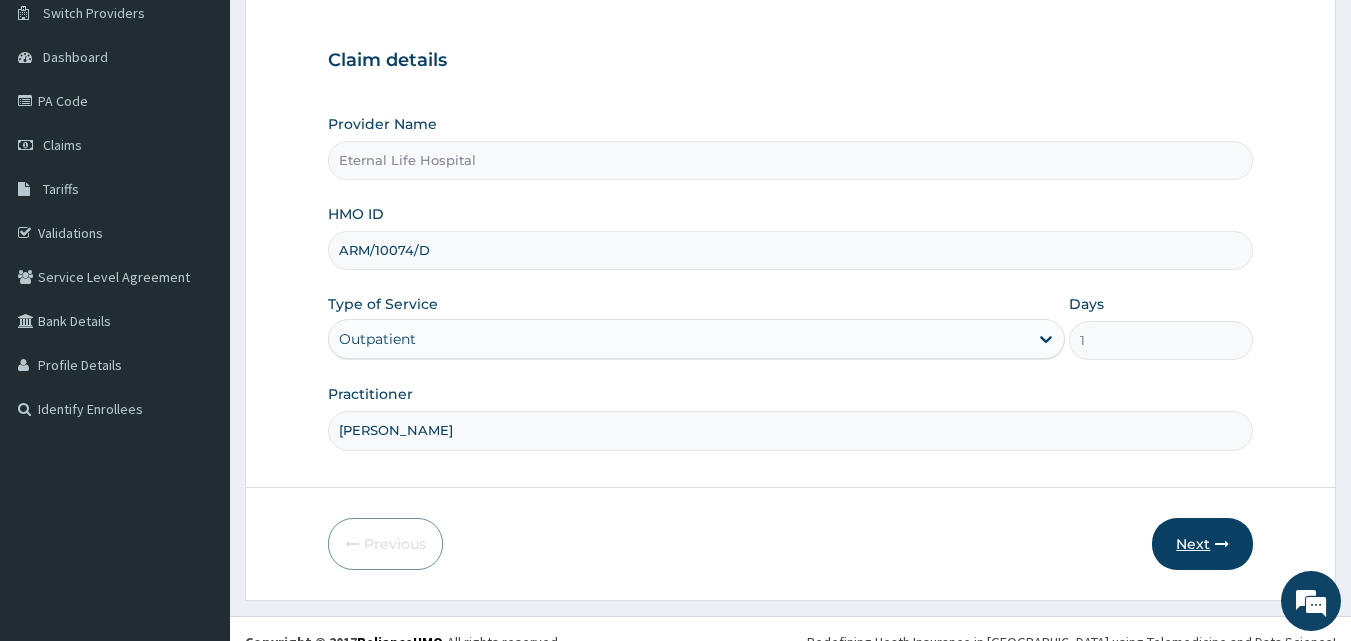 type on "DR UZO" 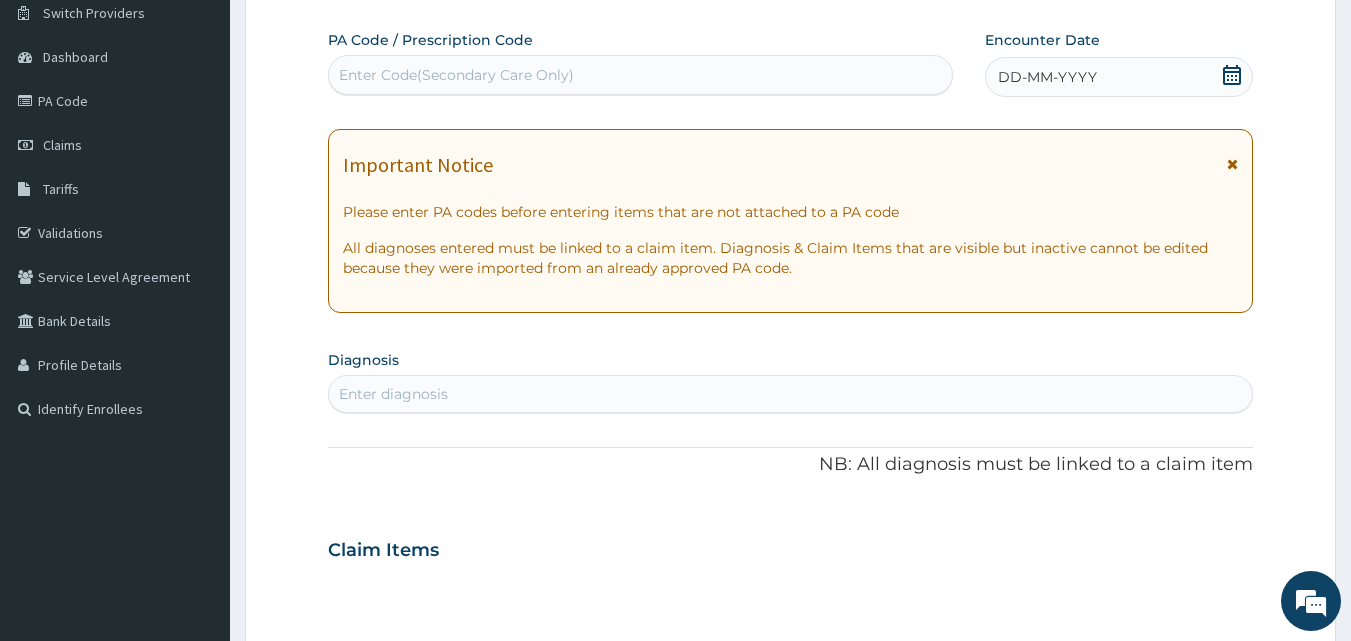 click on "Enter Code(Secondary Care Only)" at bounding box center [641, 75] 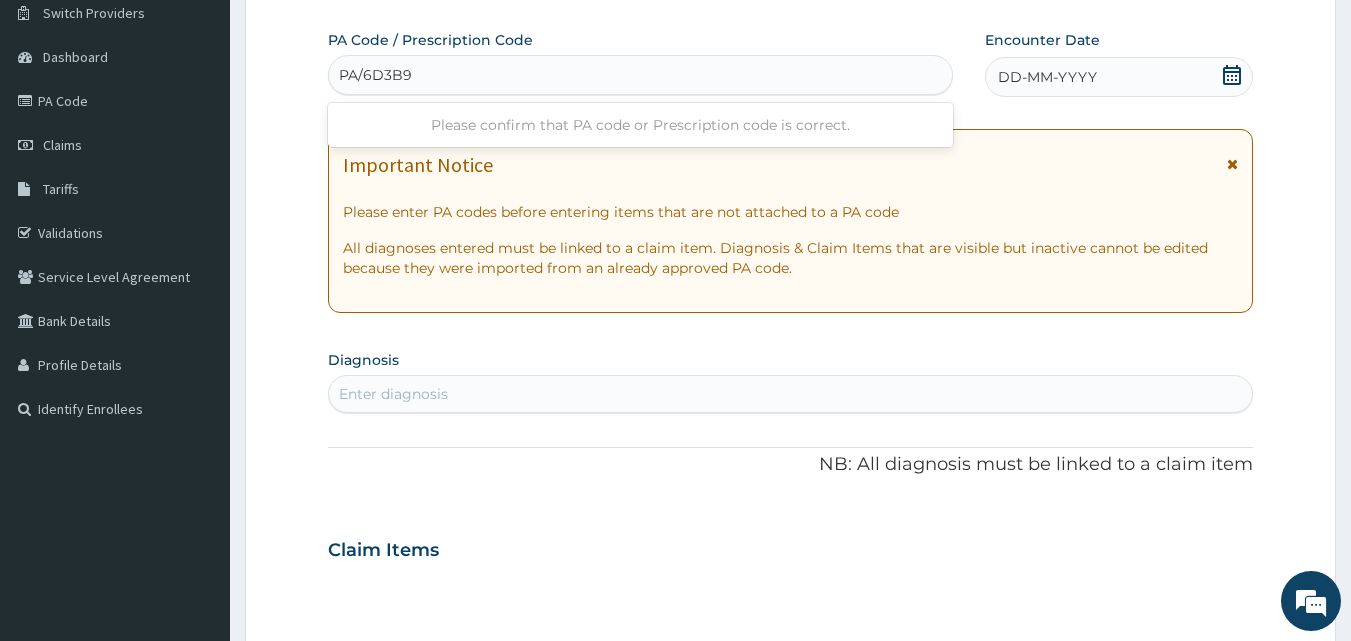 type on "PA/6D3B9D" 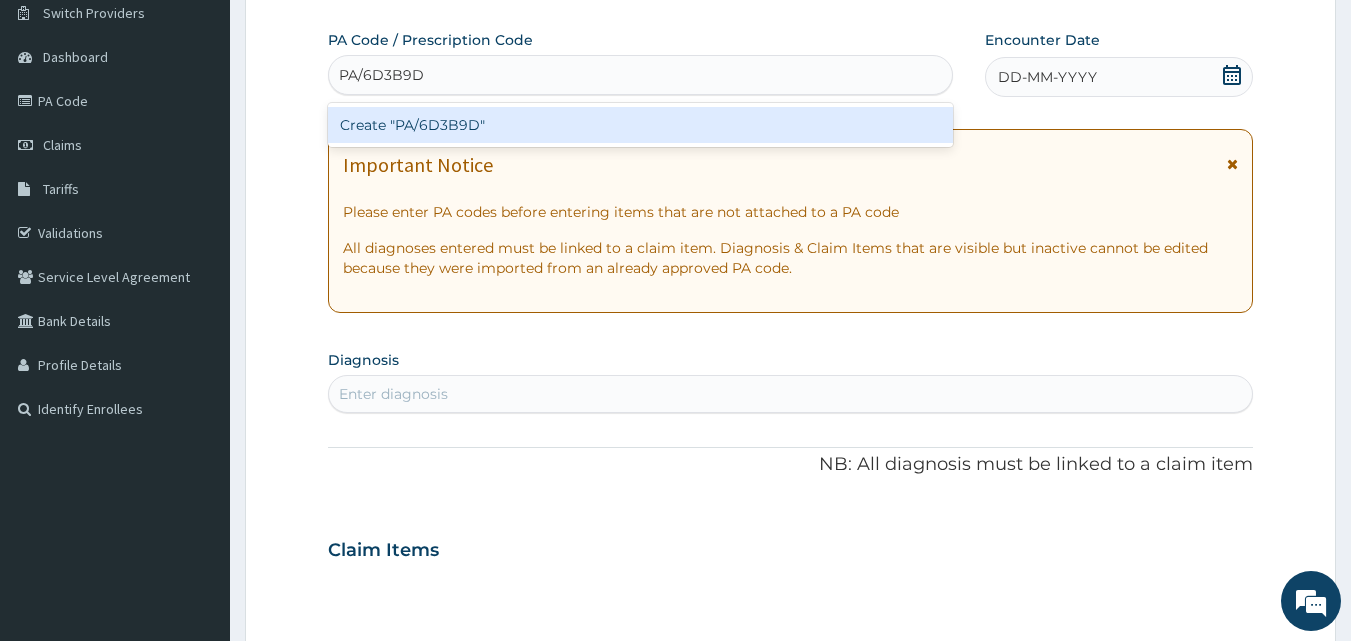 click on "Create "PA/6D3B9D"" at bounding box center (641, 125) 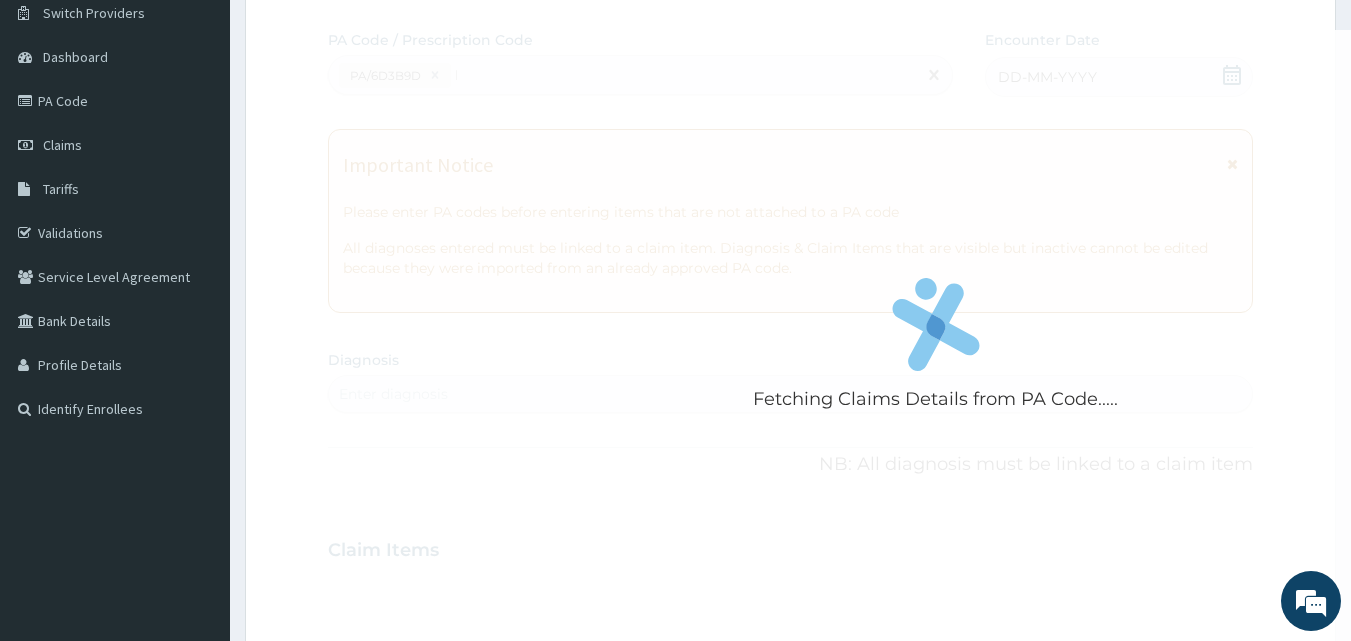 type 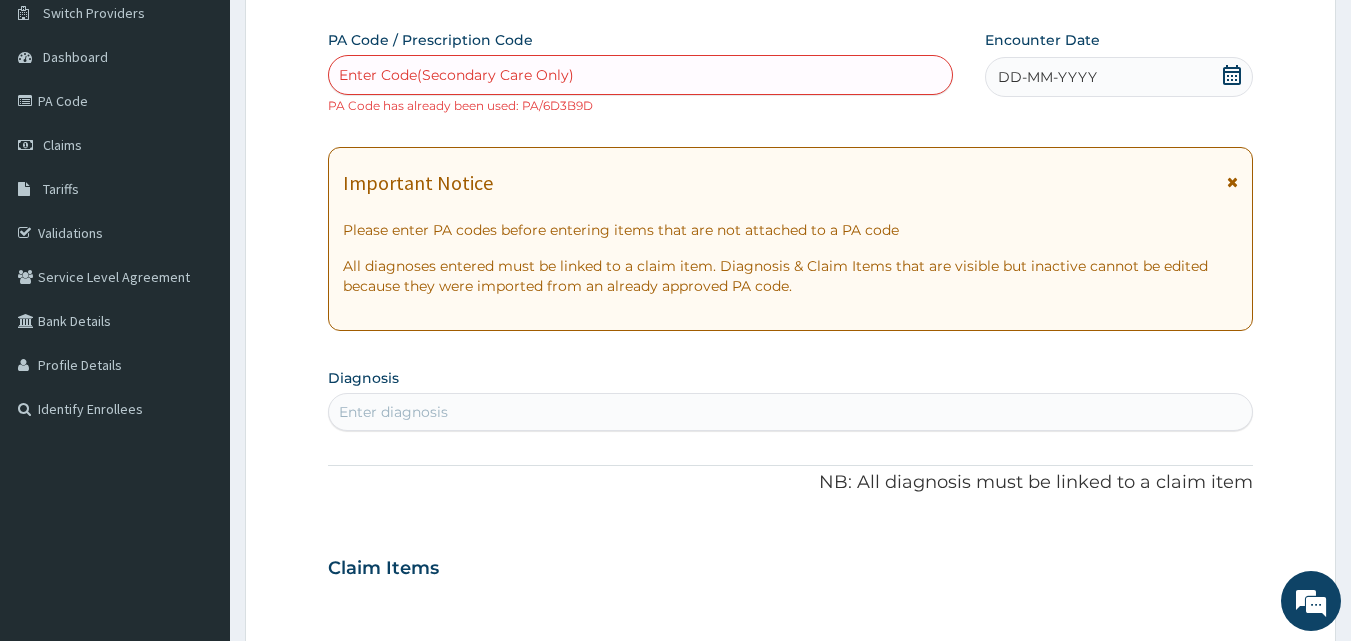 click 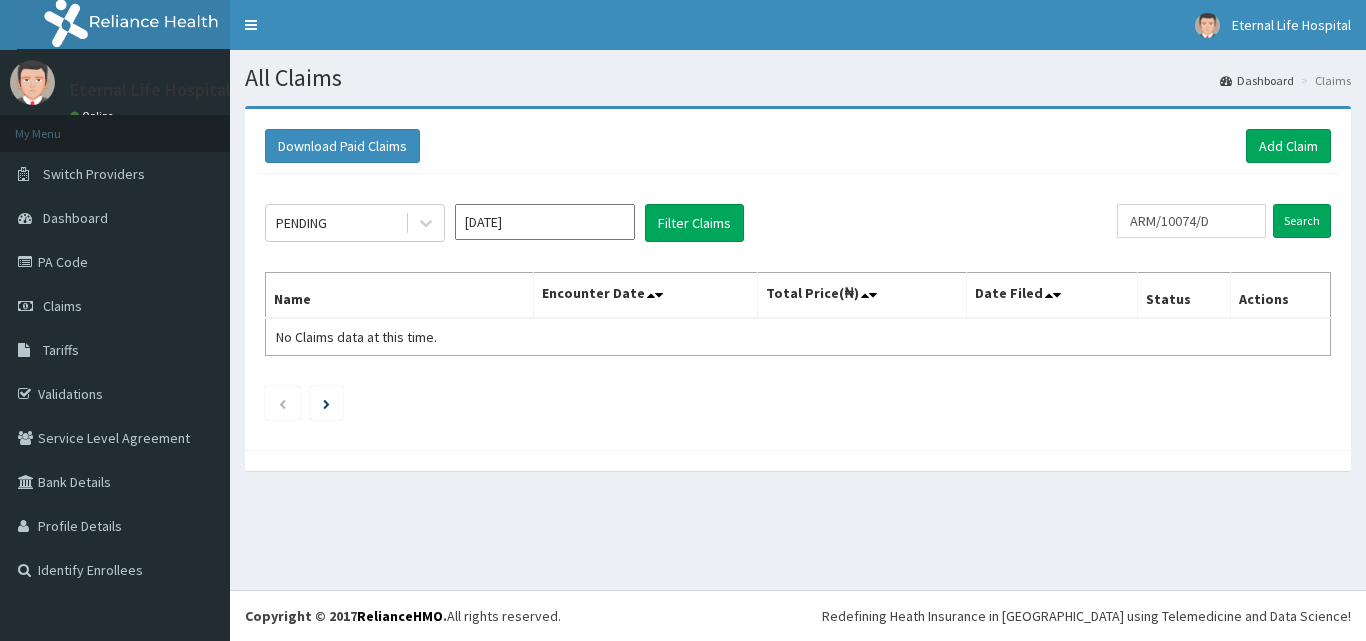 scroll, scrollTop: 0, scrollLeft: 0, axis: both 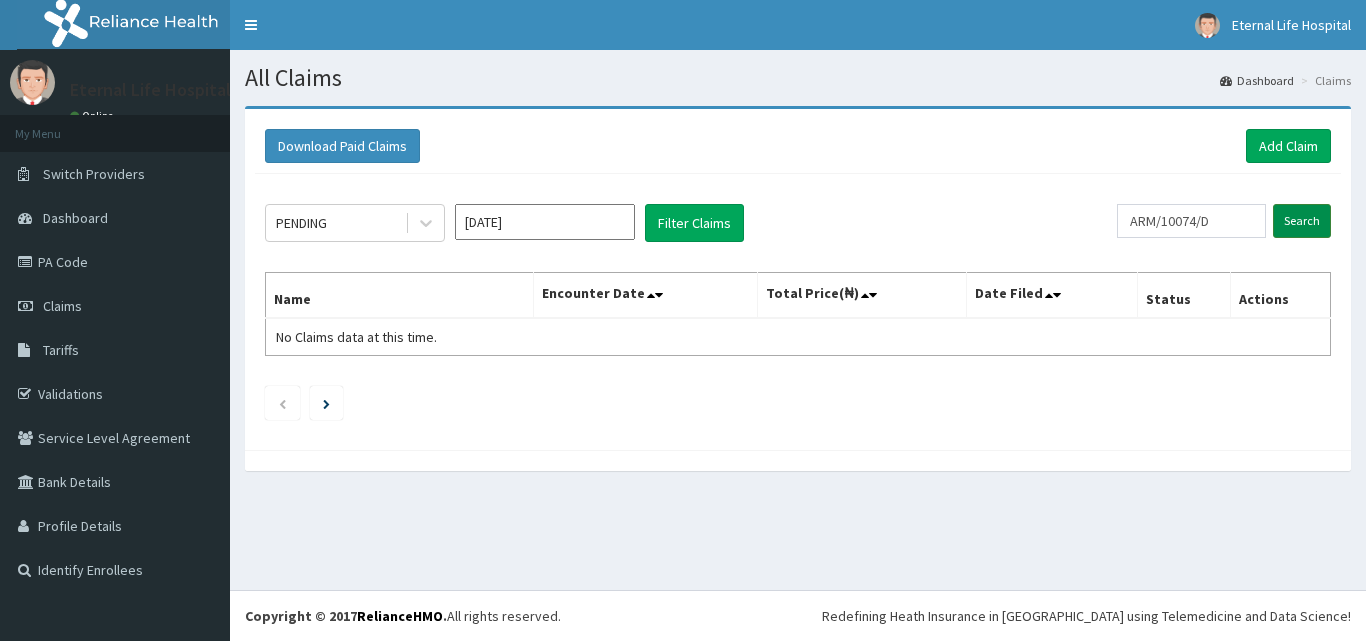click on "Search" at bounding box center [1302, 221] 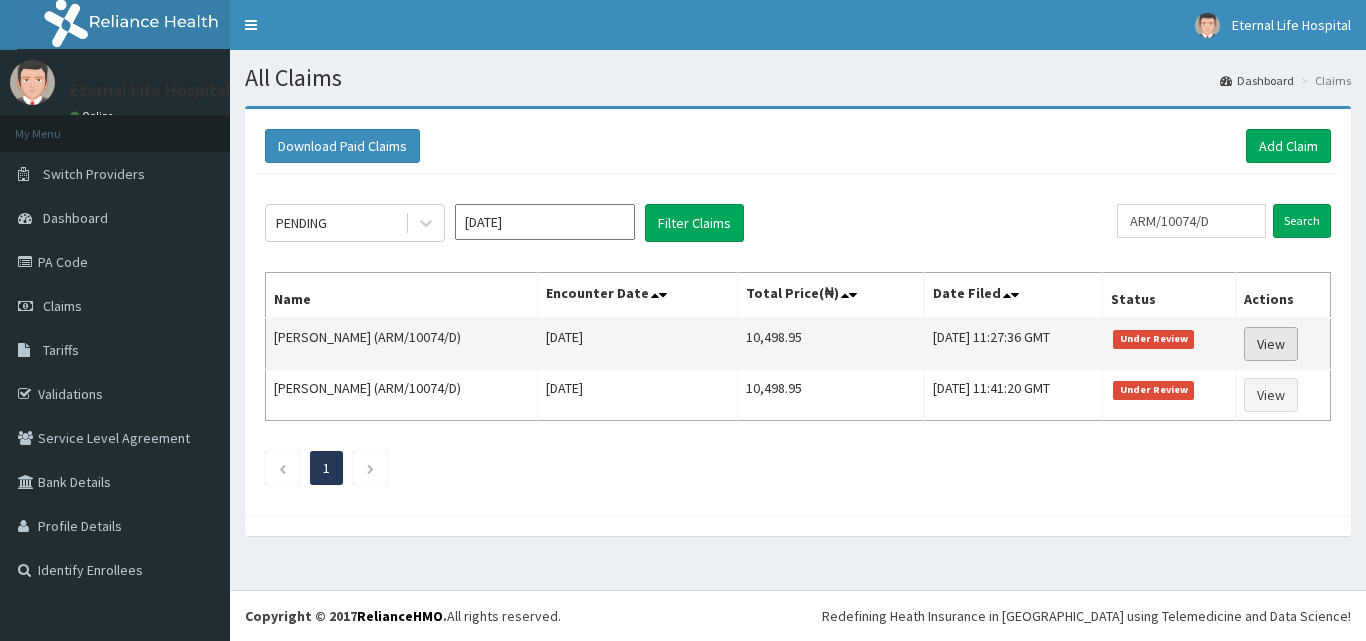 click on "View" at bounding box center [1271, 344] 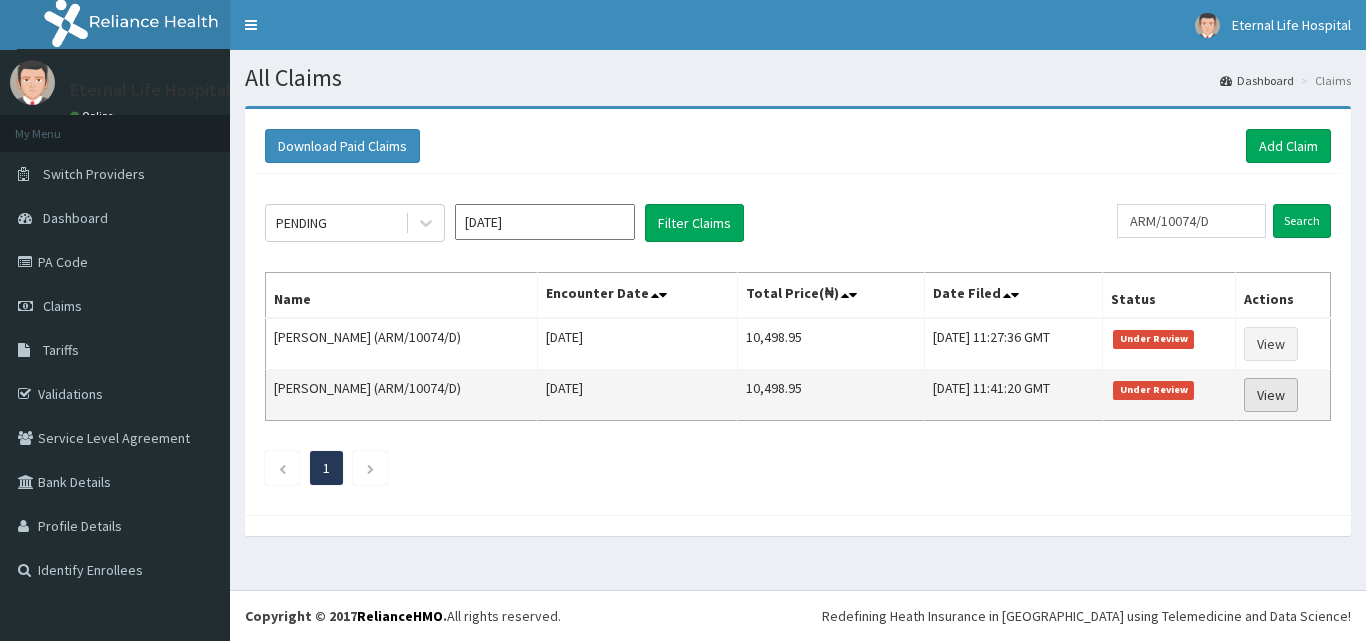 click on "View" at bounding box center [1271, 395] 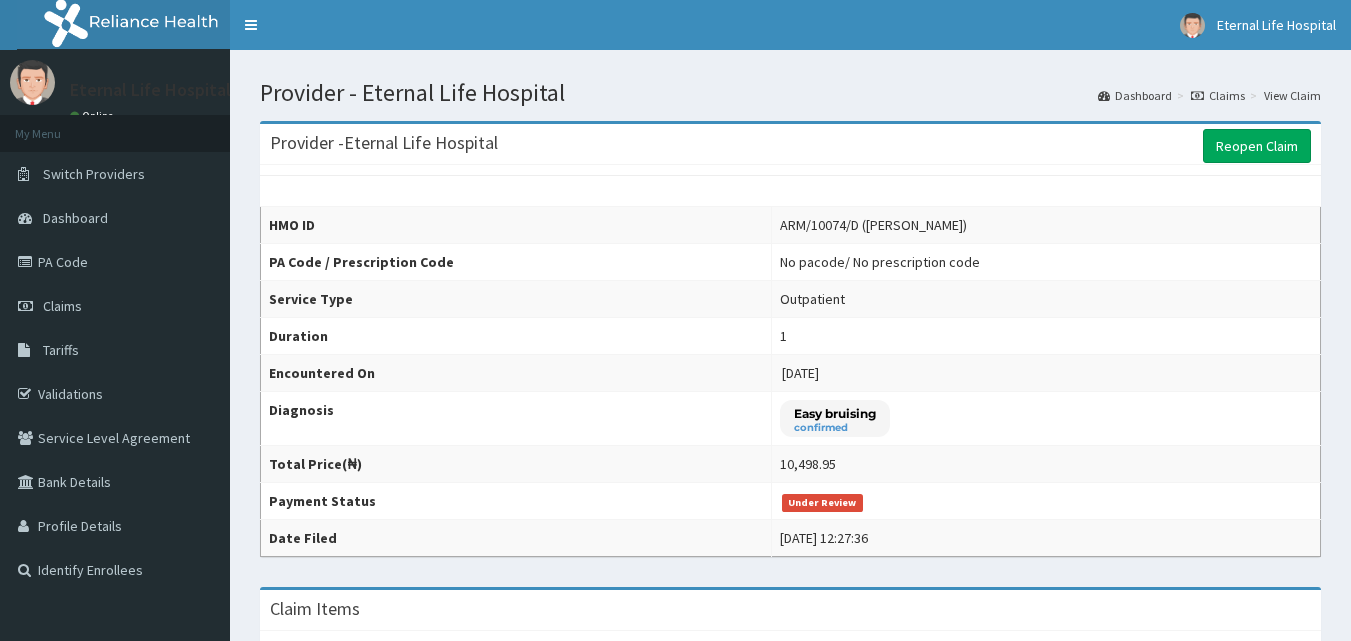 scroll, scrollTop: 0, scrollLeft: 0, axis: both 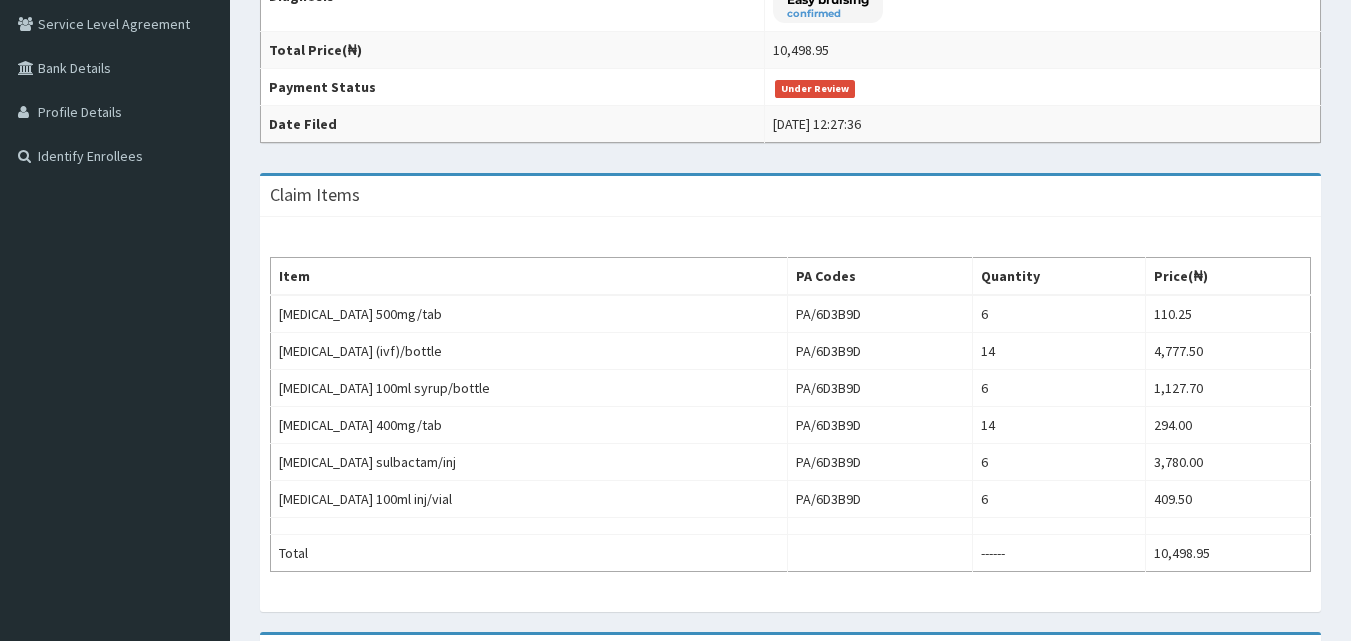 drag, startPoint x: 1365, startPoint y: 201, endPoint x: 1347, endPoint y: 435, distance: 234.69128 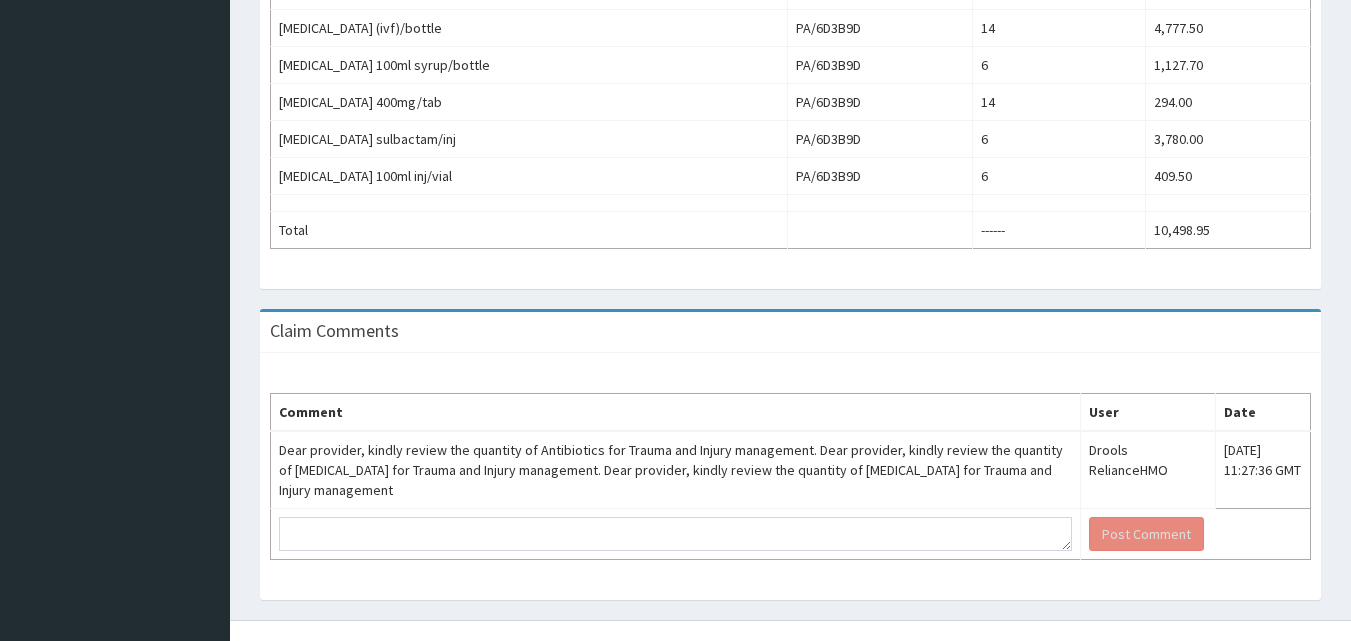 scroll, scrollTop: 767, scrollLeft: 0, axis: vertical 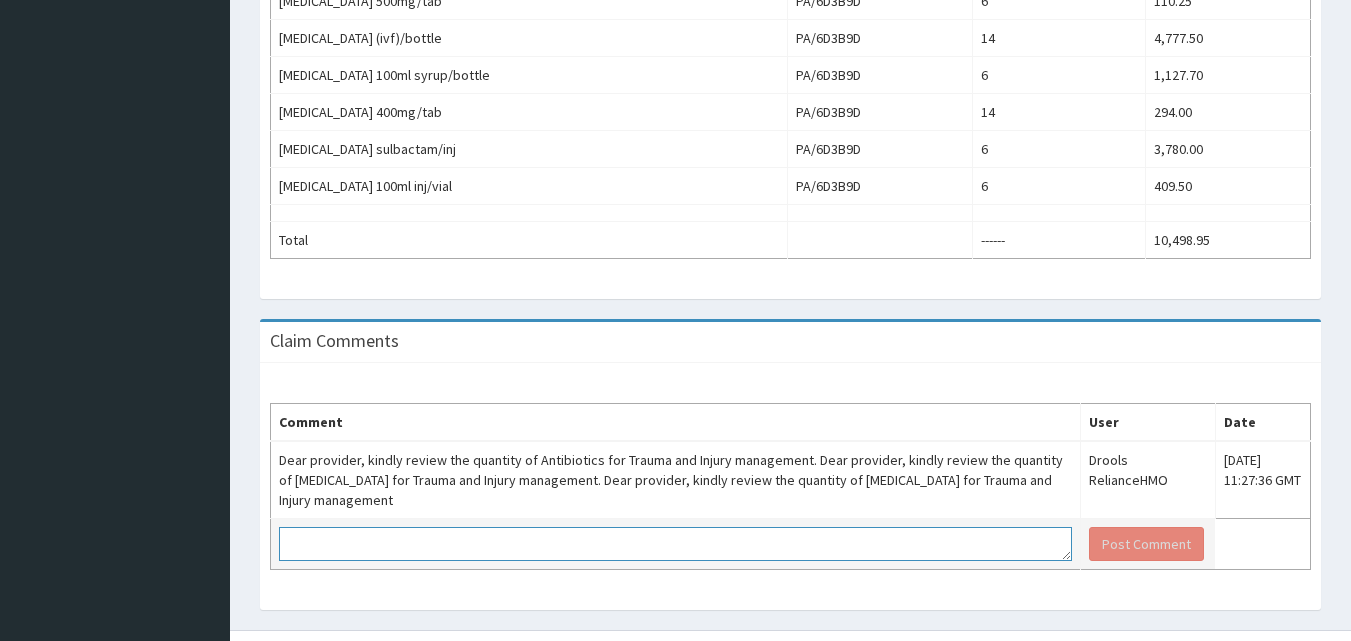 click at bounding box center [675, 544] 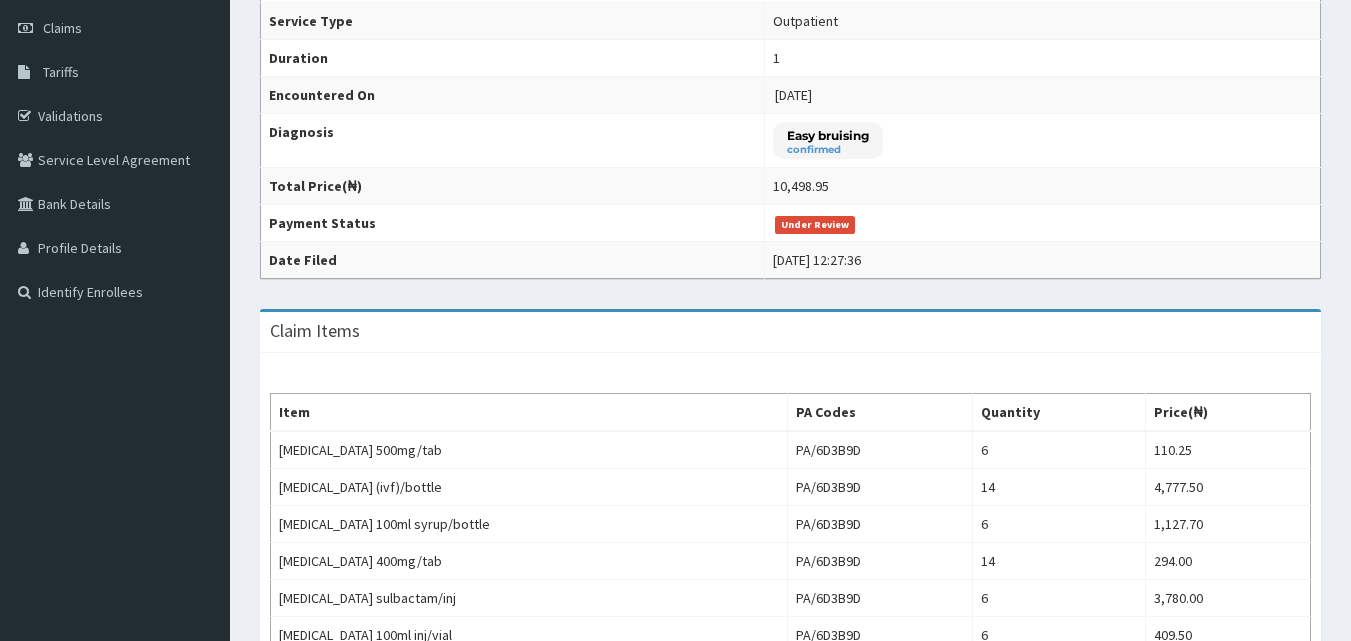 scroll, scrollTop: 288, scrollLeft: 0, axis: vertical 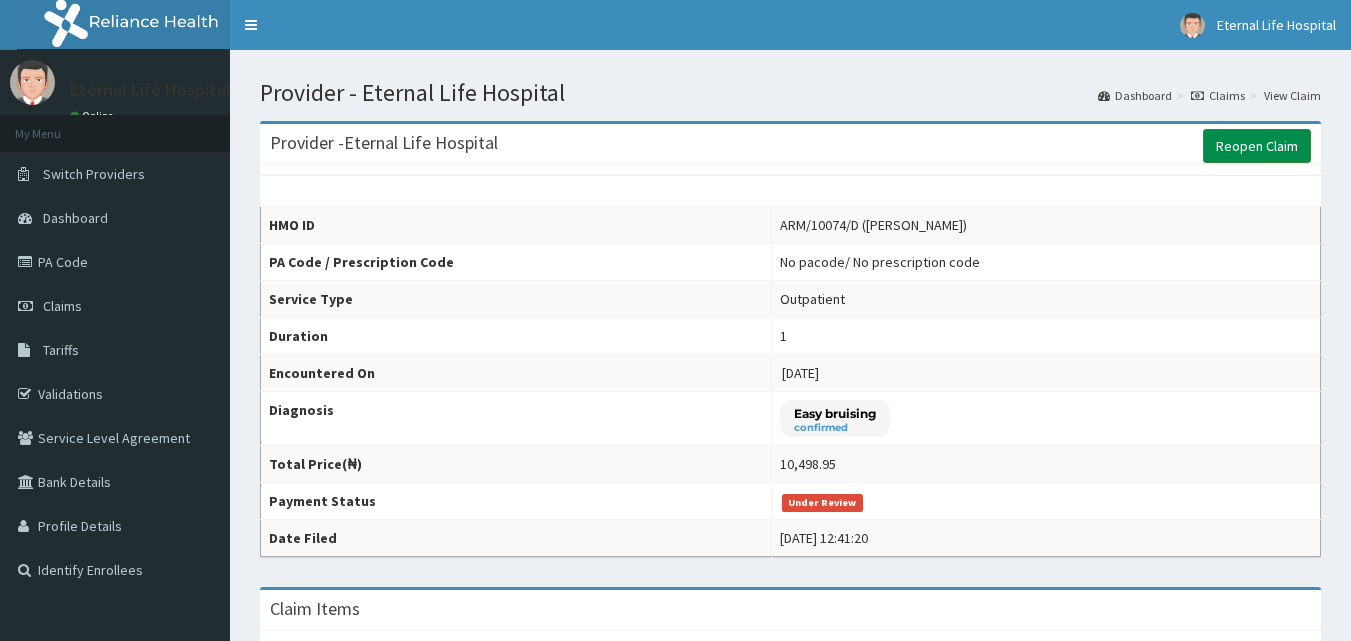 click on "Reopen Claim" at bounding box center (1257, 146) 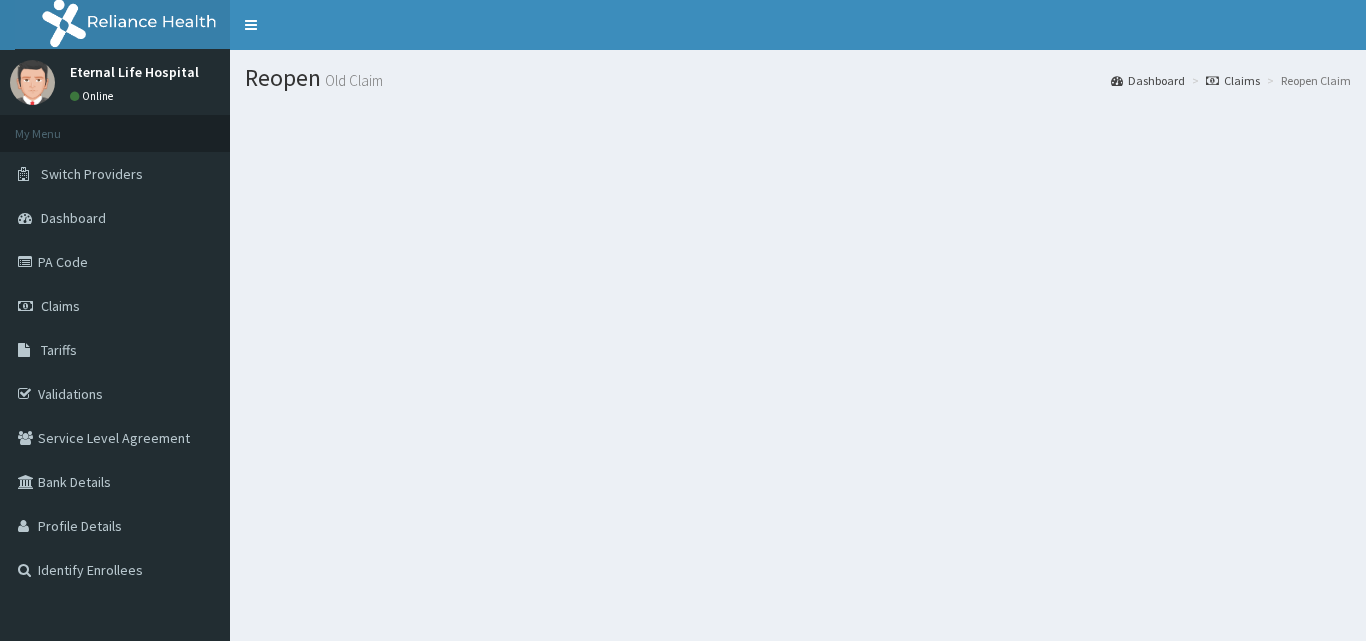 scroll, scrollTop: 0, scrollLeft: 0, axis: both 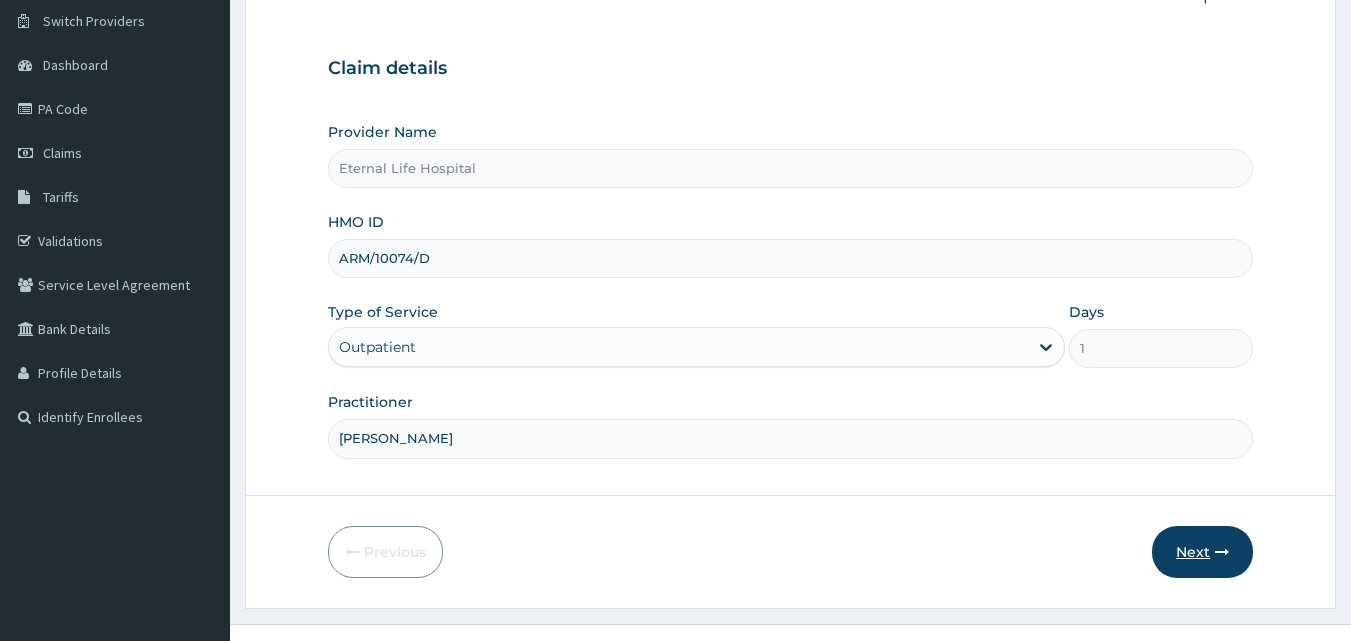 click on "Next" at bounding box center [1202, 552] 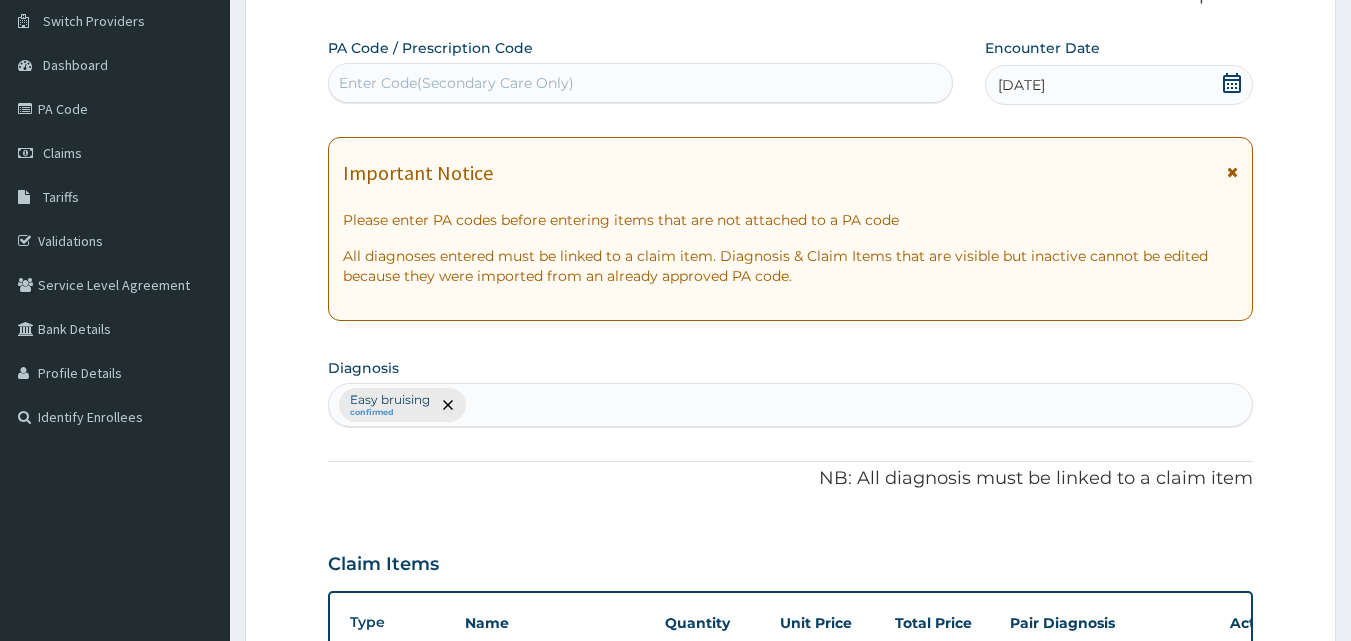 click on "Enter Code(Secondary Care Only)" at bounding box center [641, 83] 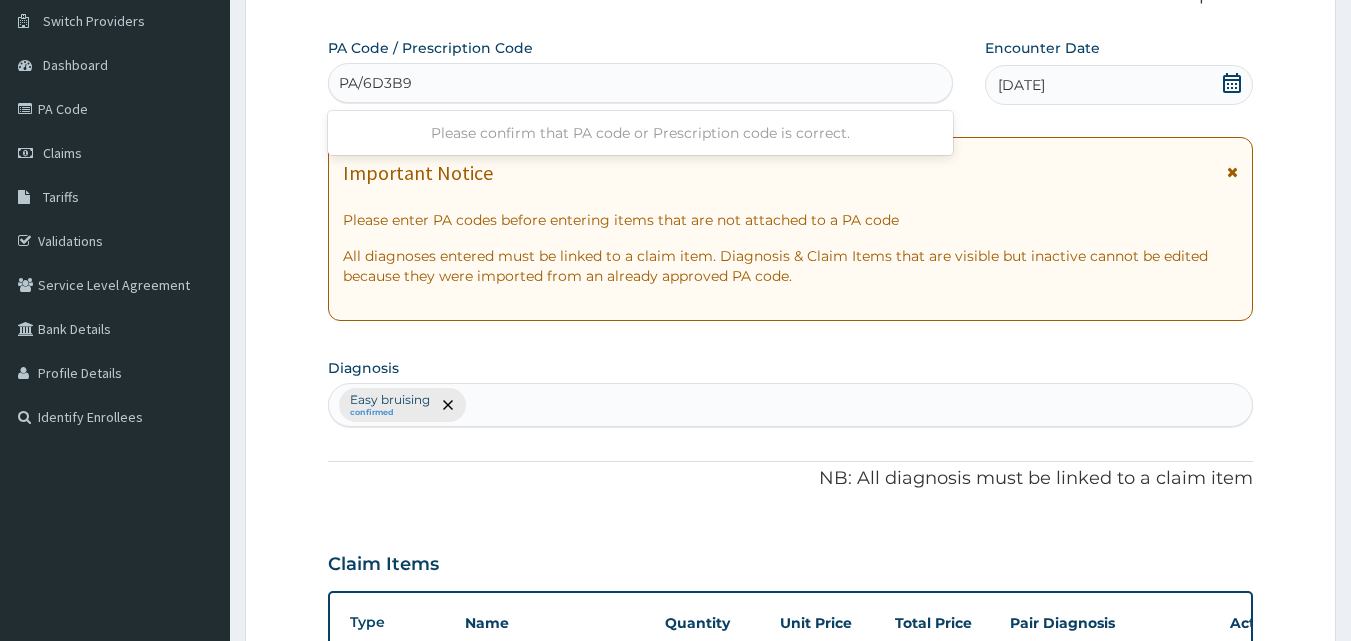 type on "PA/6D3B9D" 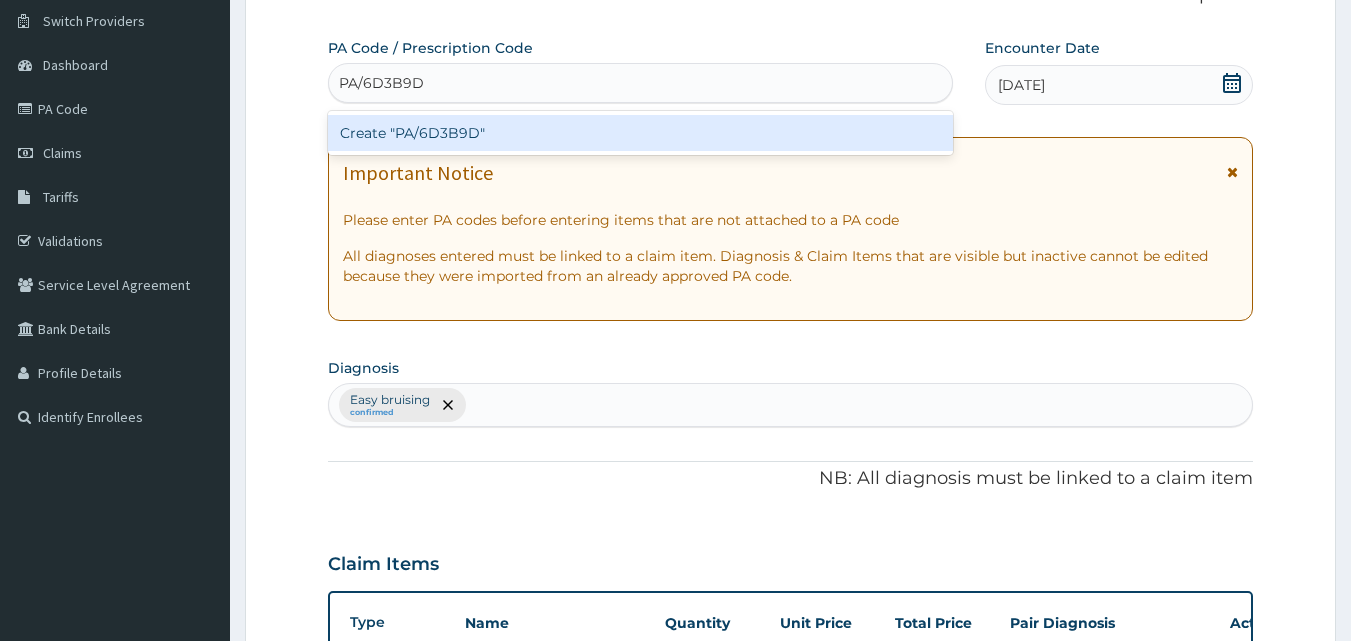 click on "Create "PA/6D3B9D"" at bounding box center [641, 133] 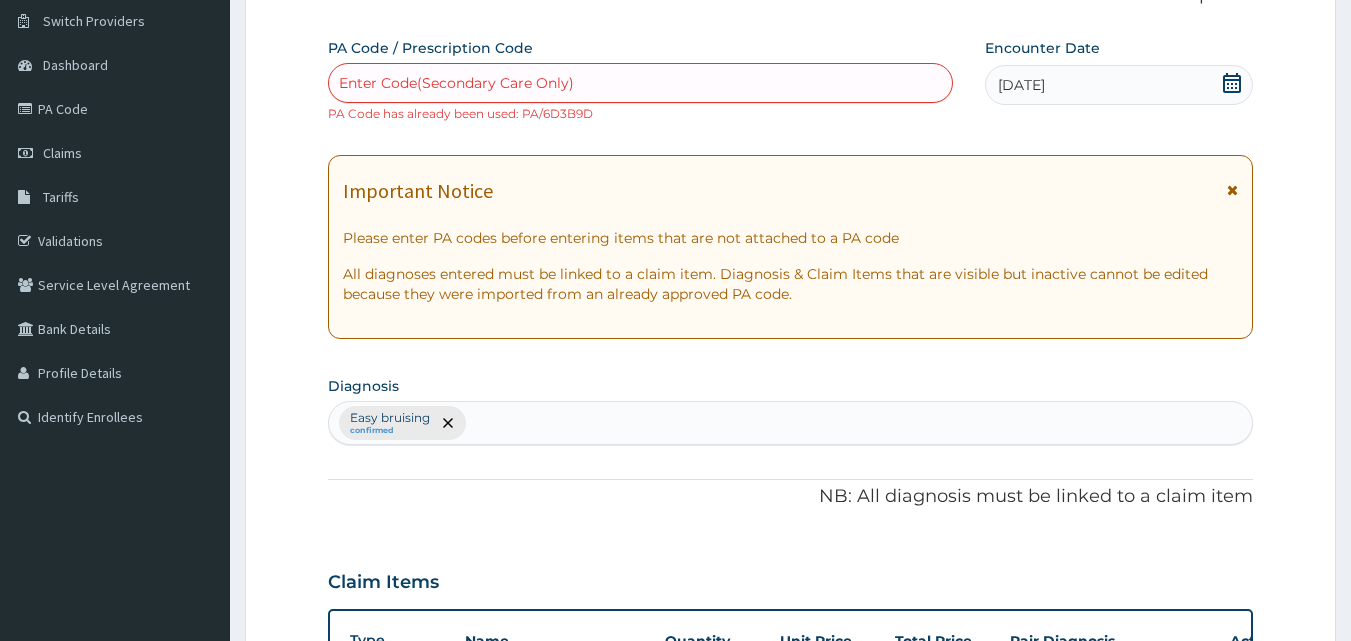 scroll, scrollTop: 875, scrollLeft: 0, axis: vertical 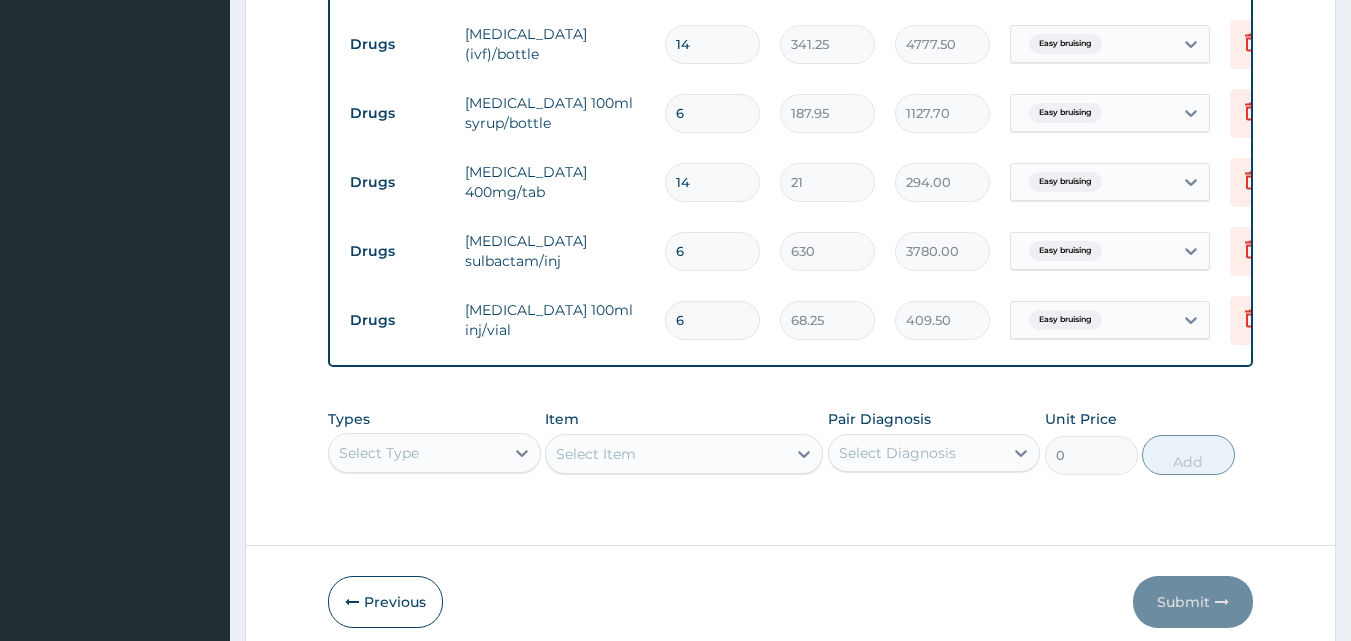 type on "7" 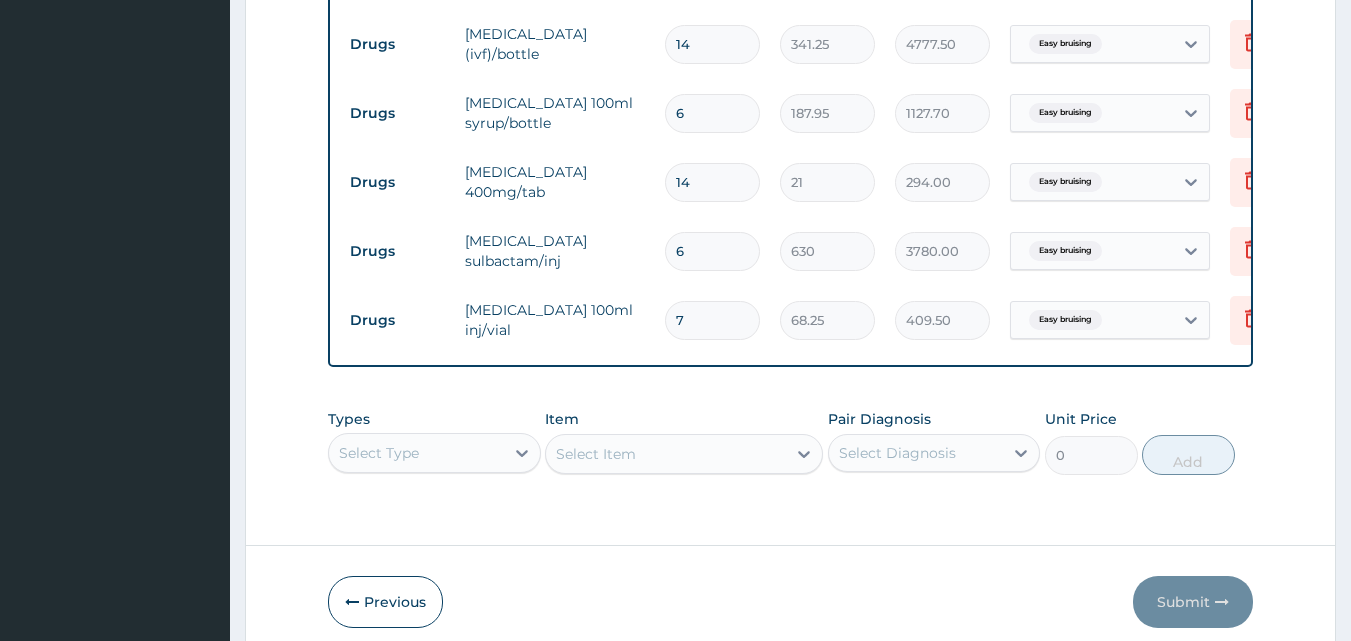 type on "477.75" 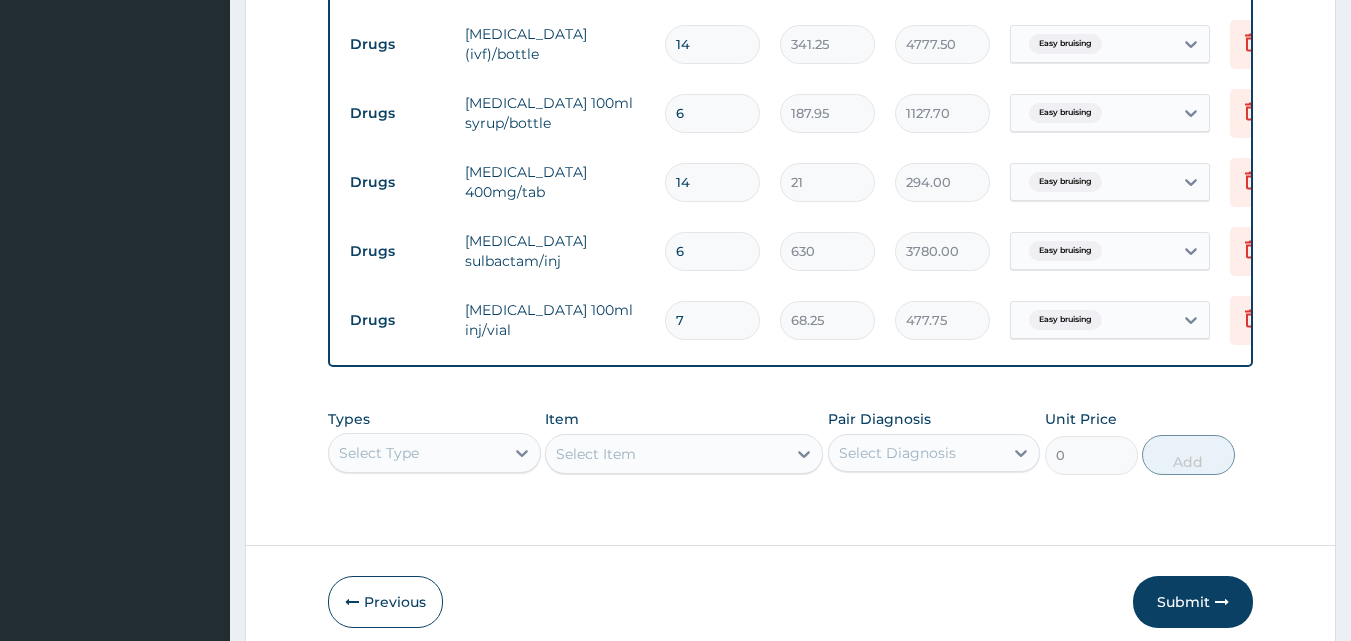 type on "8" 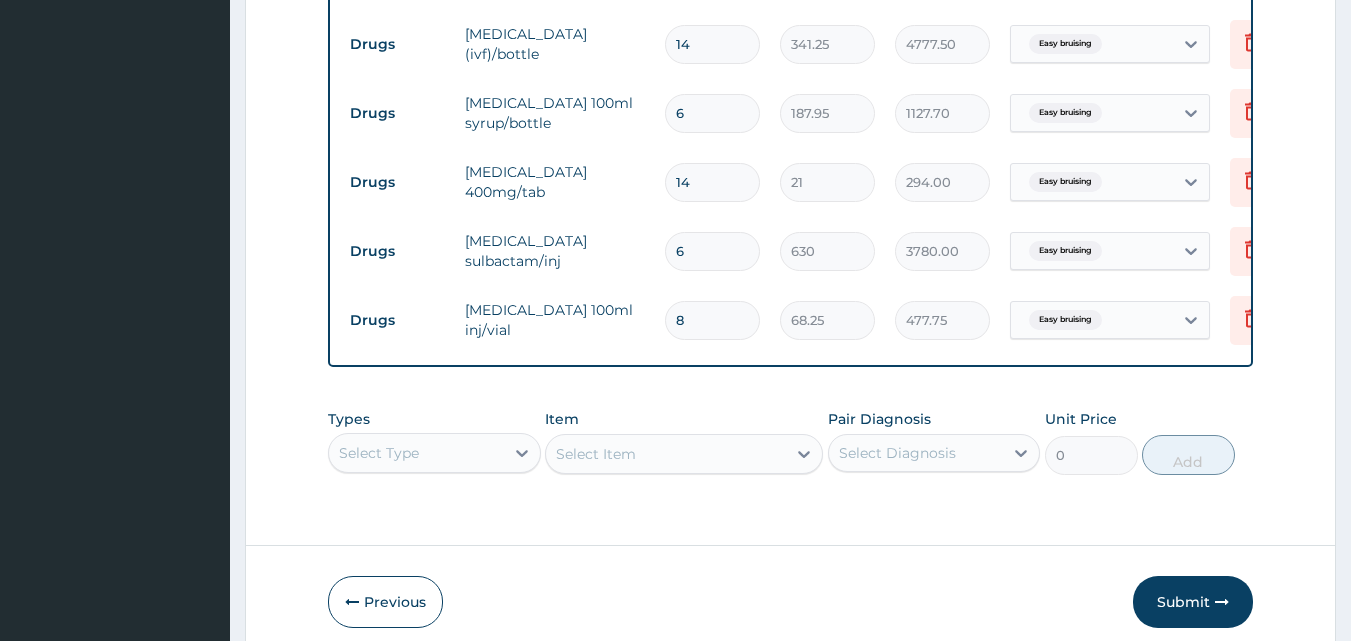 type on "546.00" 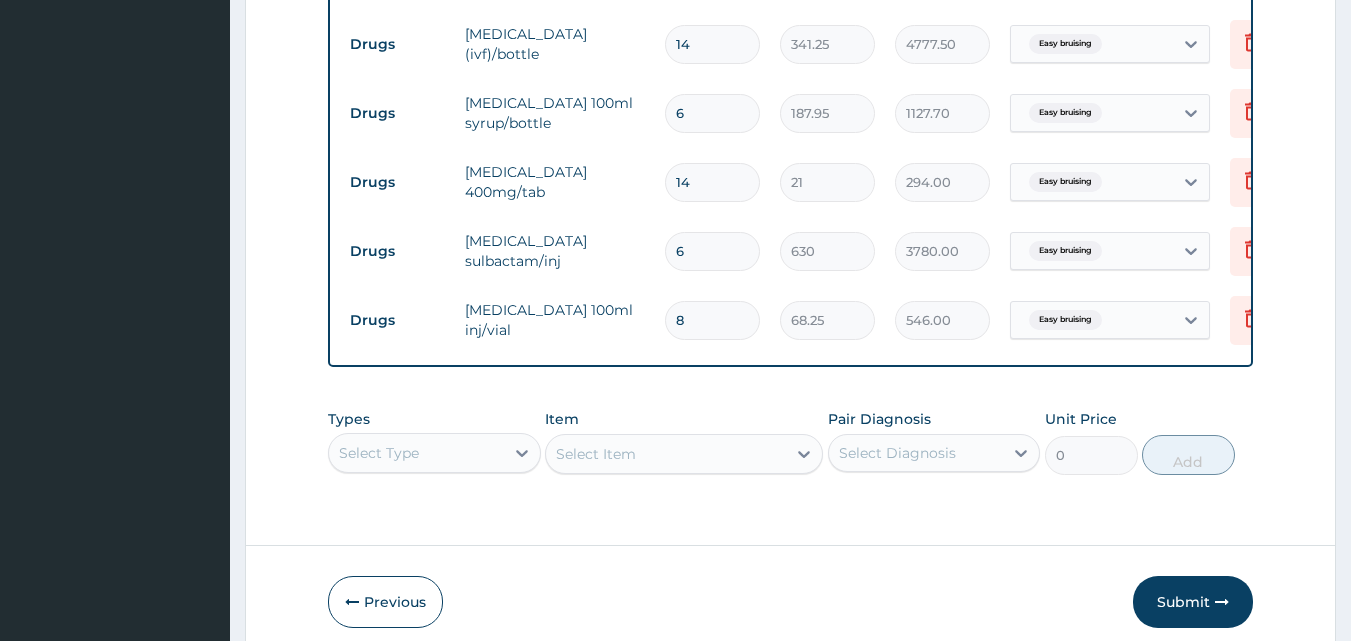type on "7" 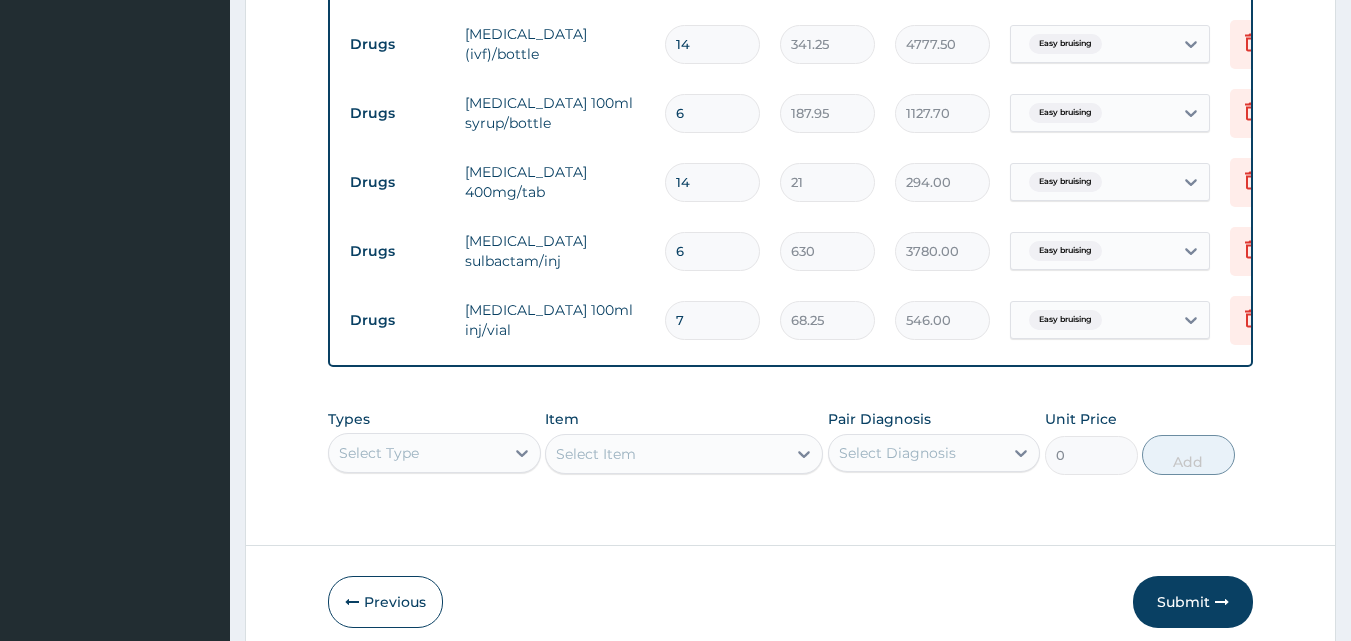 type on "477.75" 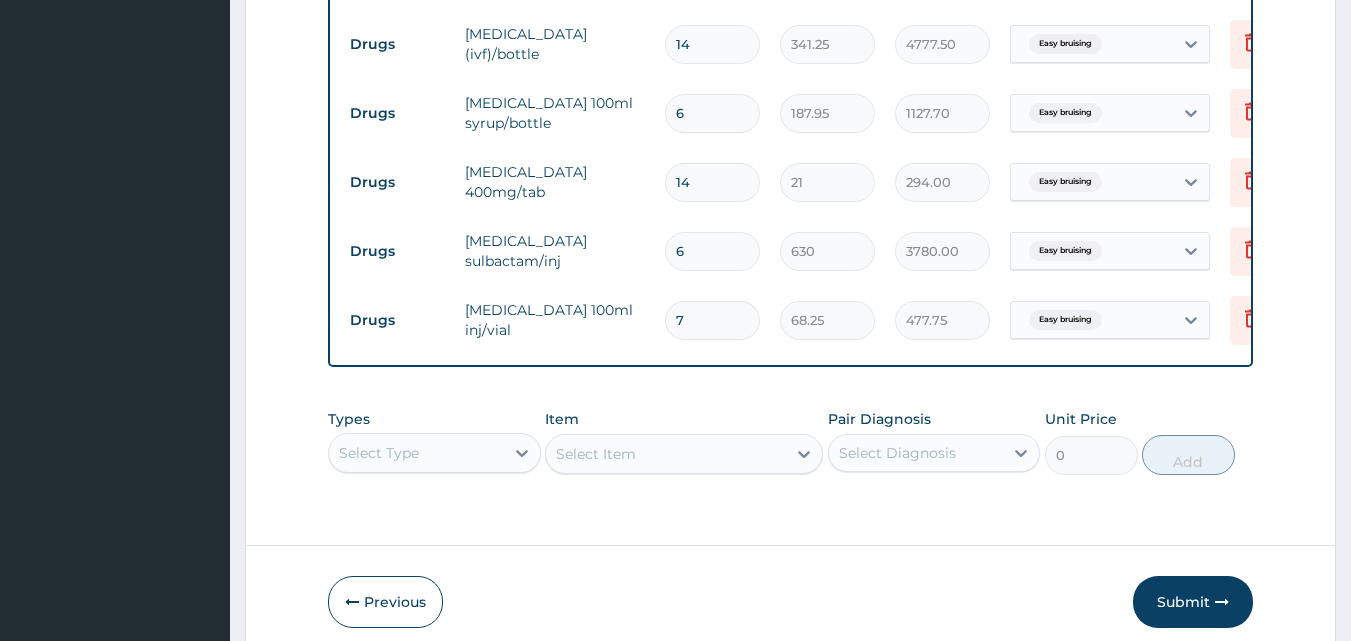 type on "6" 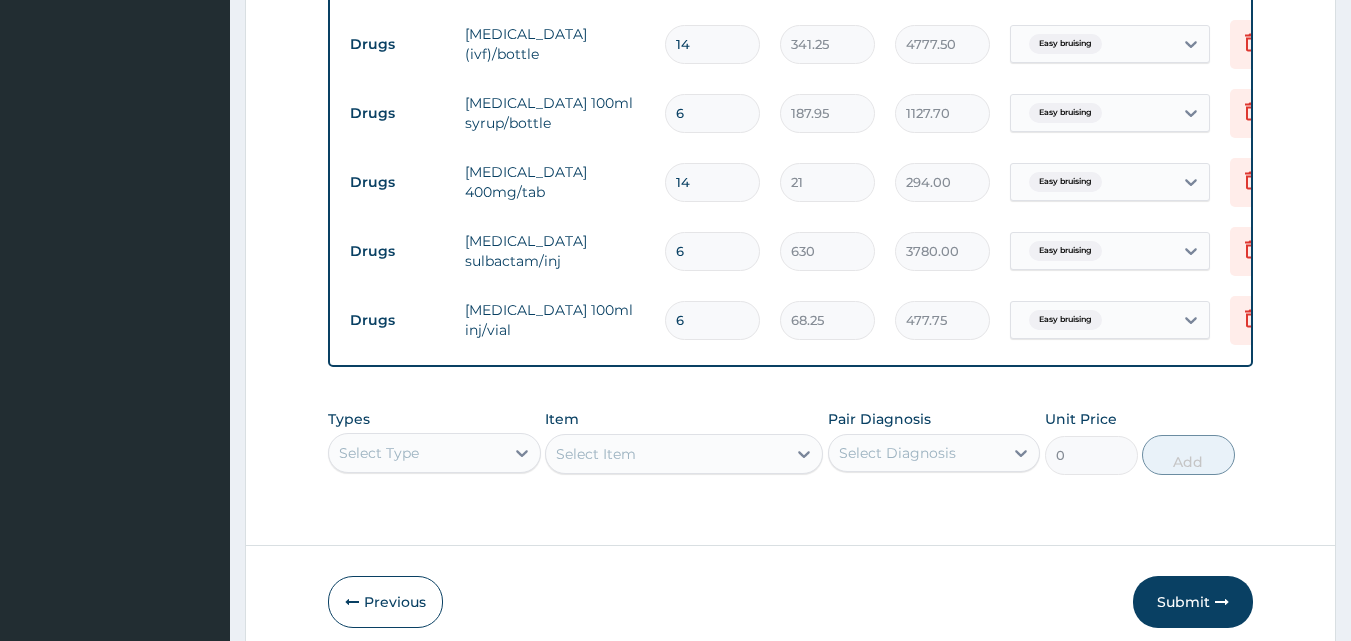 type on "409.50" 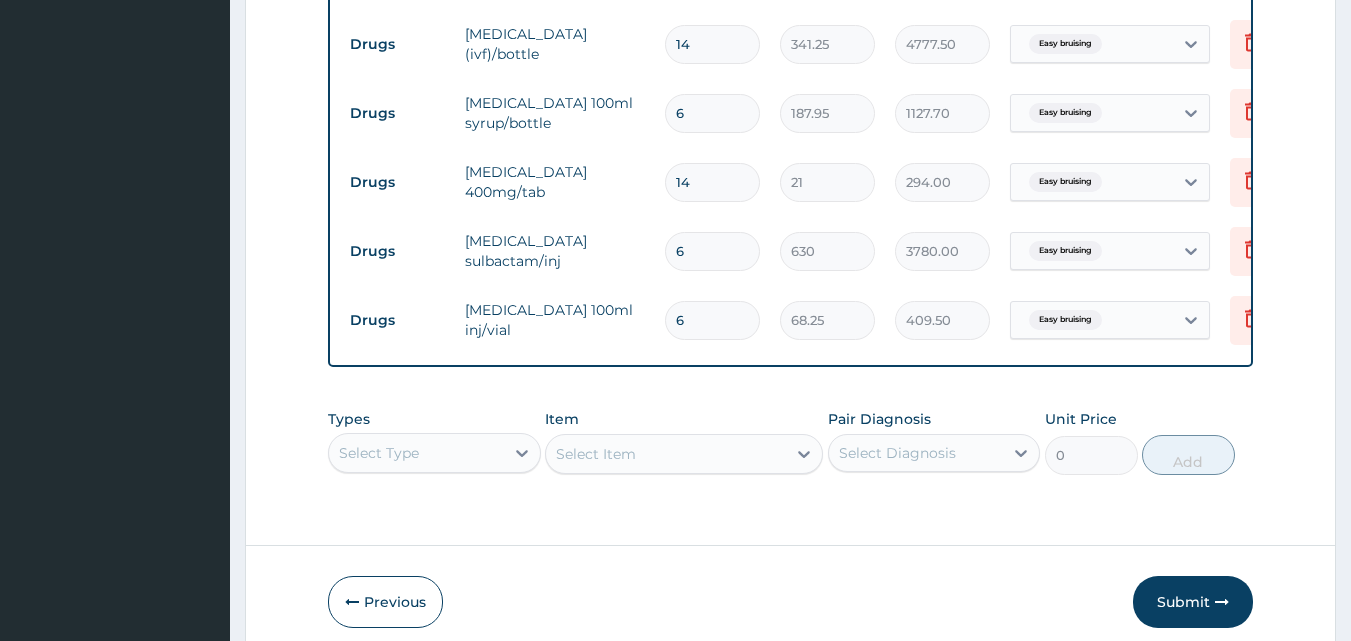 type on "5" 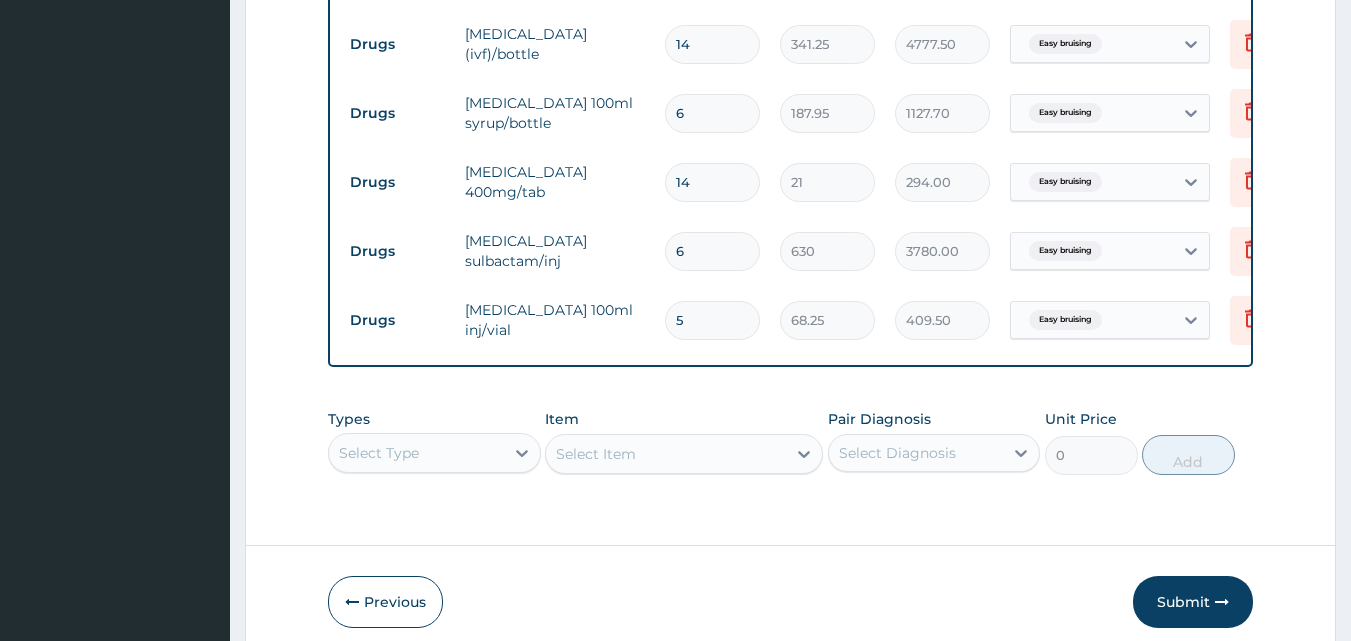 type on "341.25" 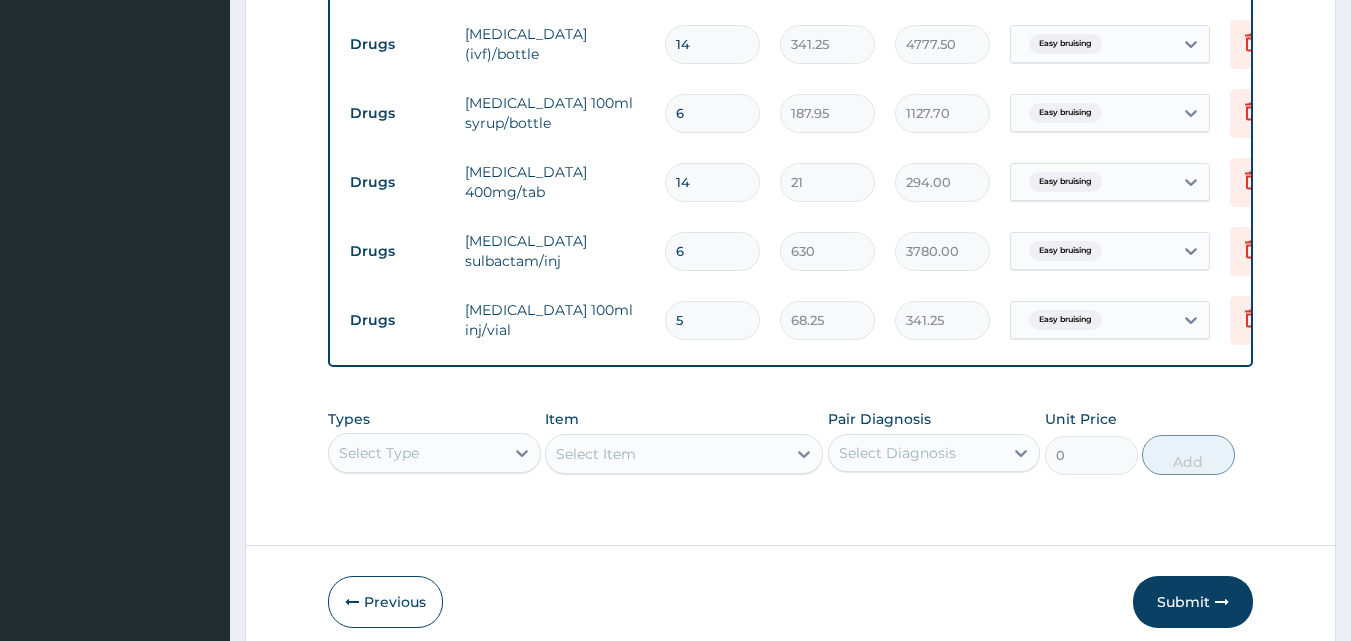 type on "4" 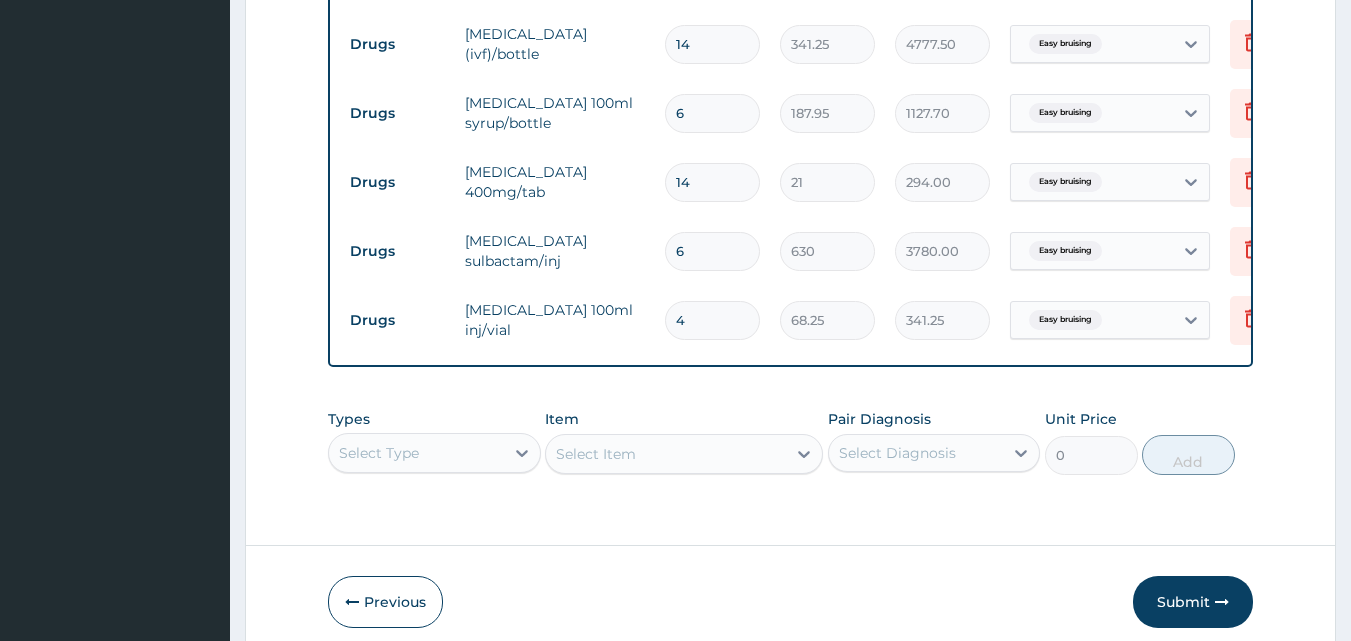 type on "273.00" 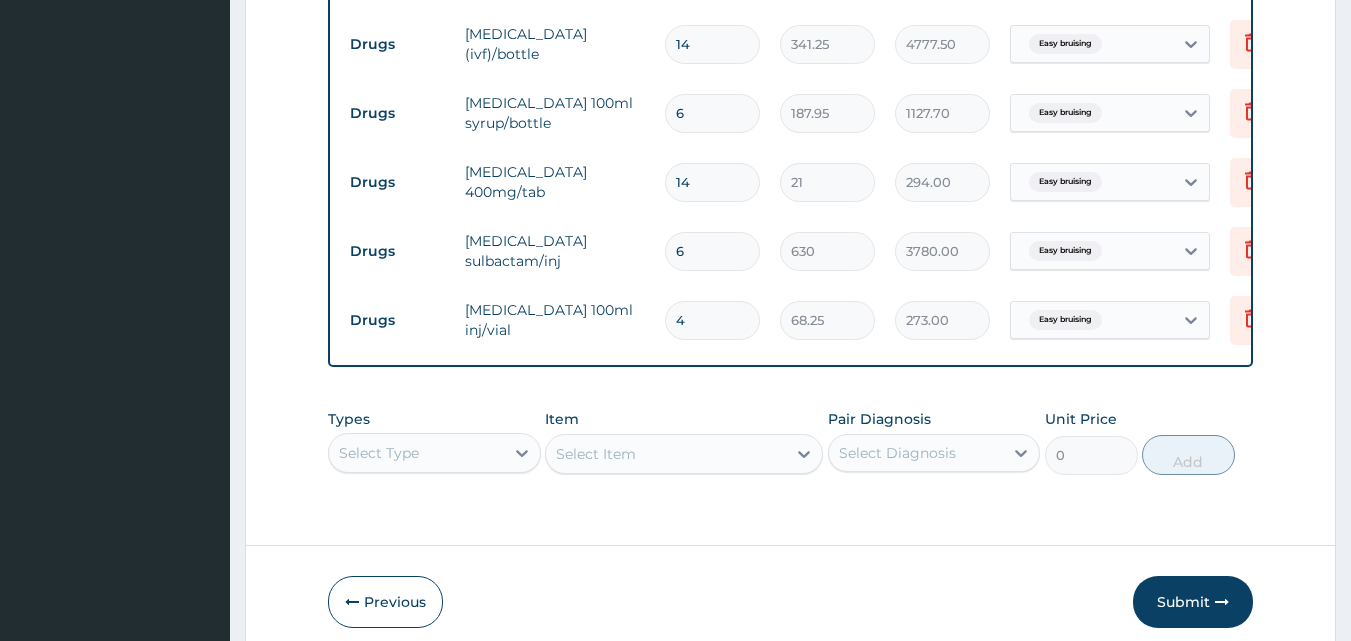 type on "3" 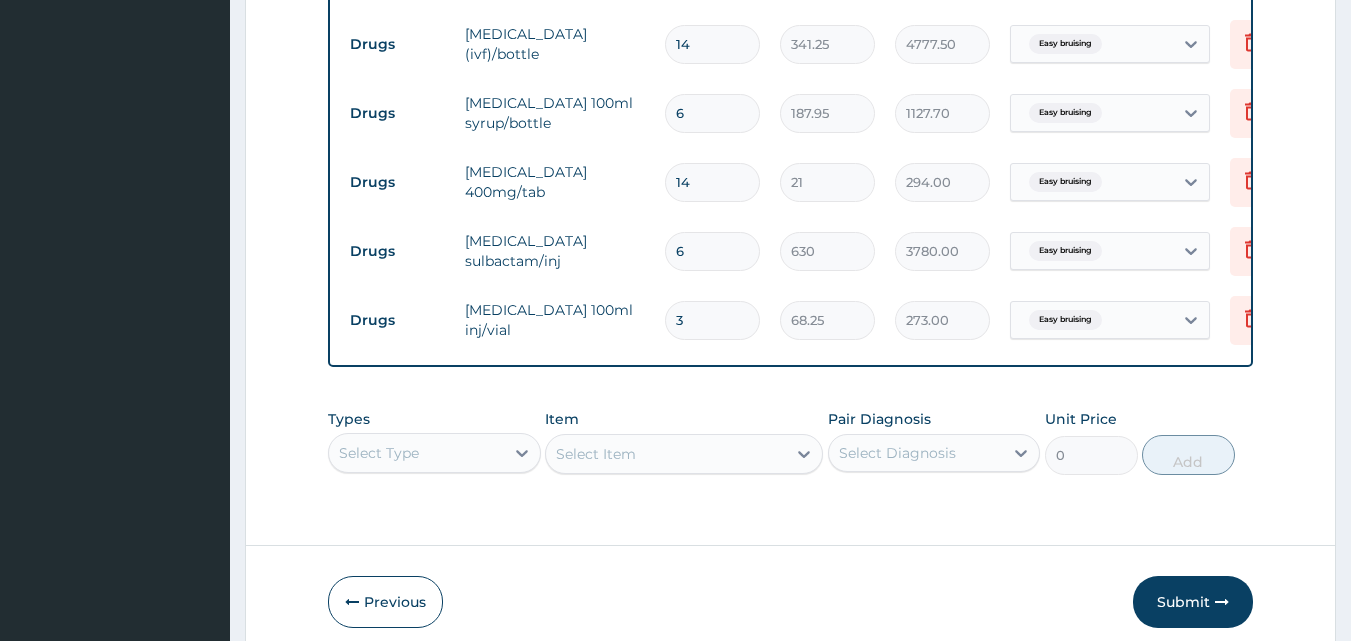 type on "204.75" 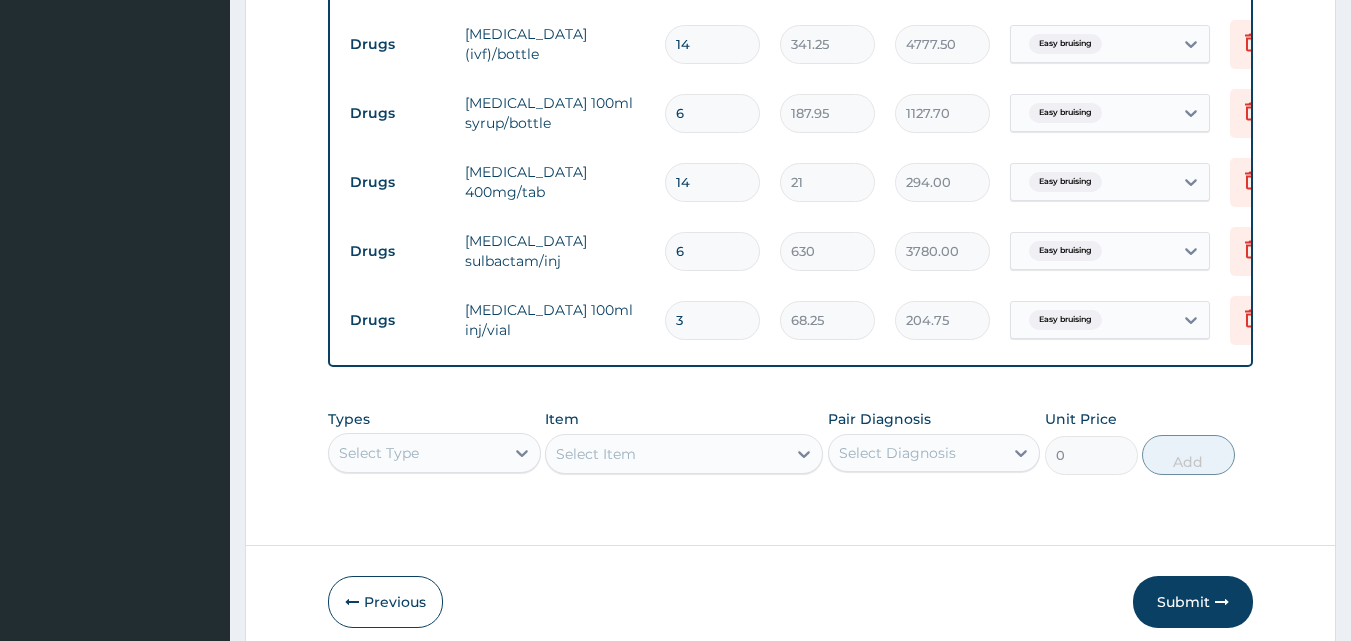 type on "2" 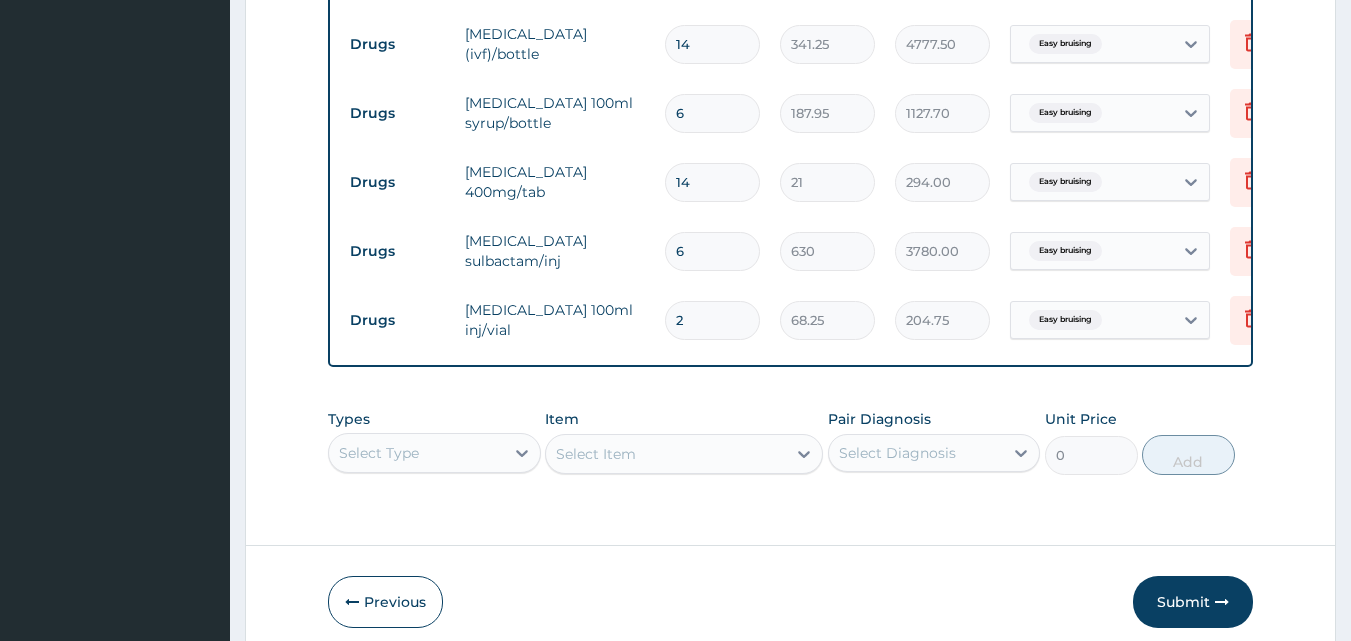 type on "136.50" 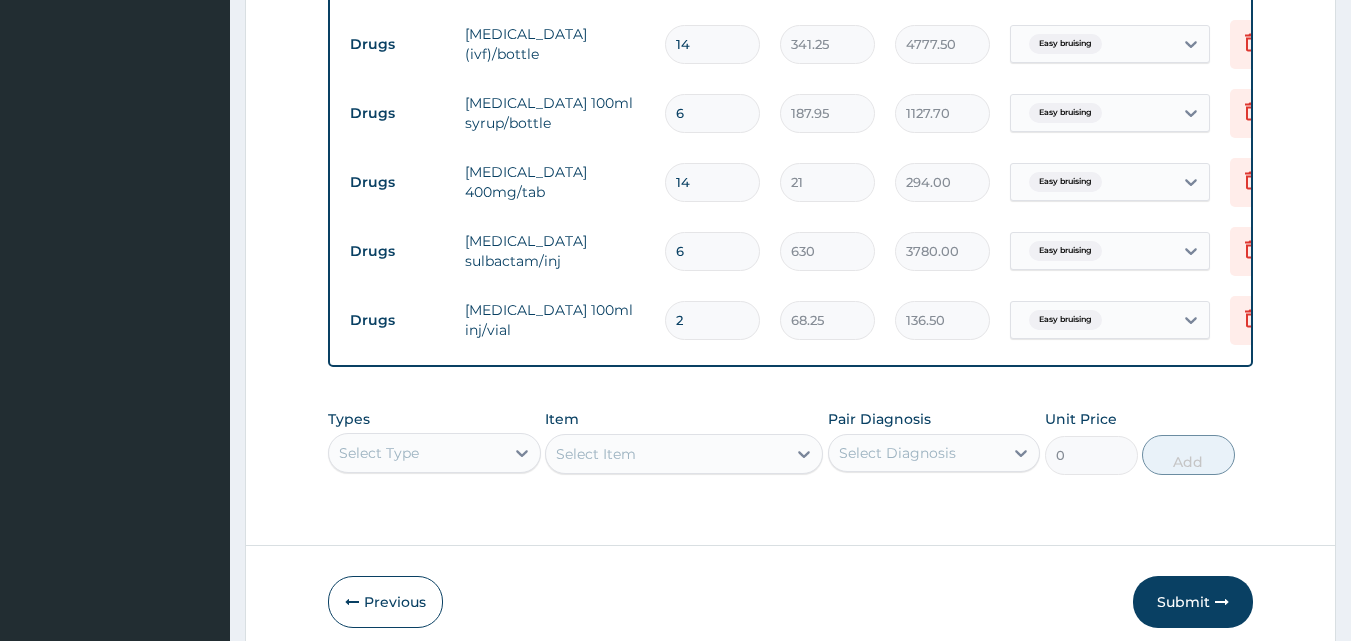 type on "1" 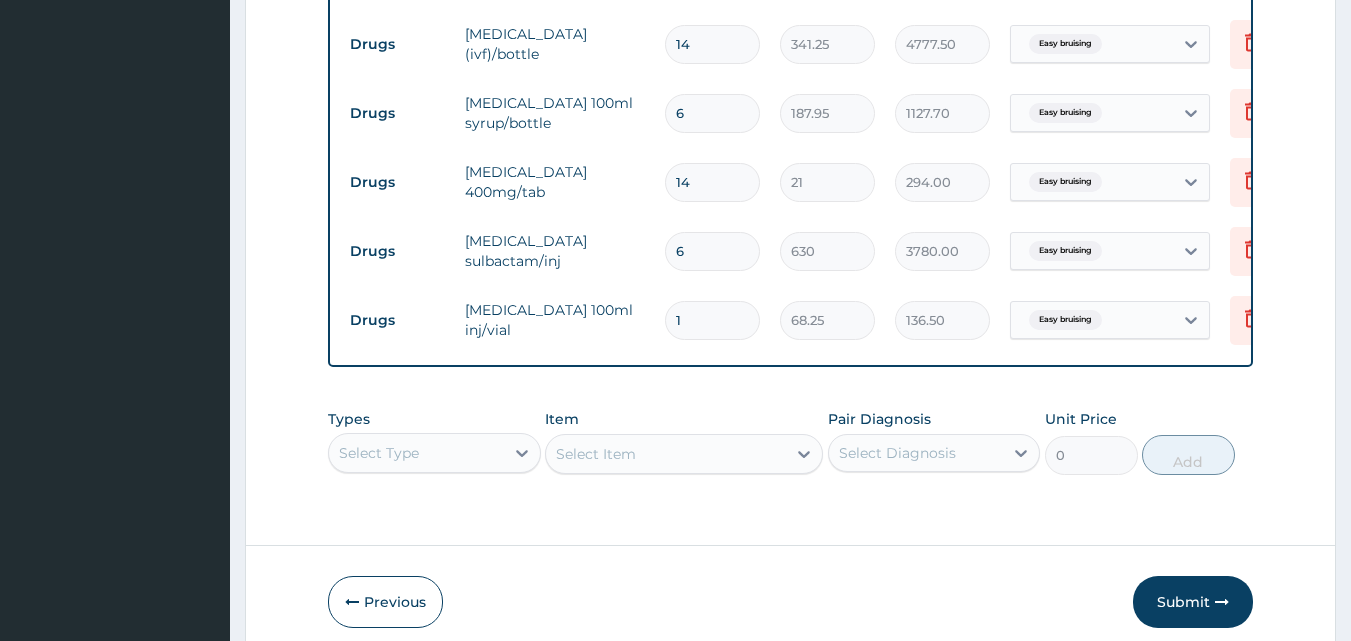 type on "68.25" 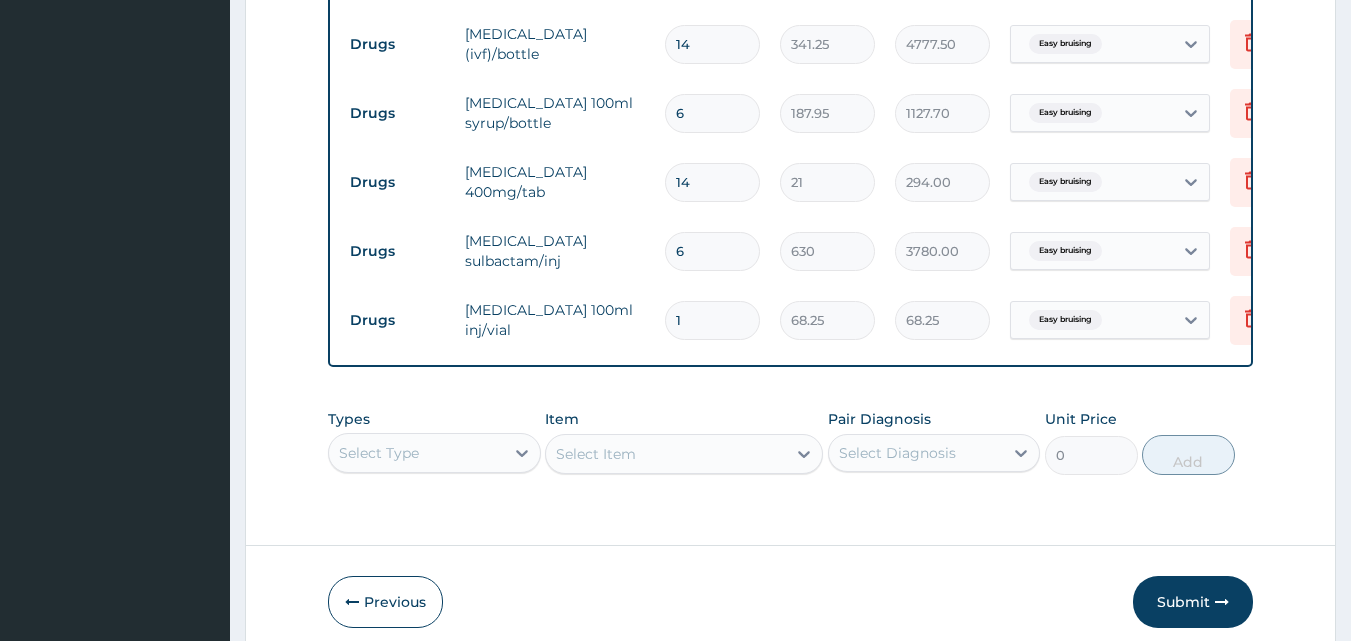 type on "0" 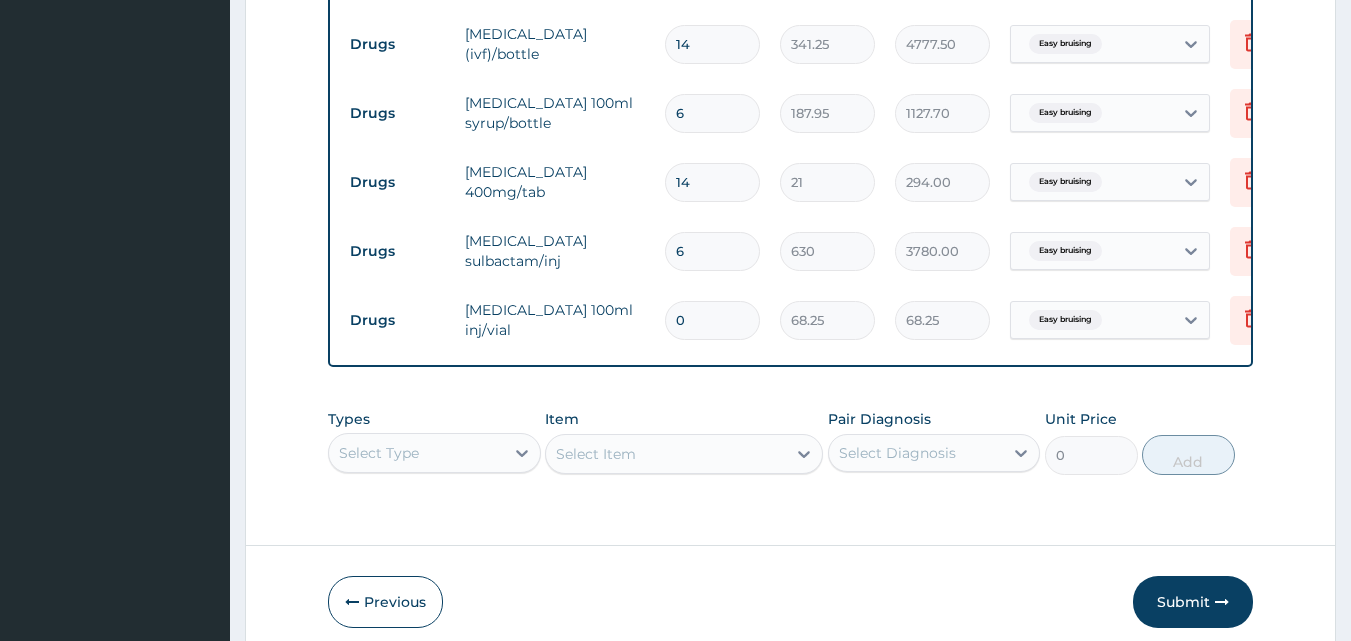 type on "0.00" 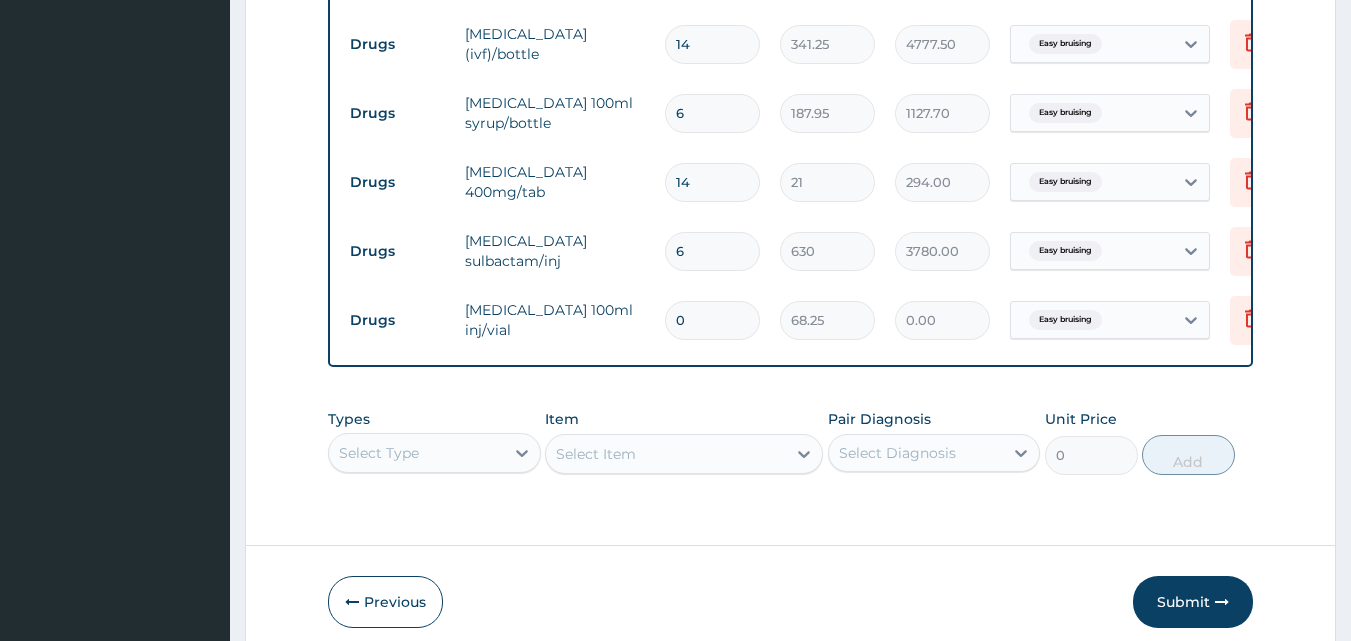 type on "1" 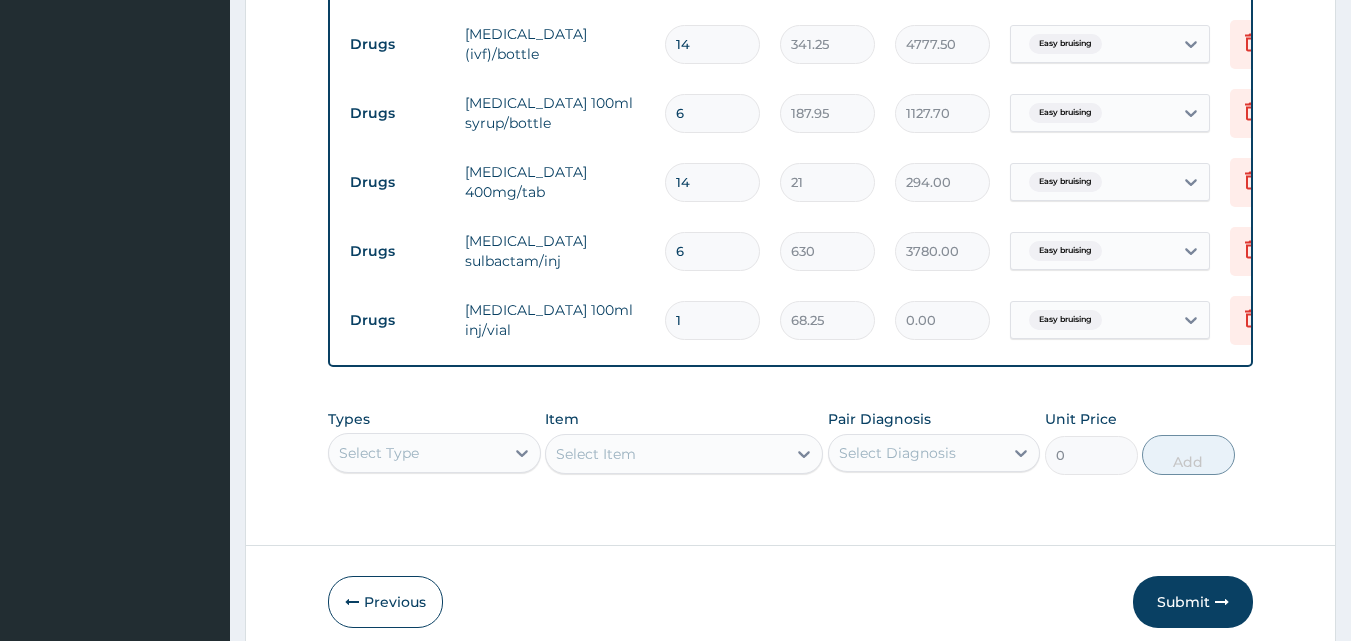 type on "68.25" 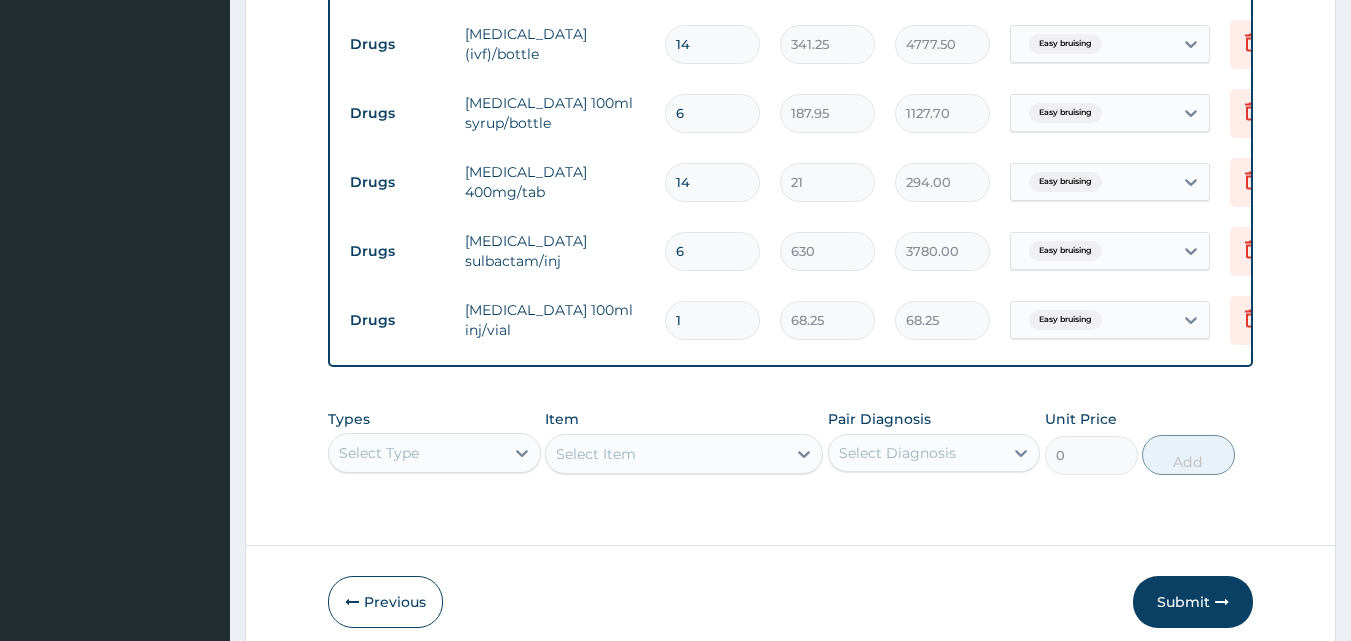 type on "2" 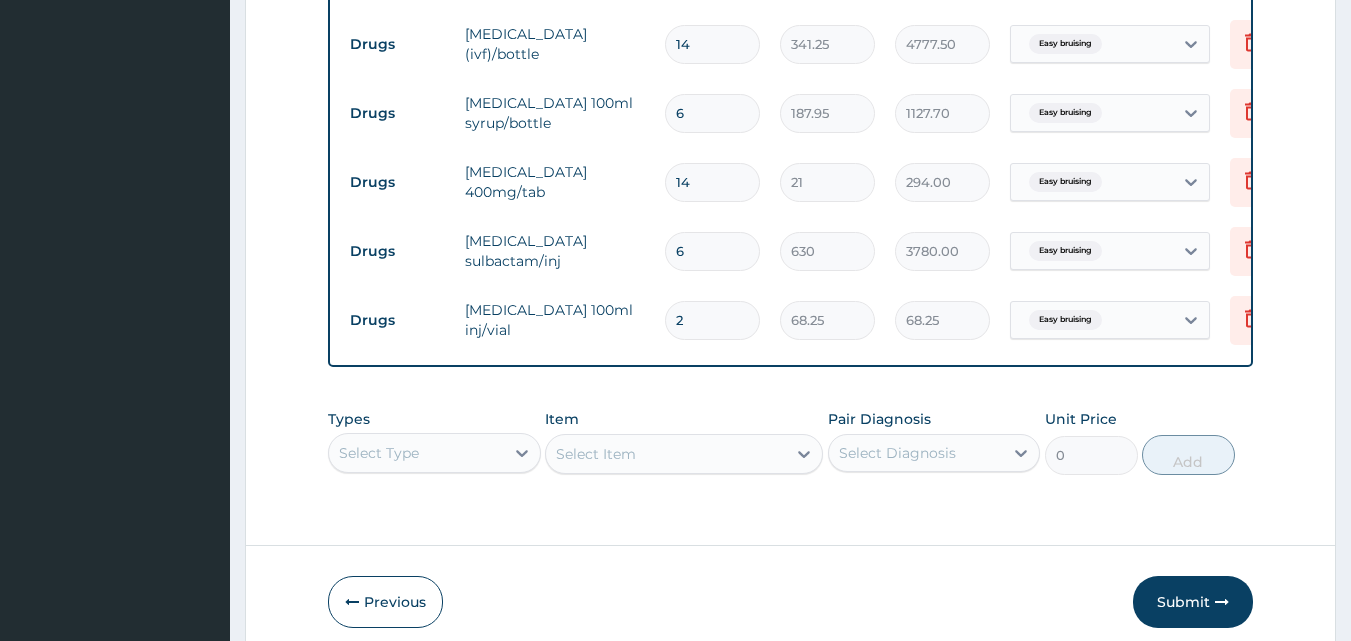 type on "136.50" 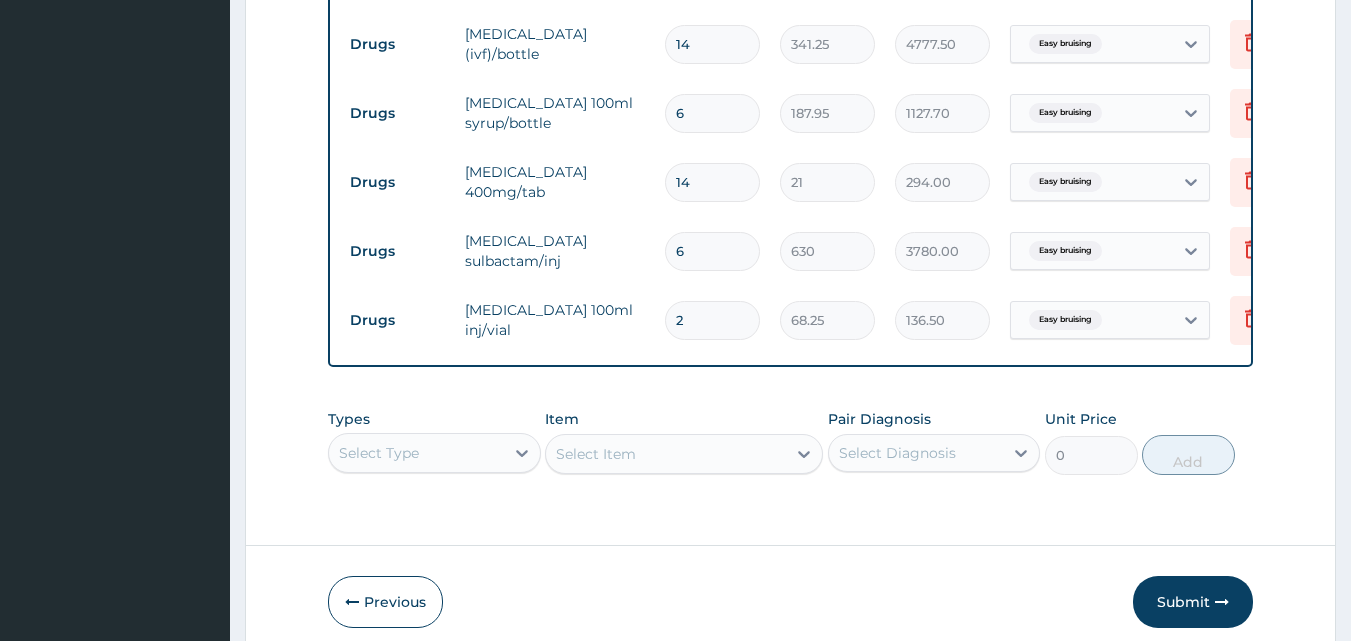 type on "3" 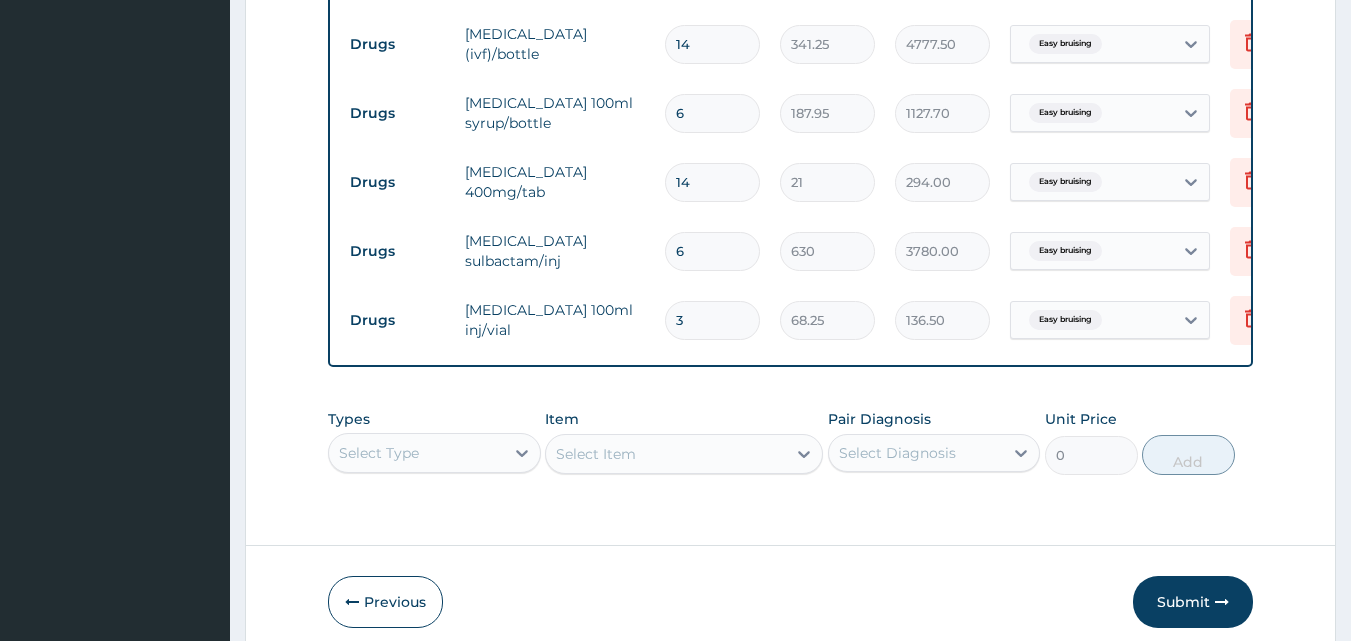 type on "204.75" 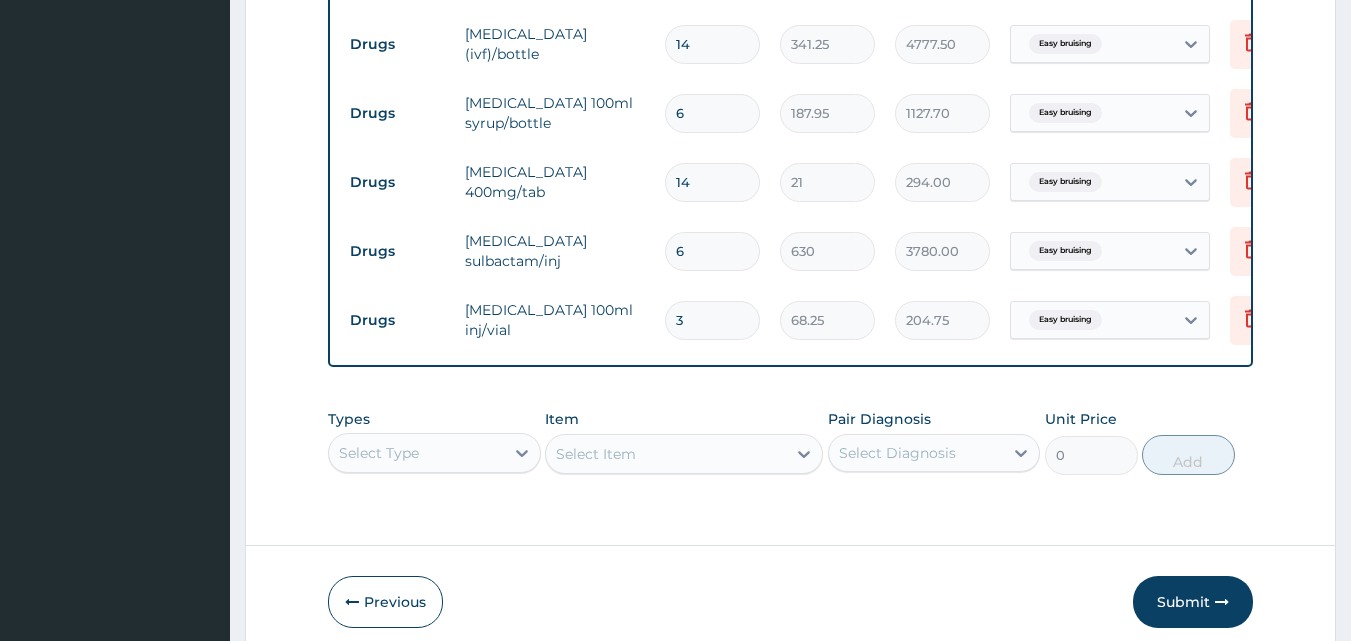 type on "4" 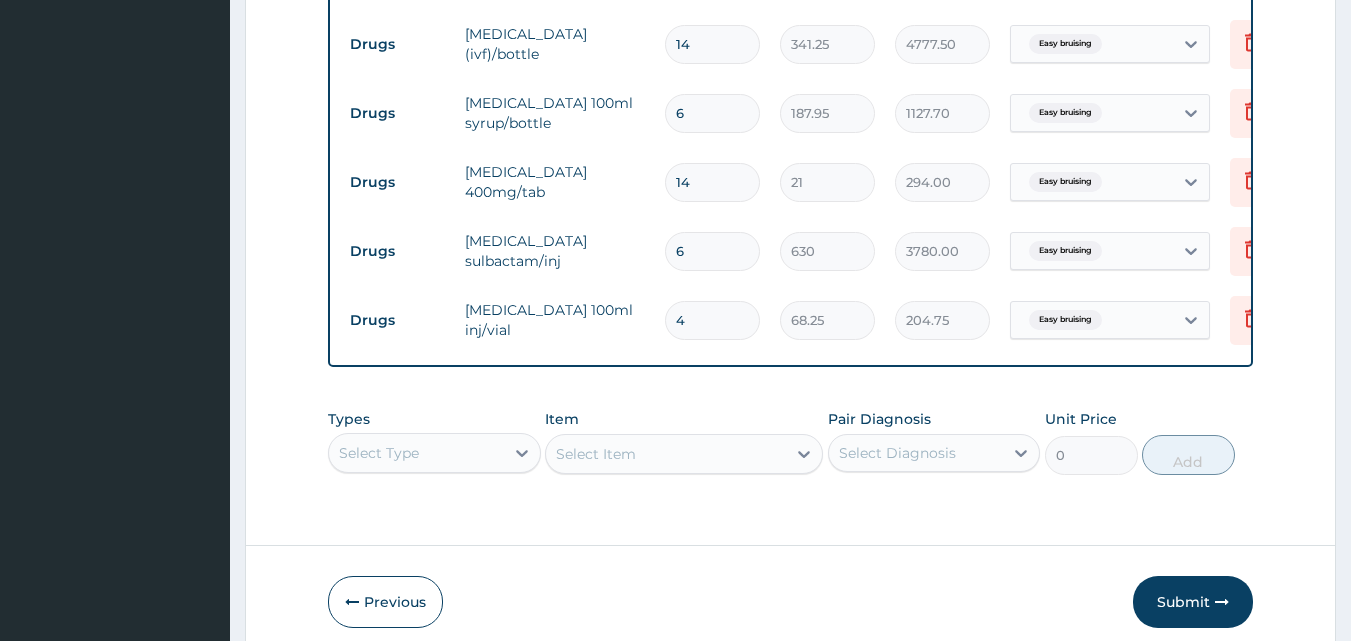 type on "273.00" 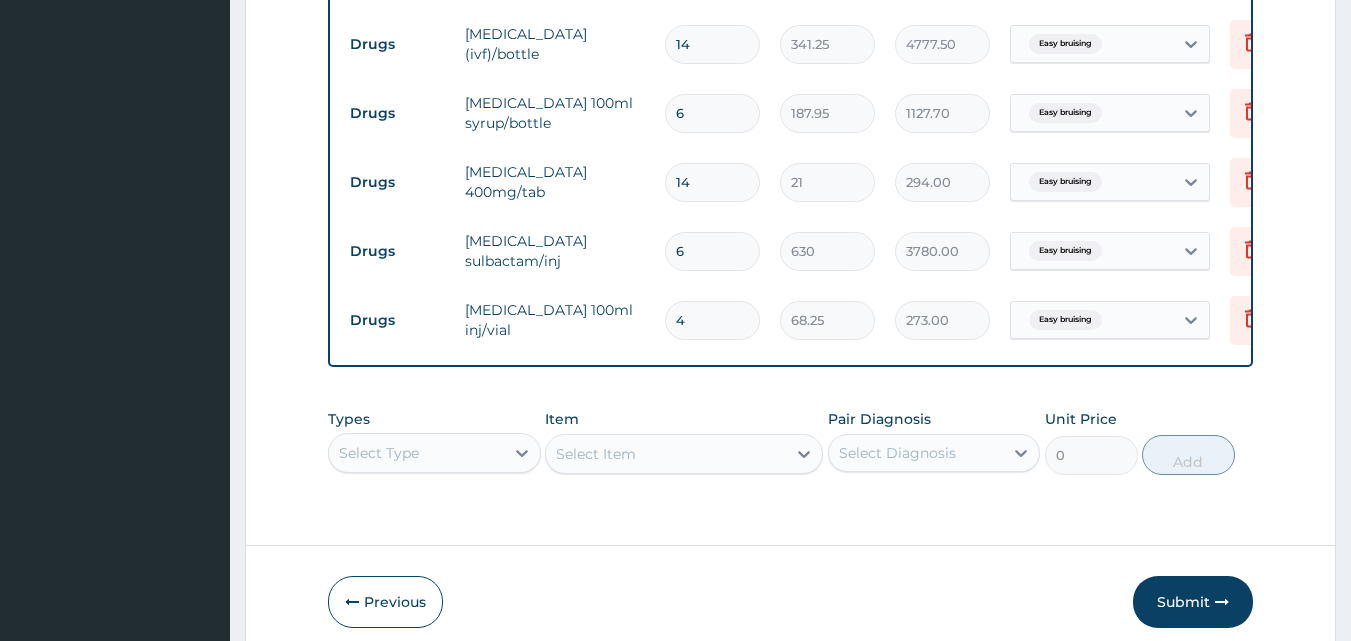 type on "5" 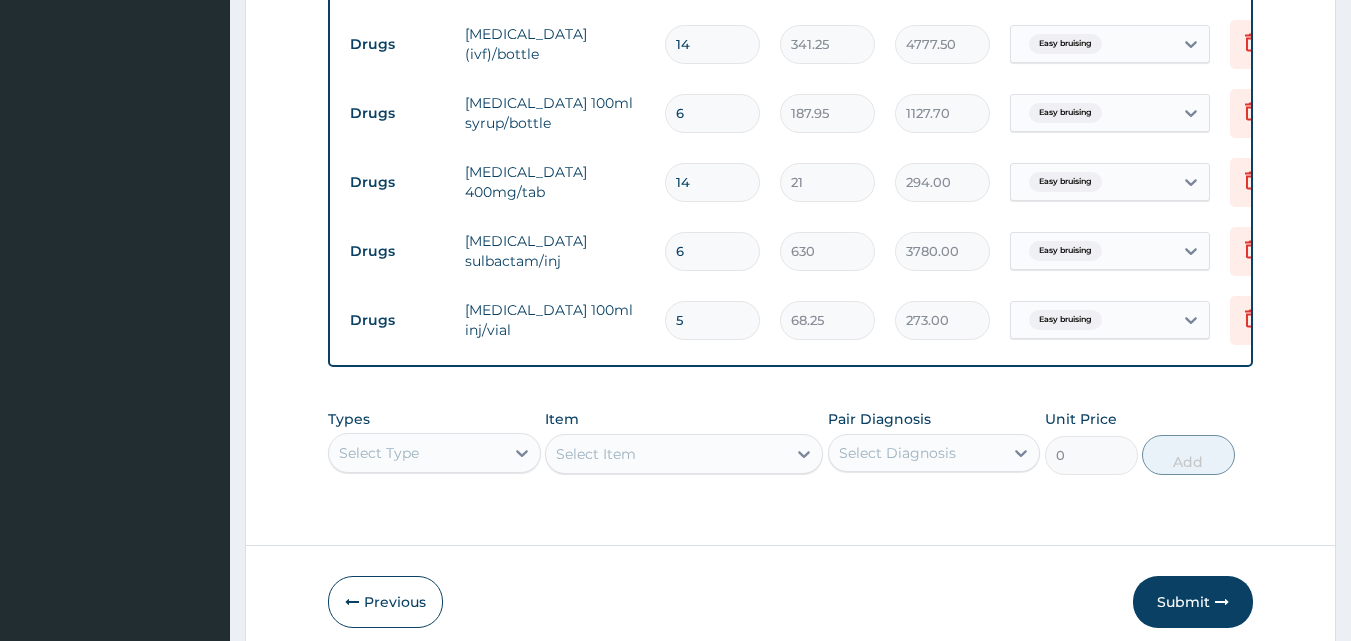type on "341.25" 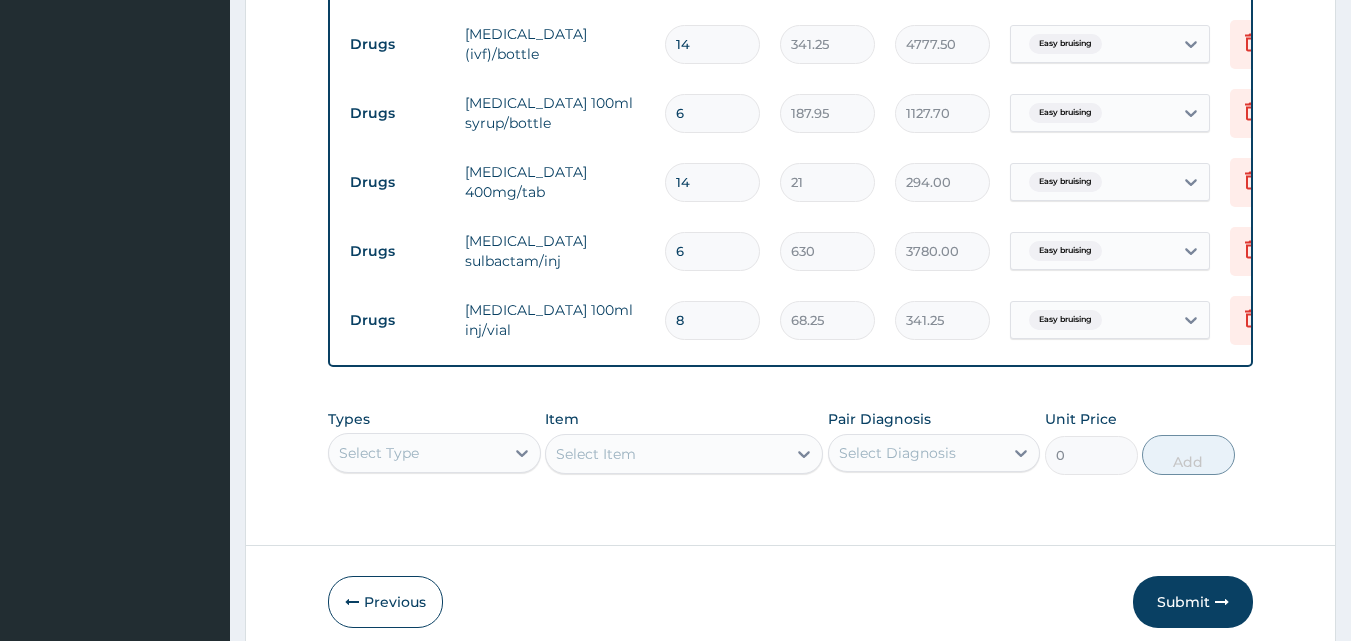 type on "9" 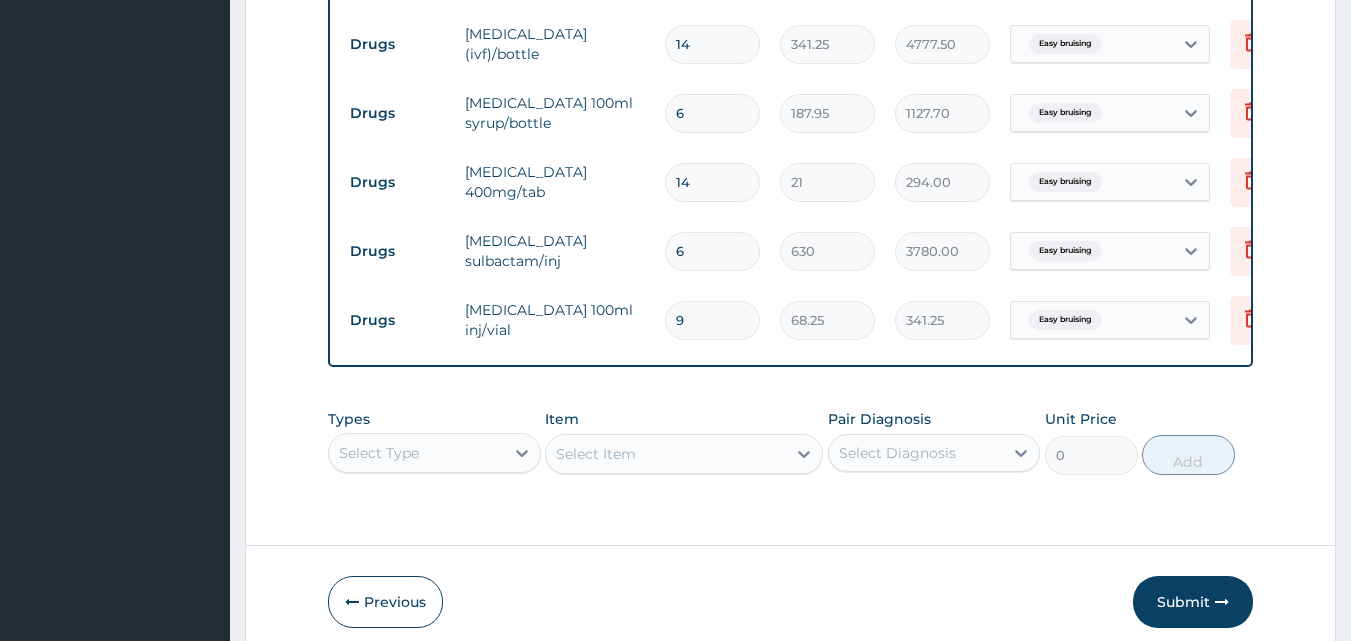 type on "614.25" 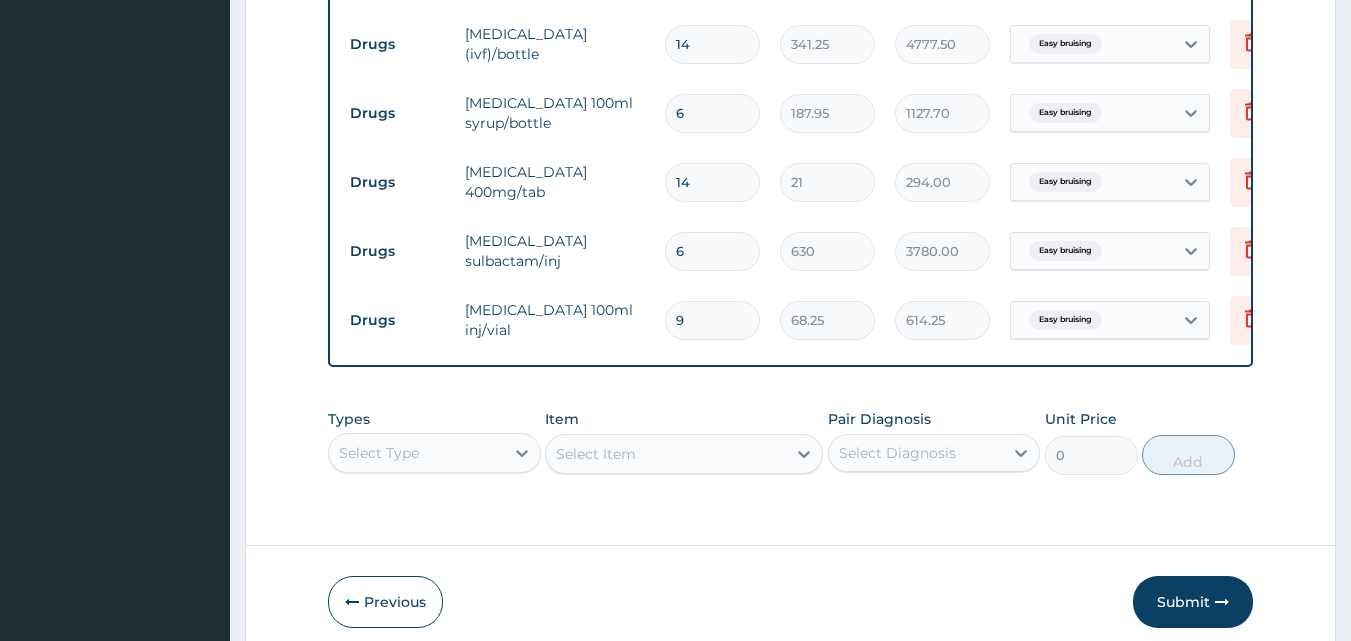 type on "10" 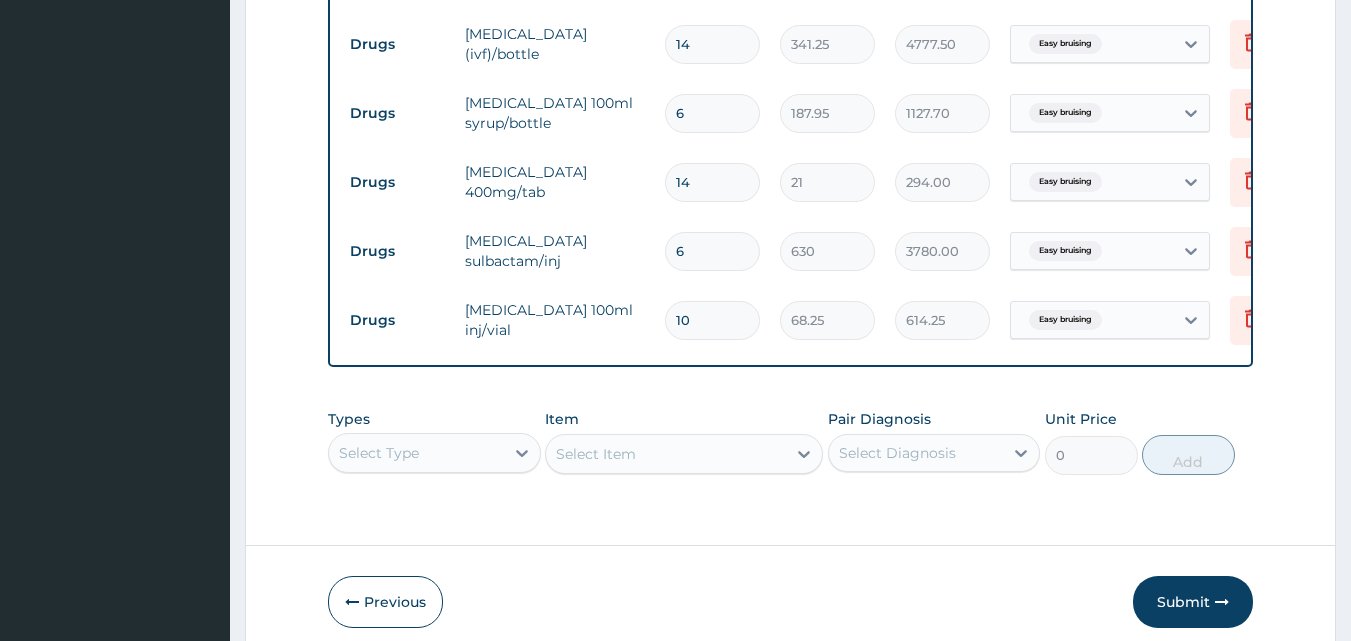 type on "682.50" 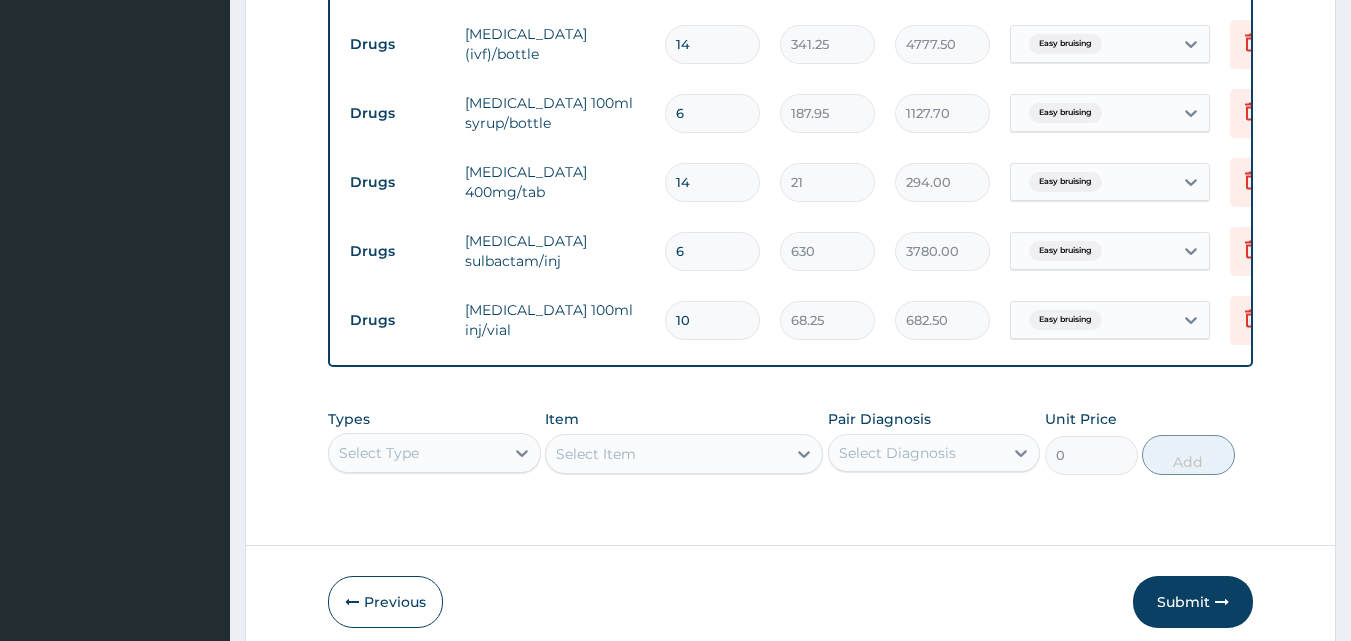 type on "11" 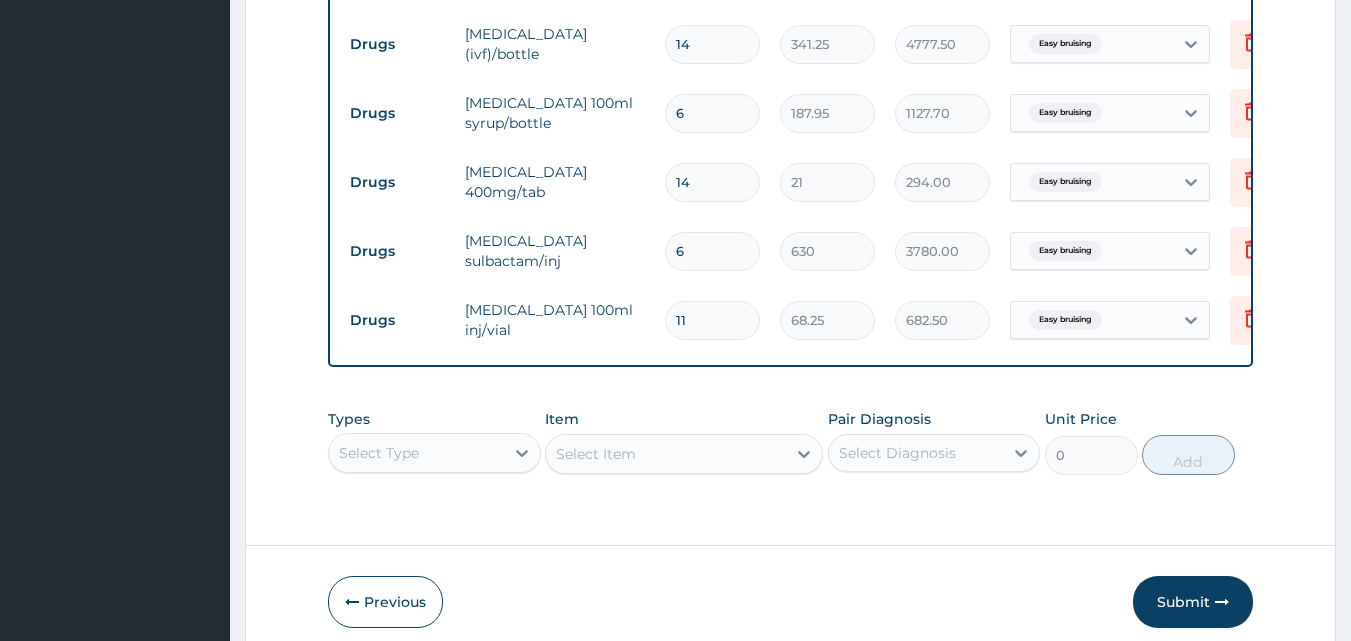 type on "750.75" 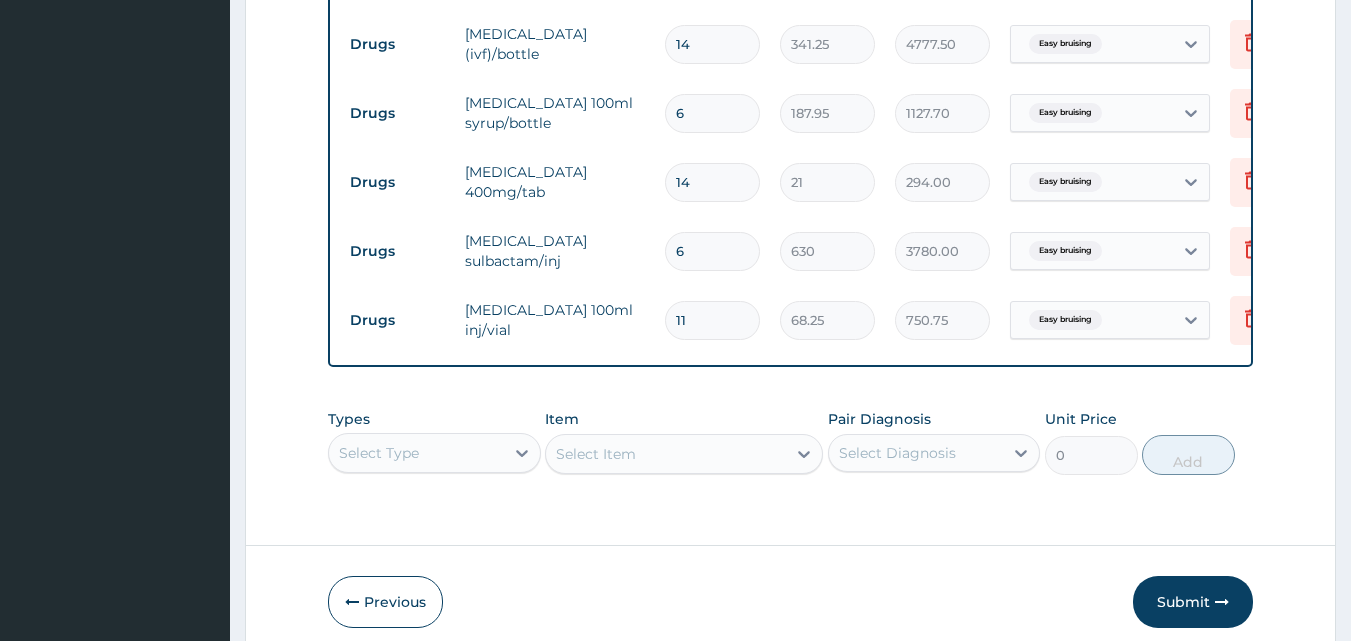 type on "12" 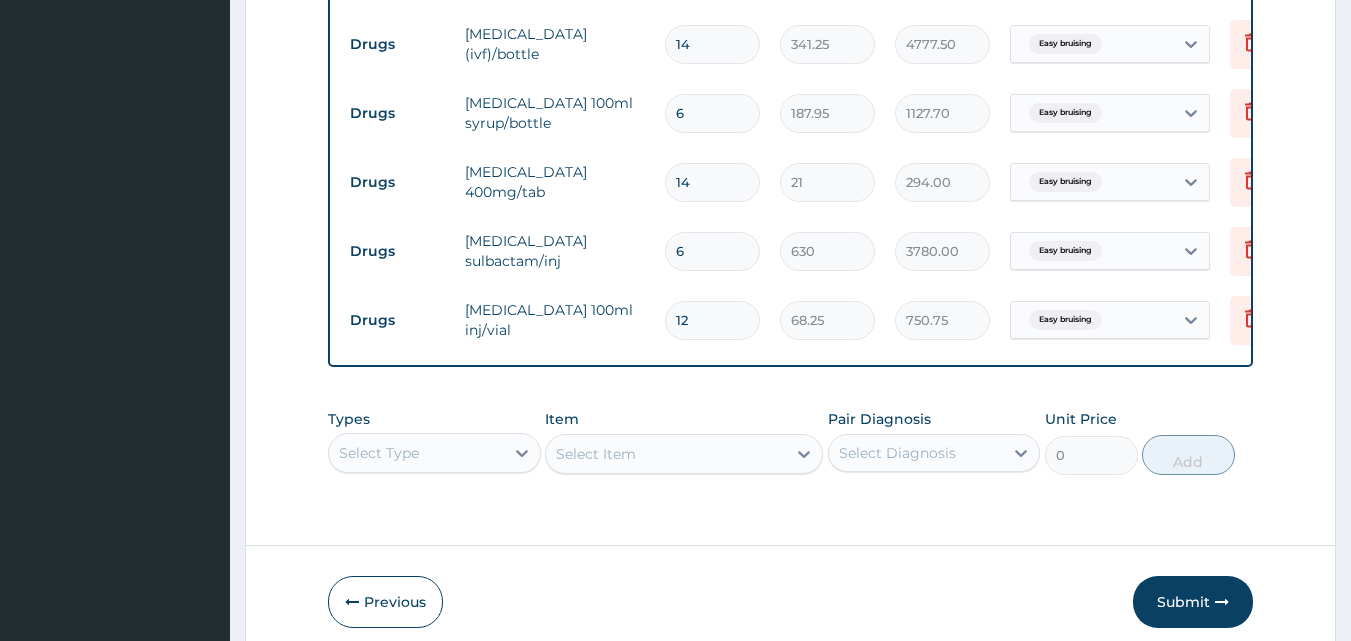 type on "819.00" 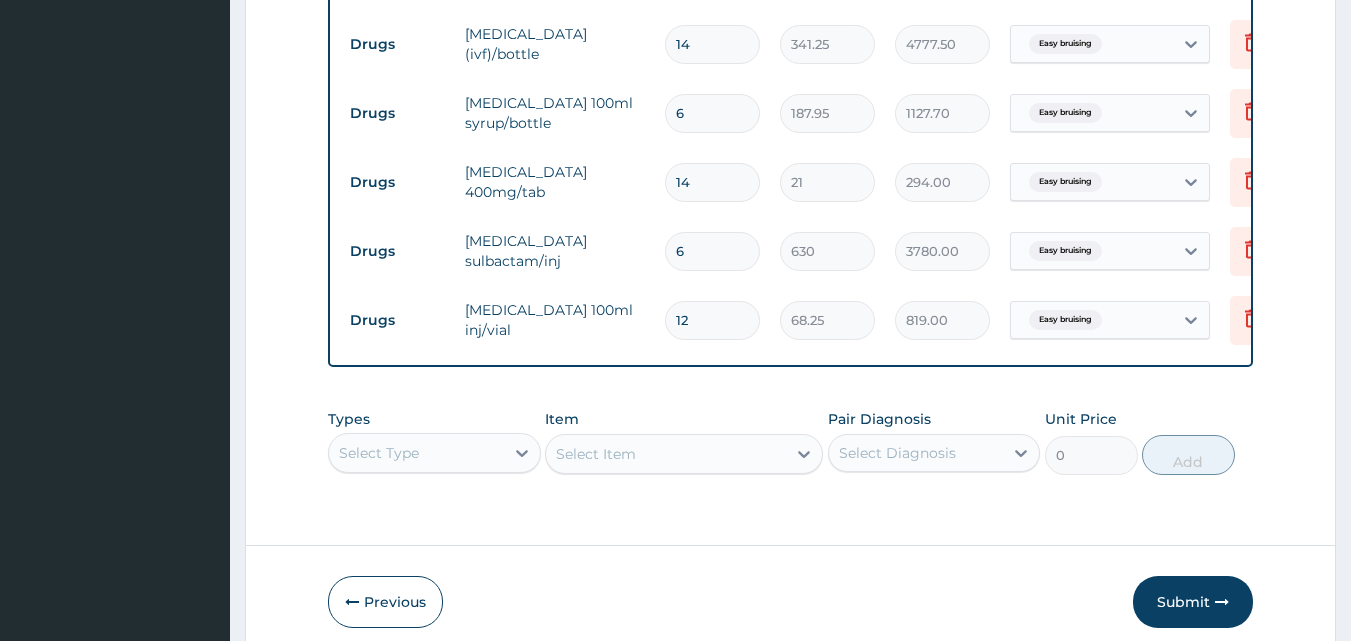 type on "13" 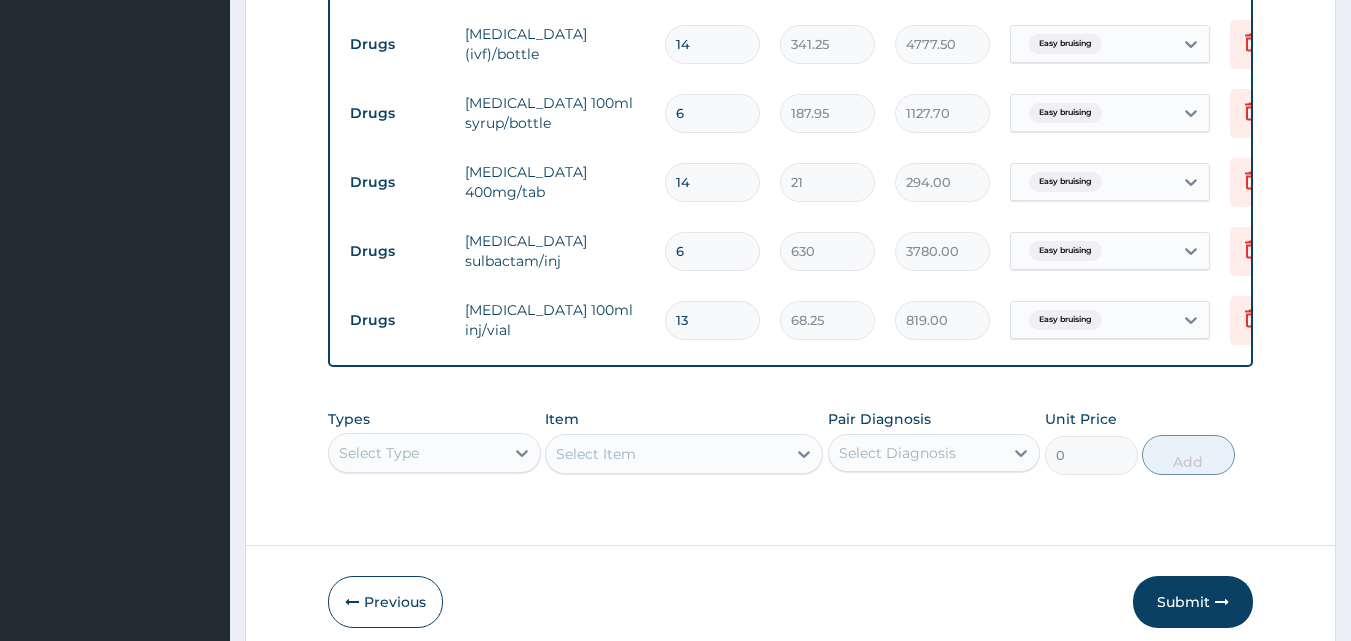 type on "887.25" 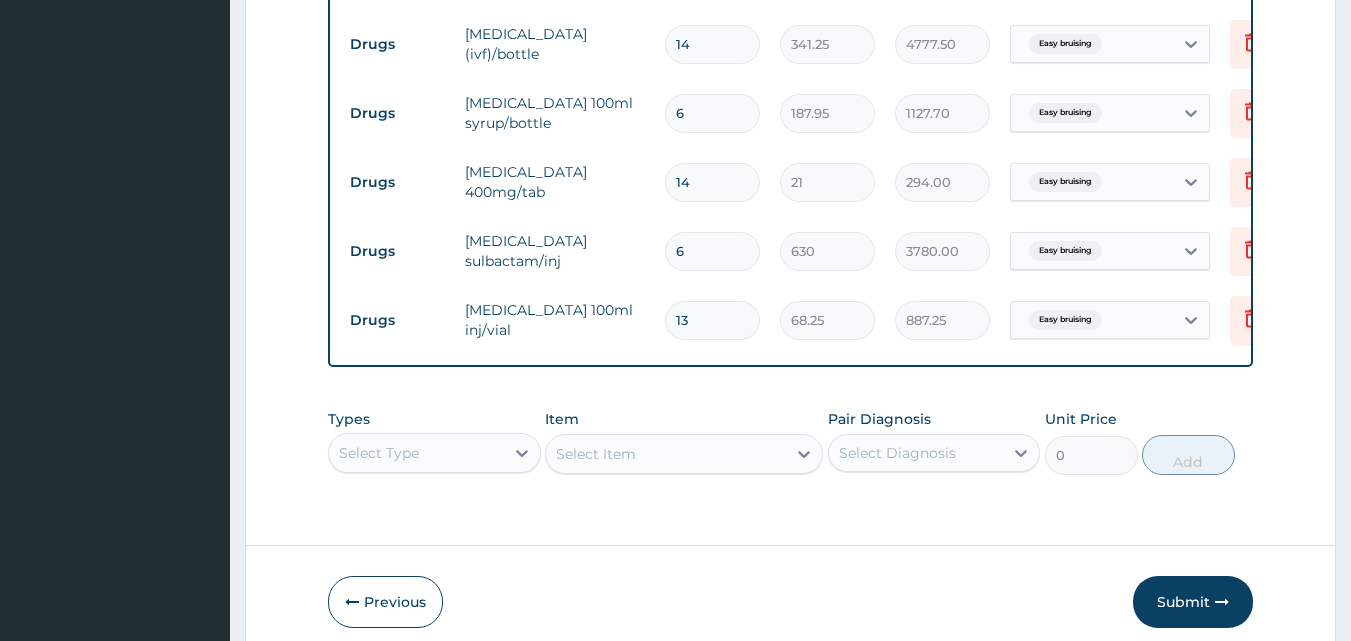 type on "14" 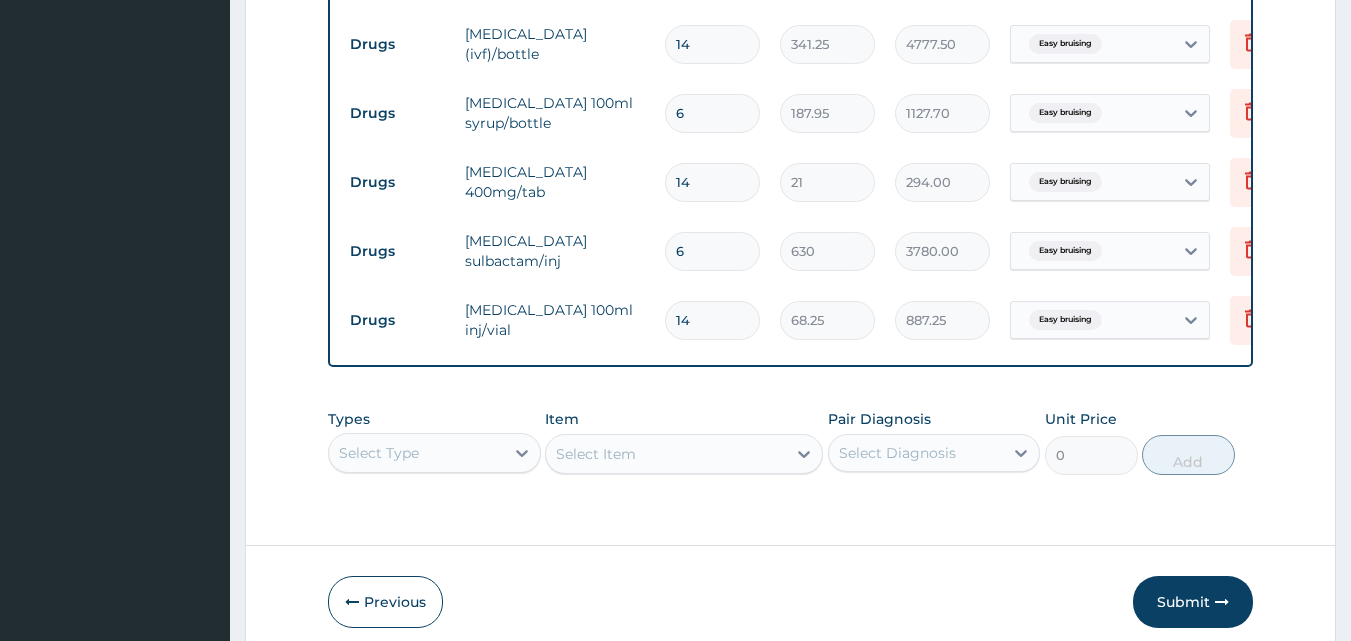 type on "955.50" 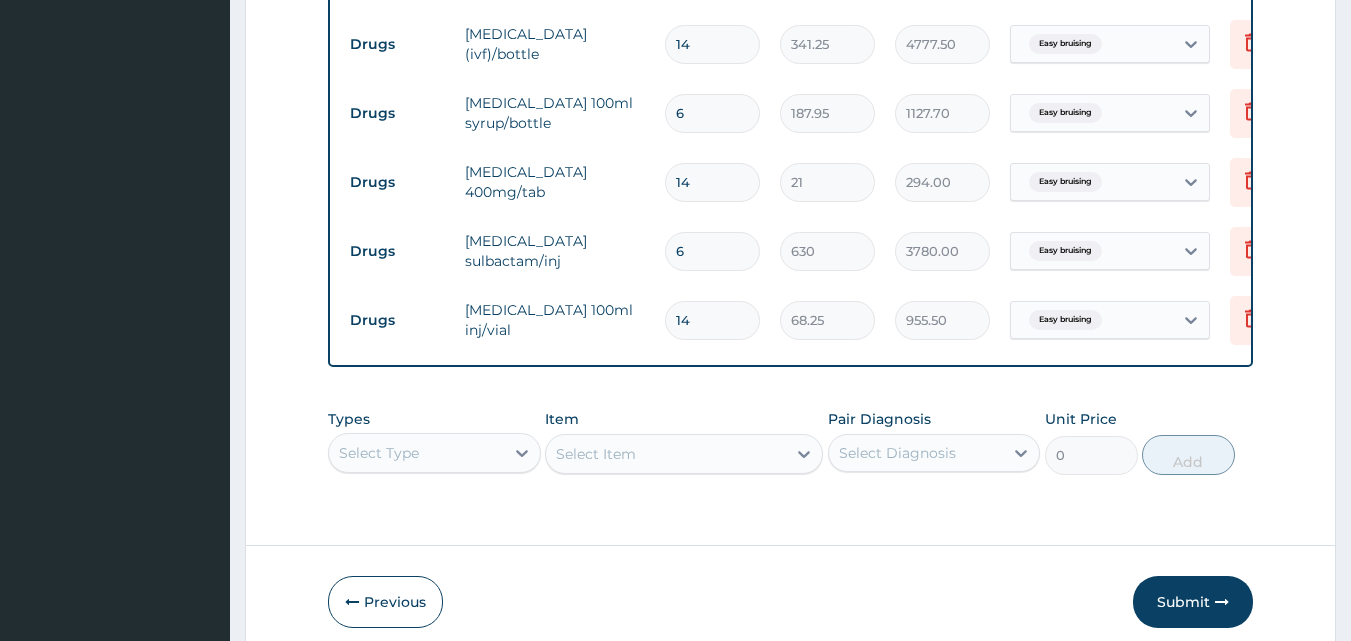 type on "13" 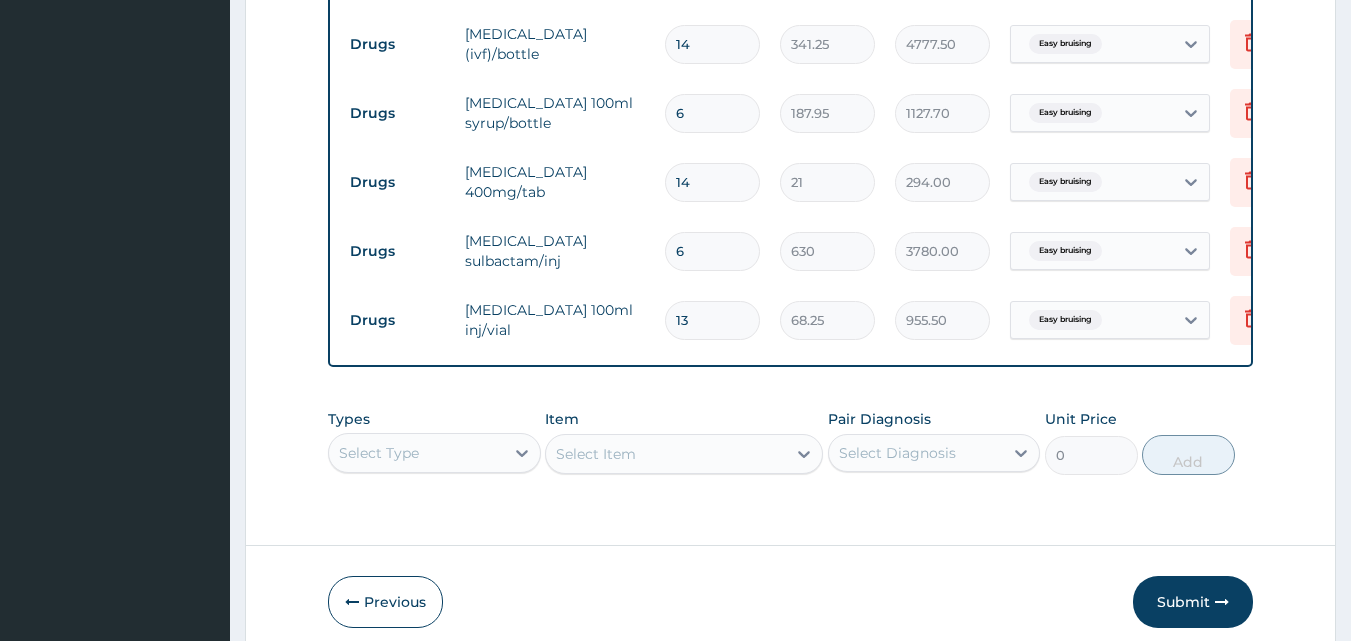 type on "887.25" 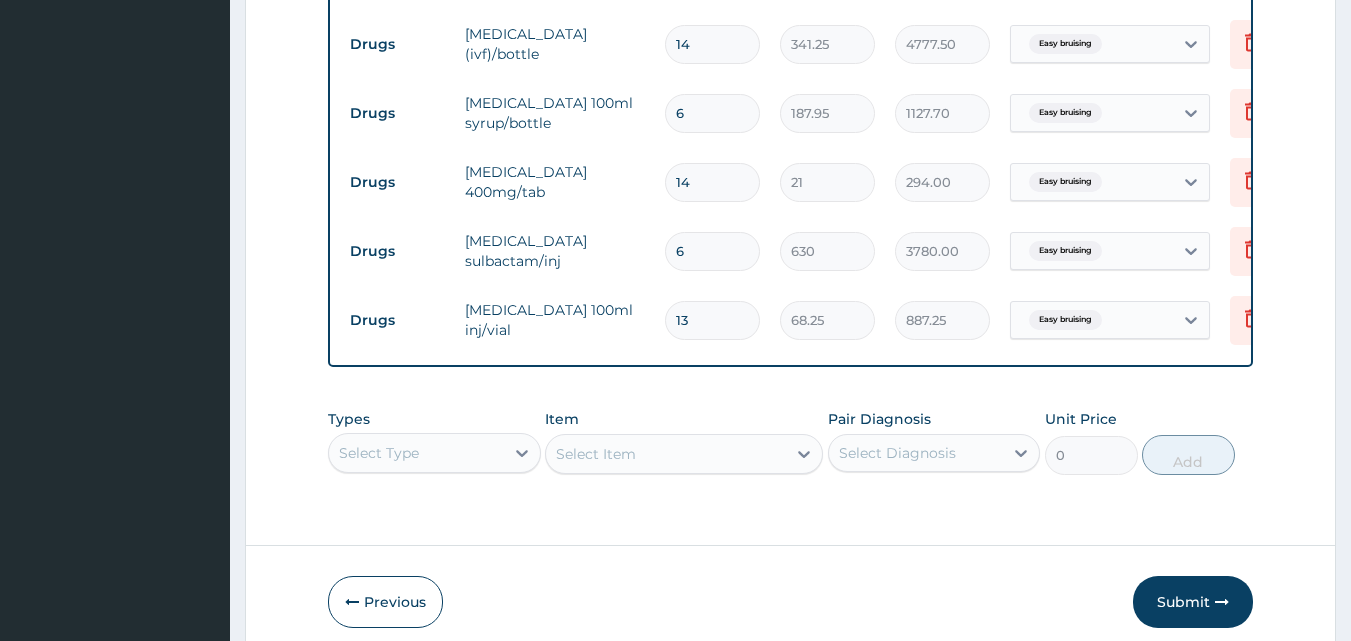 type on "12" 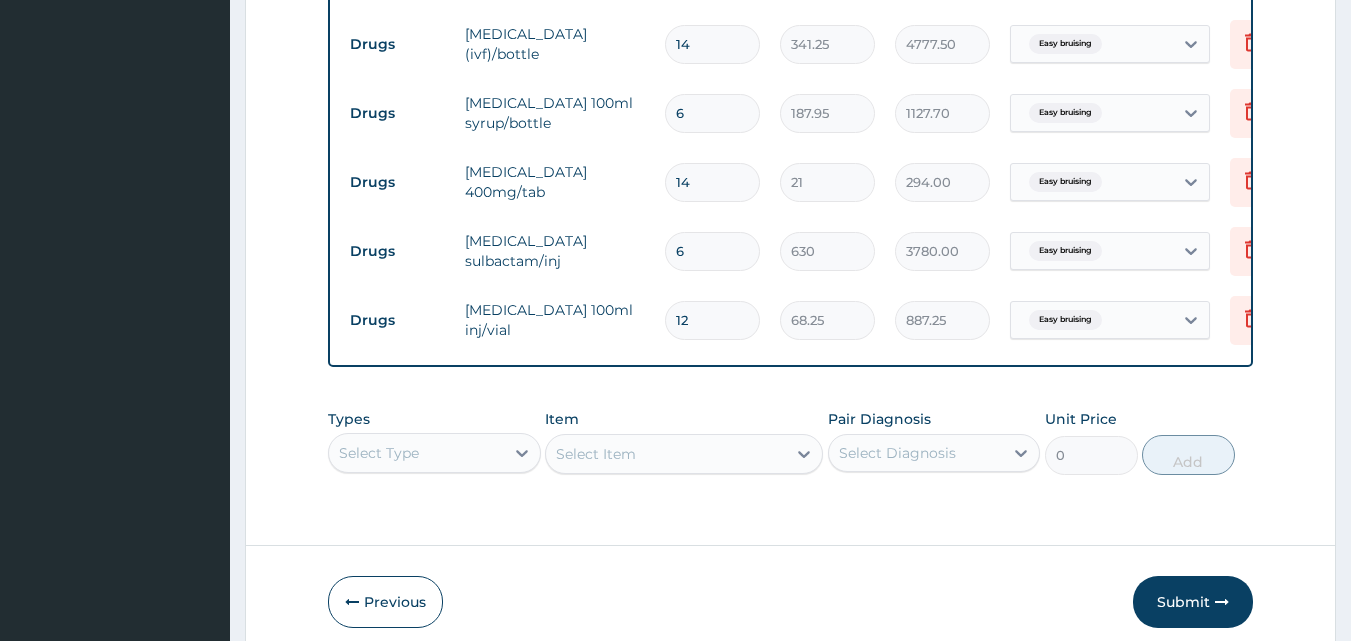 type on "819.00" 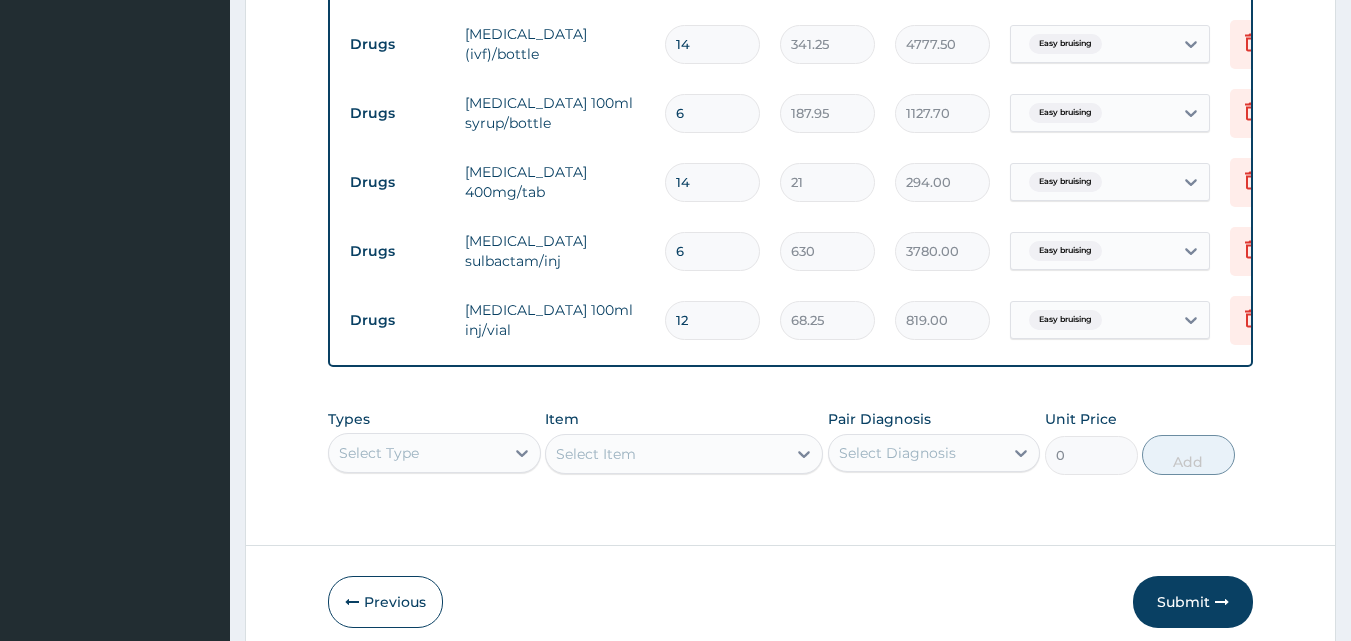type on "11" 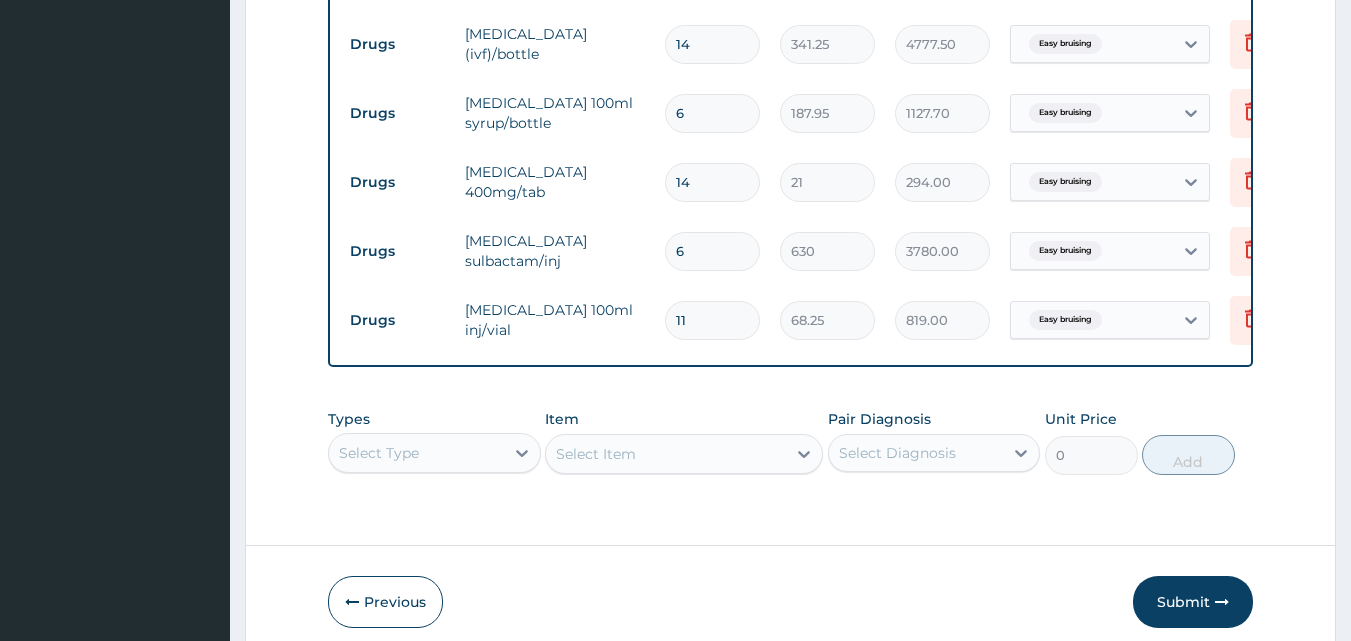type on "750.75" 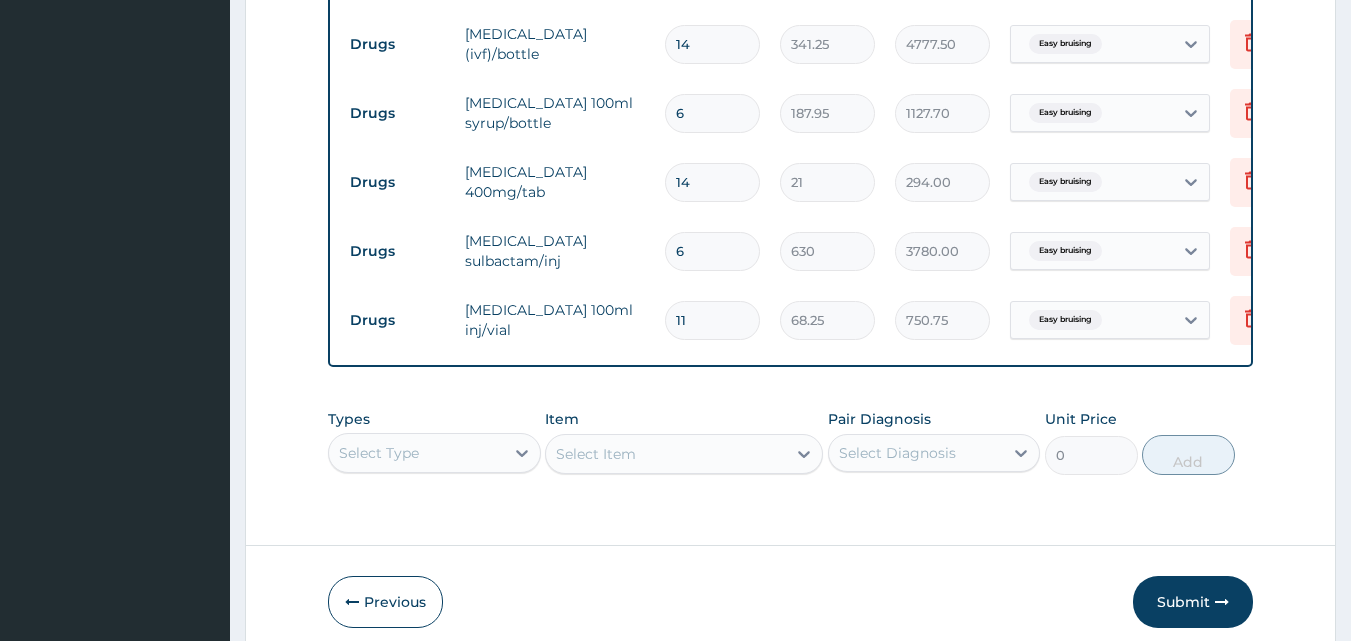type on "10" 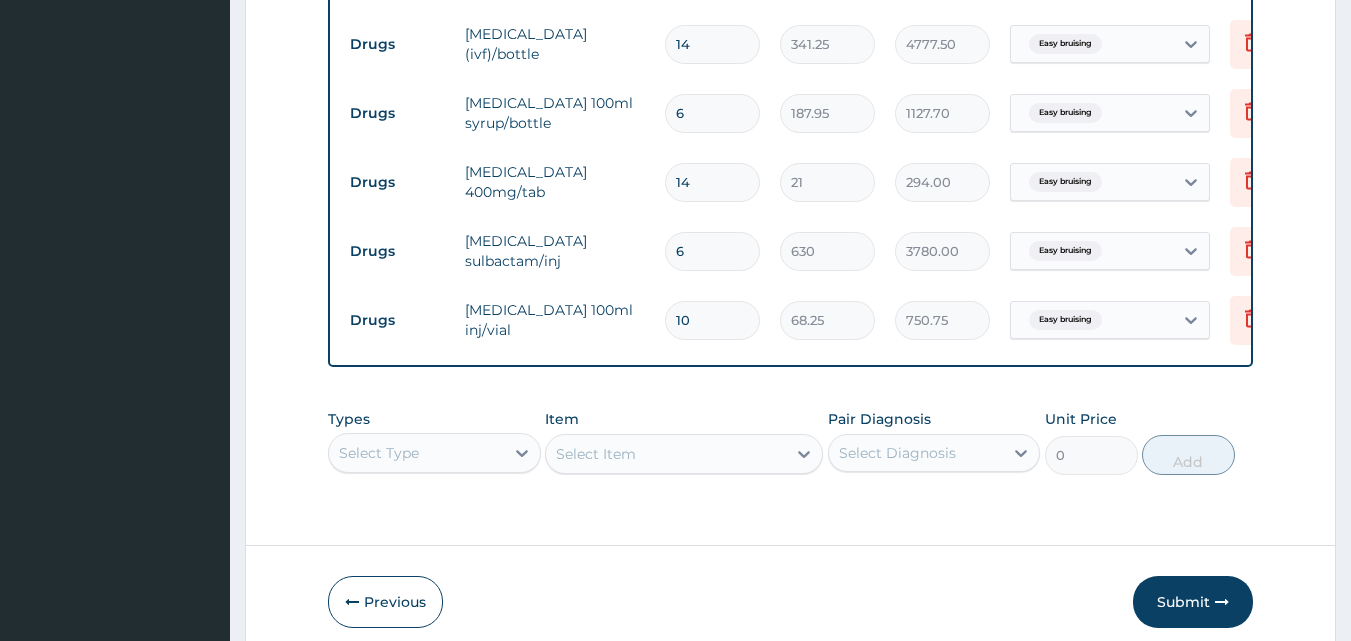 type on "682.50" 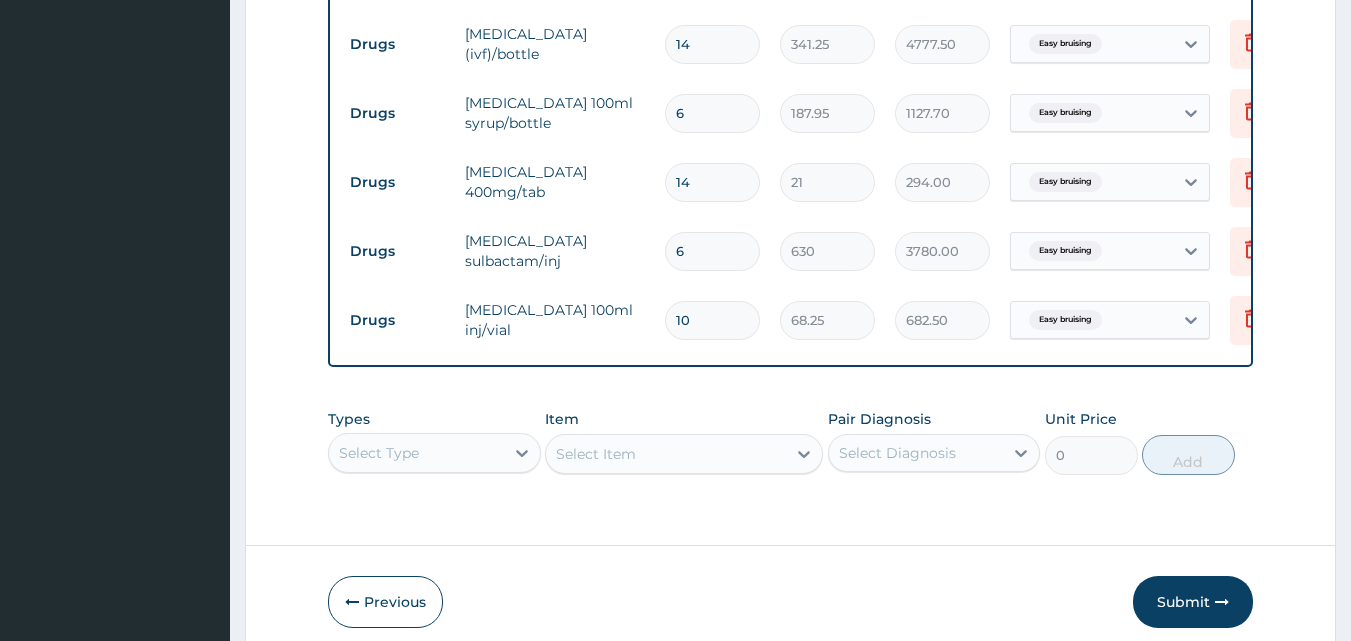type on "9" 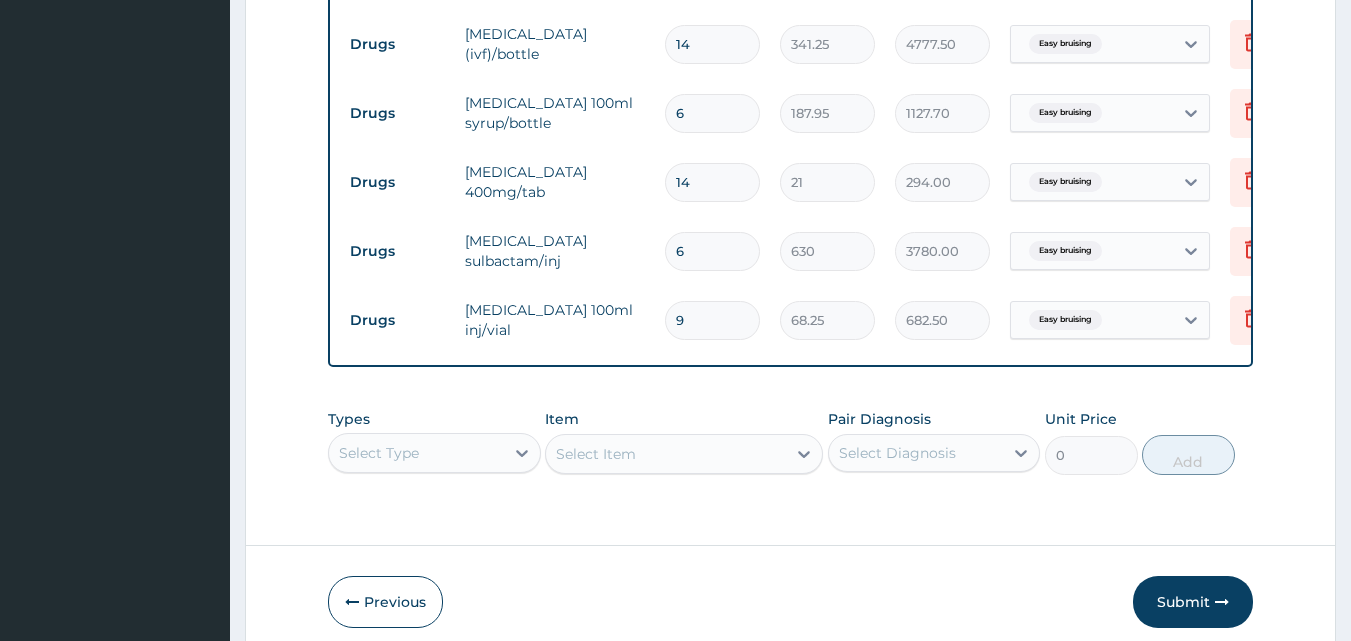 type on "614.25" 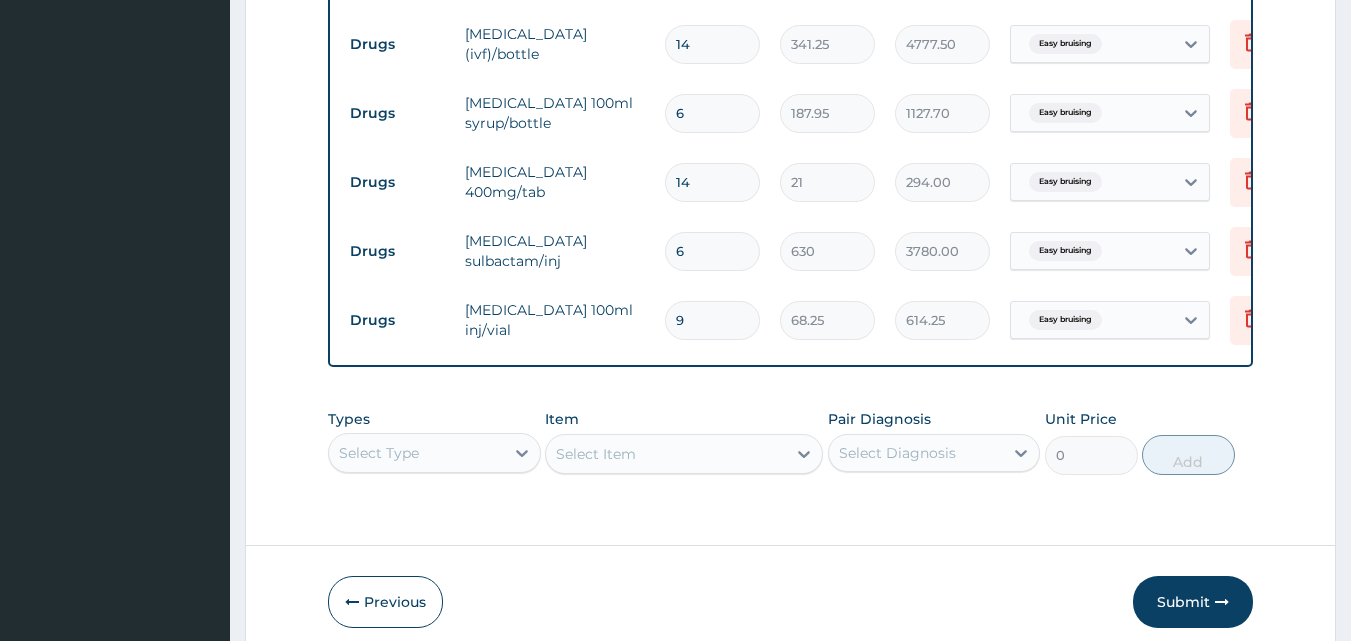 type on "8" 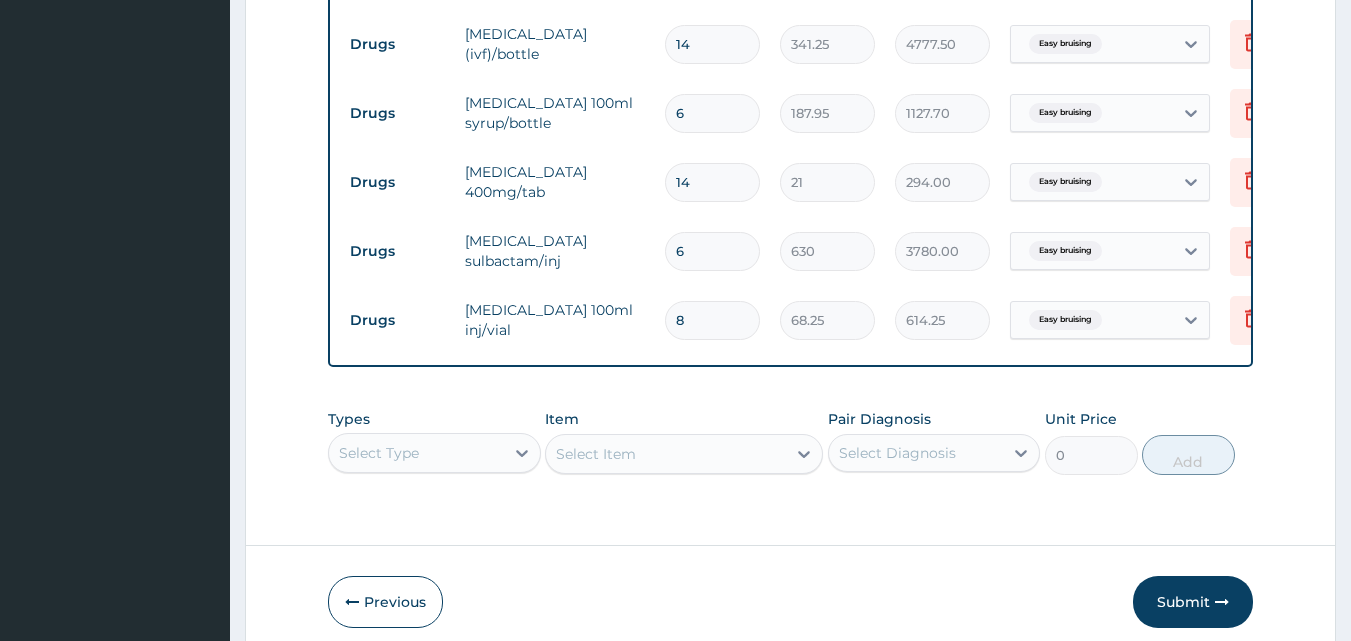 type on "546.00" 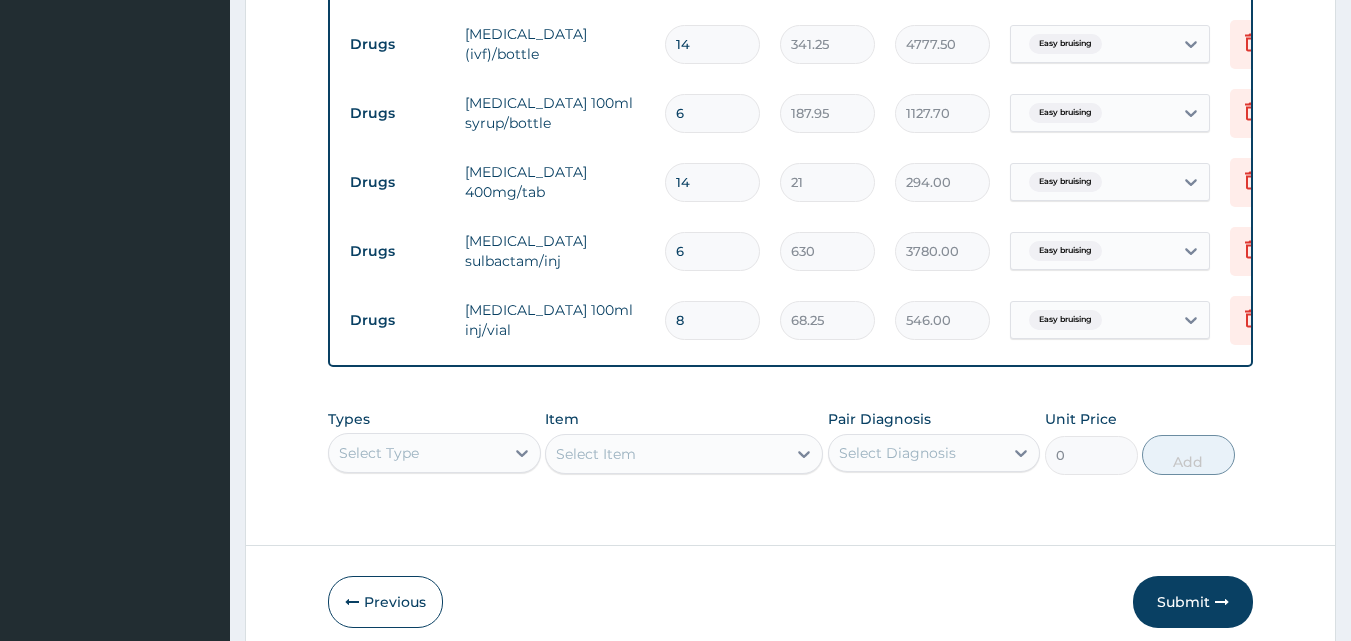 type on "7" 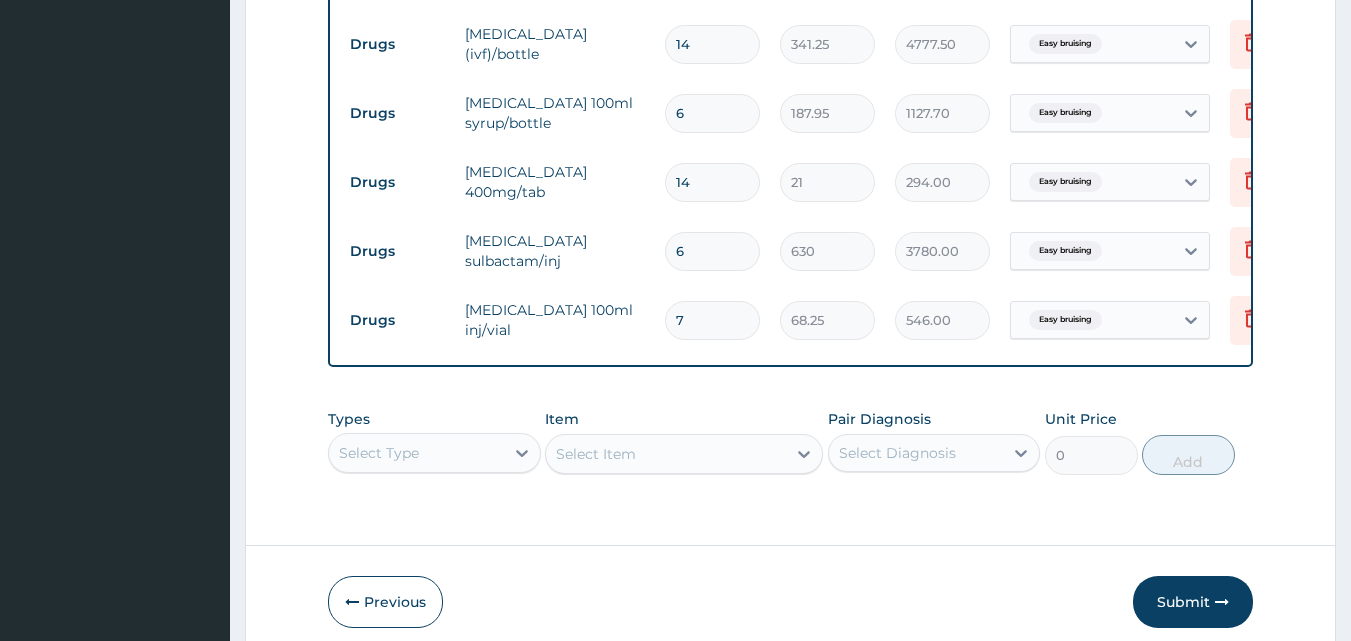 type on "477.75" 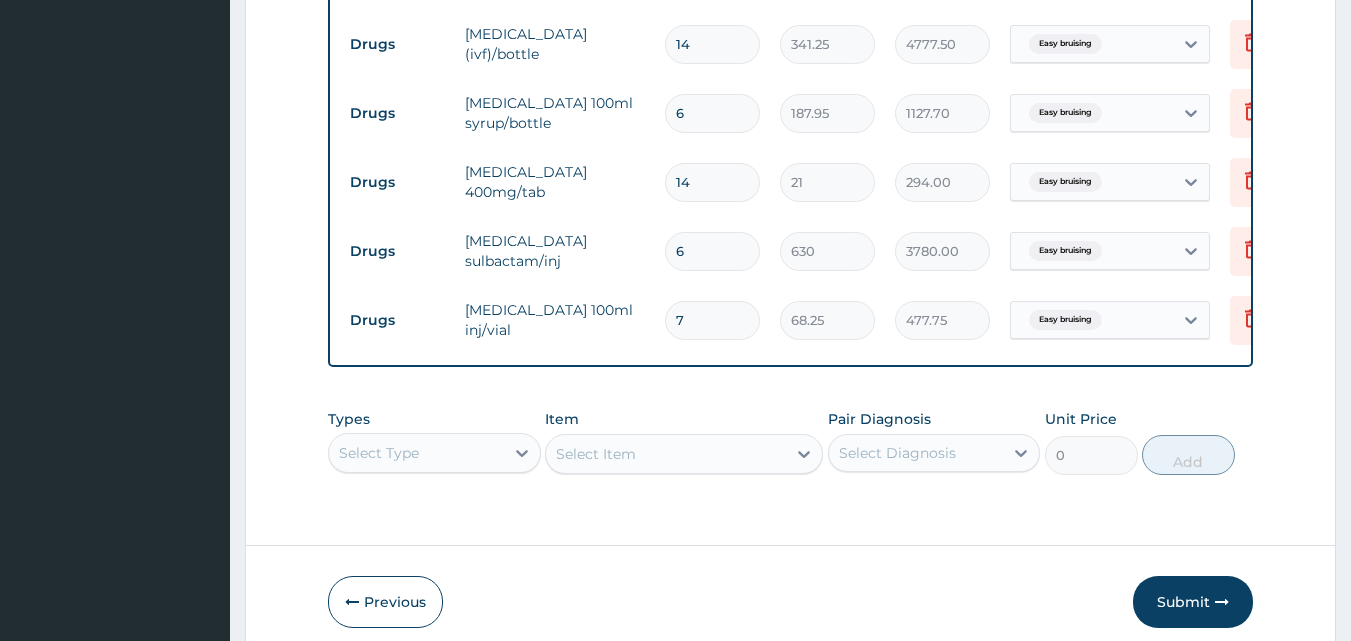 type on "6" 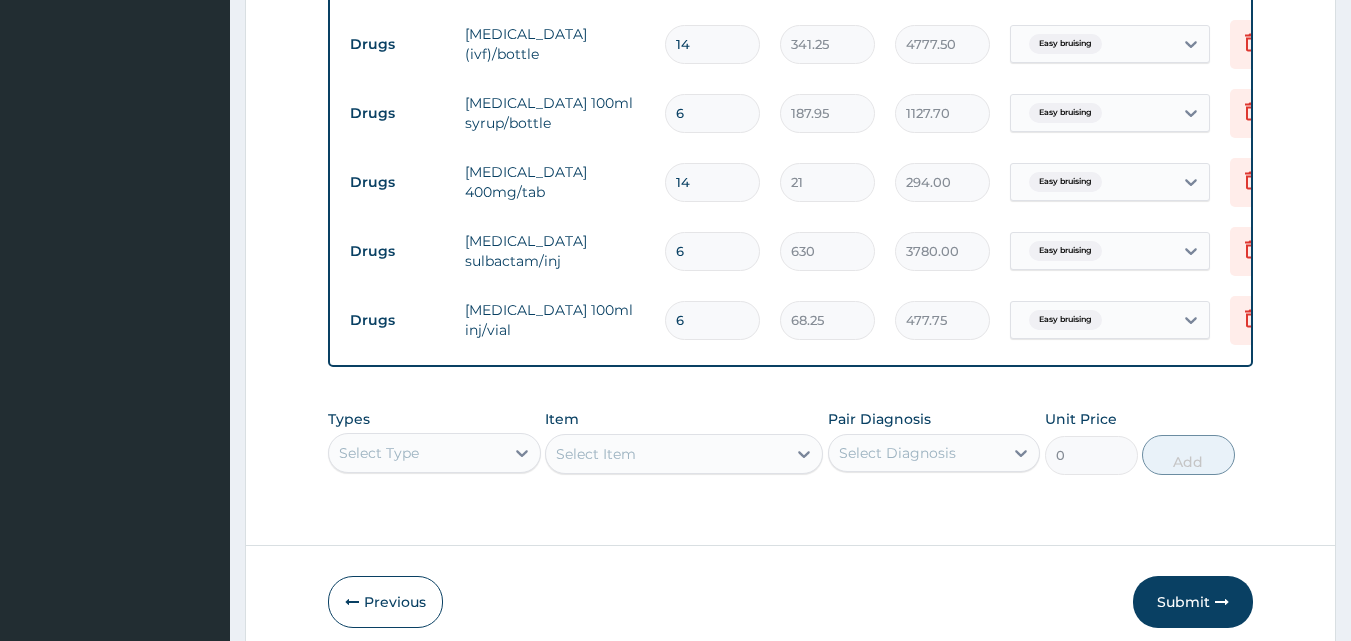 type on "409.50" 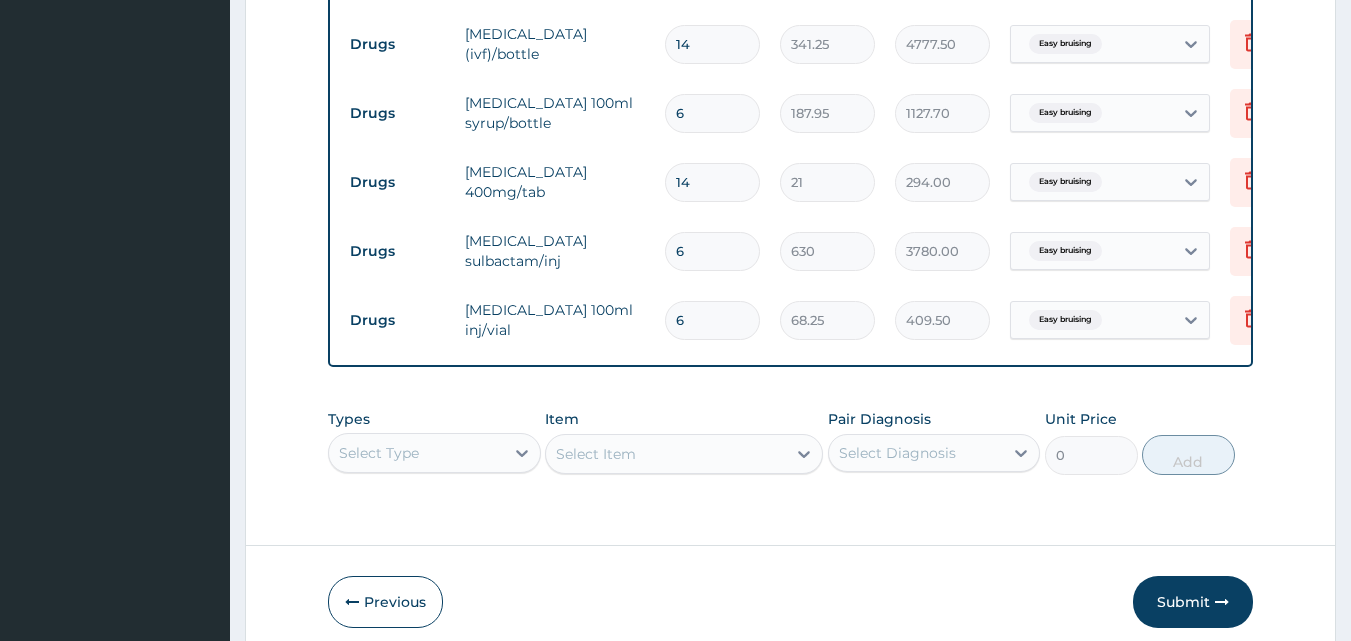 type on "5" 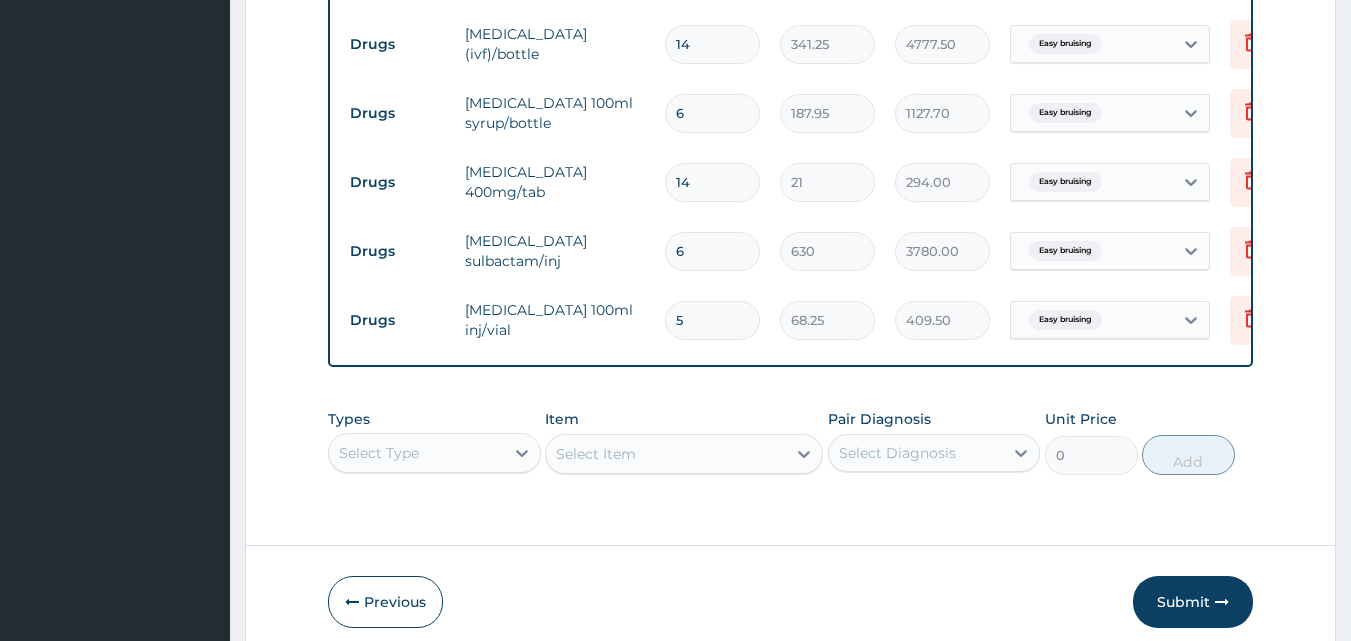 type on "341.25" 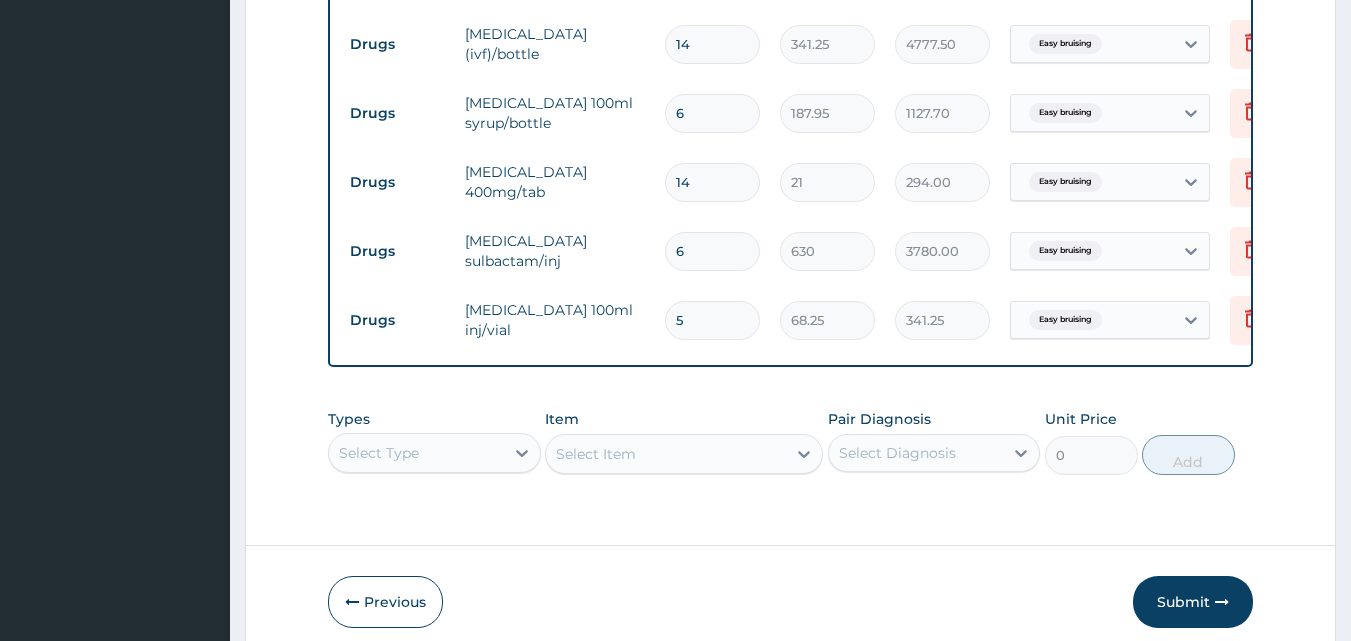type on "4" 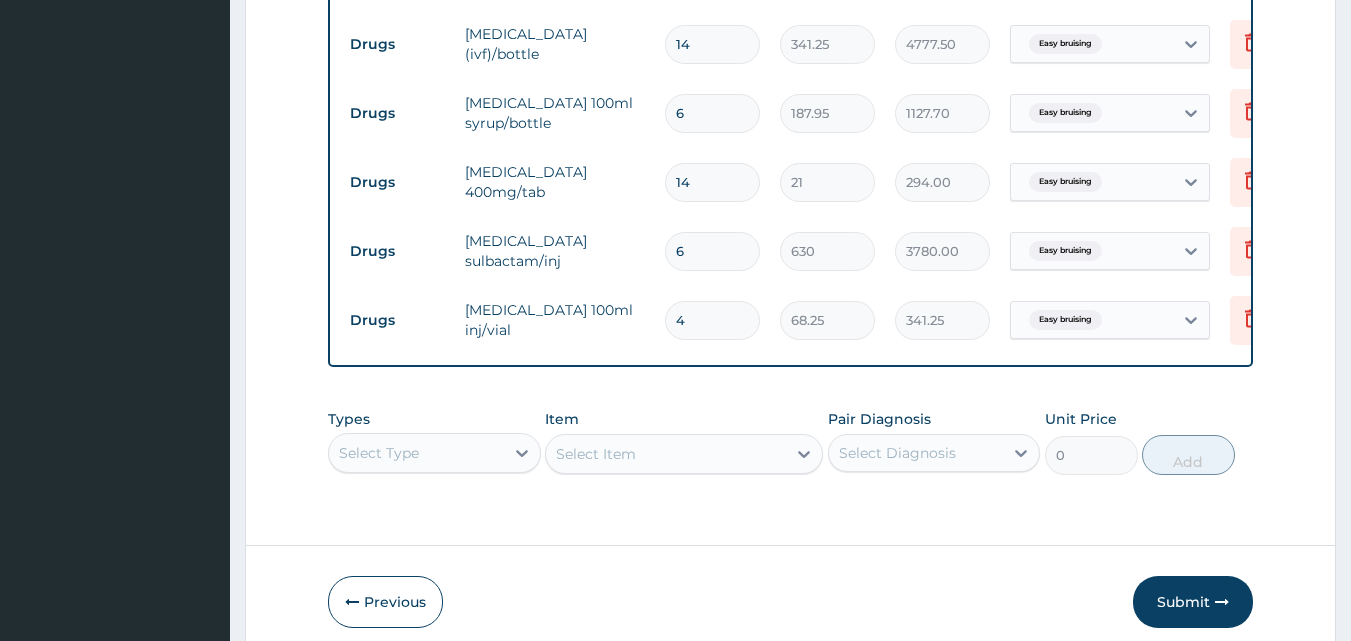 type on "273.00" 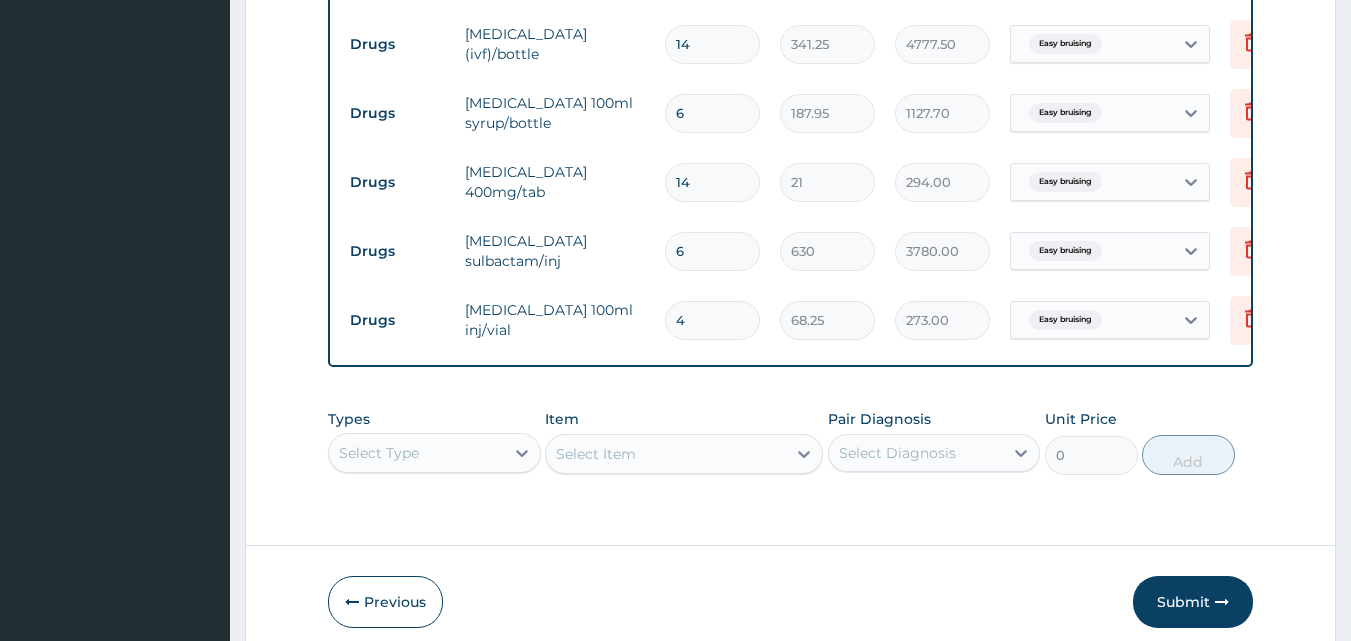 type on "3" 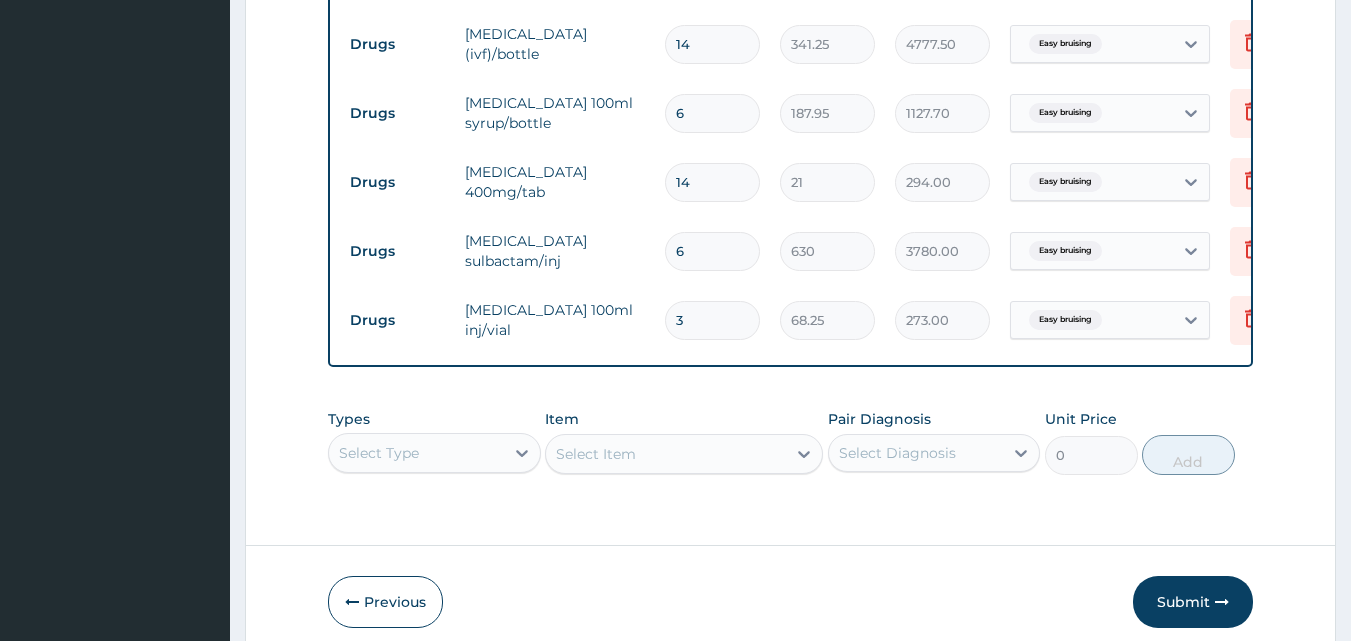 type on "204.75" 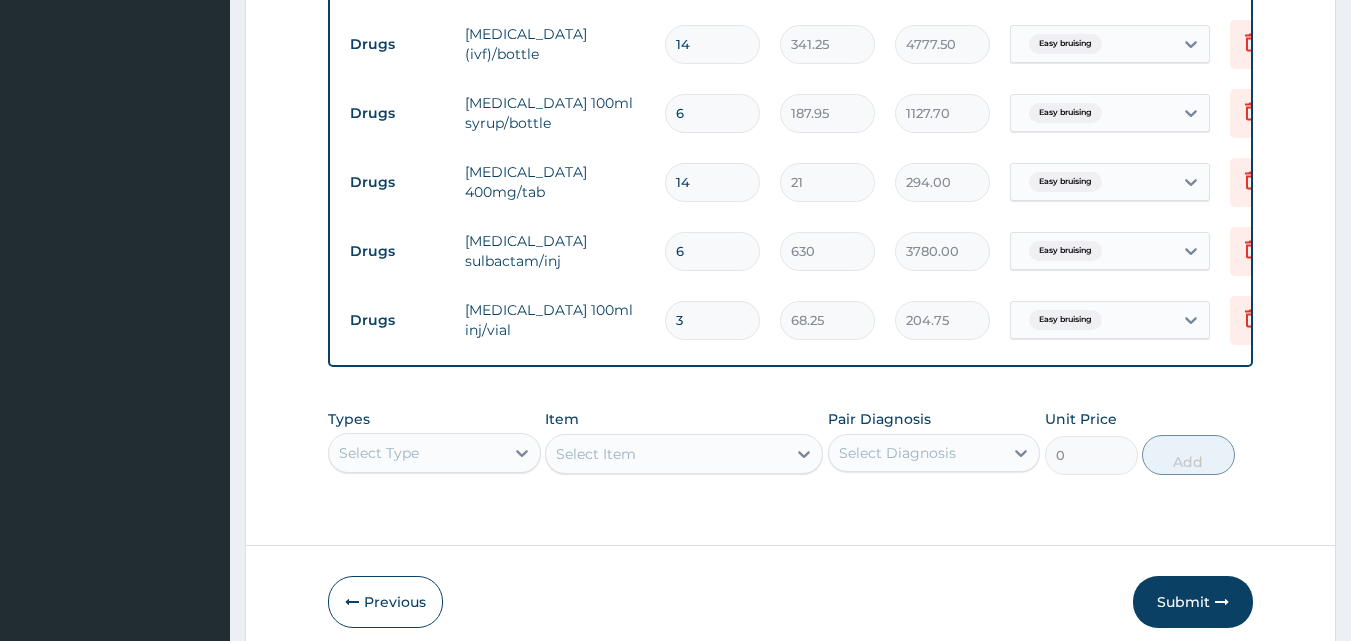 type on "2" 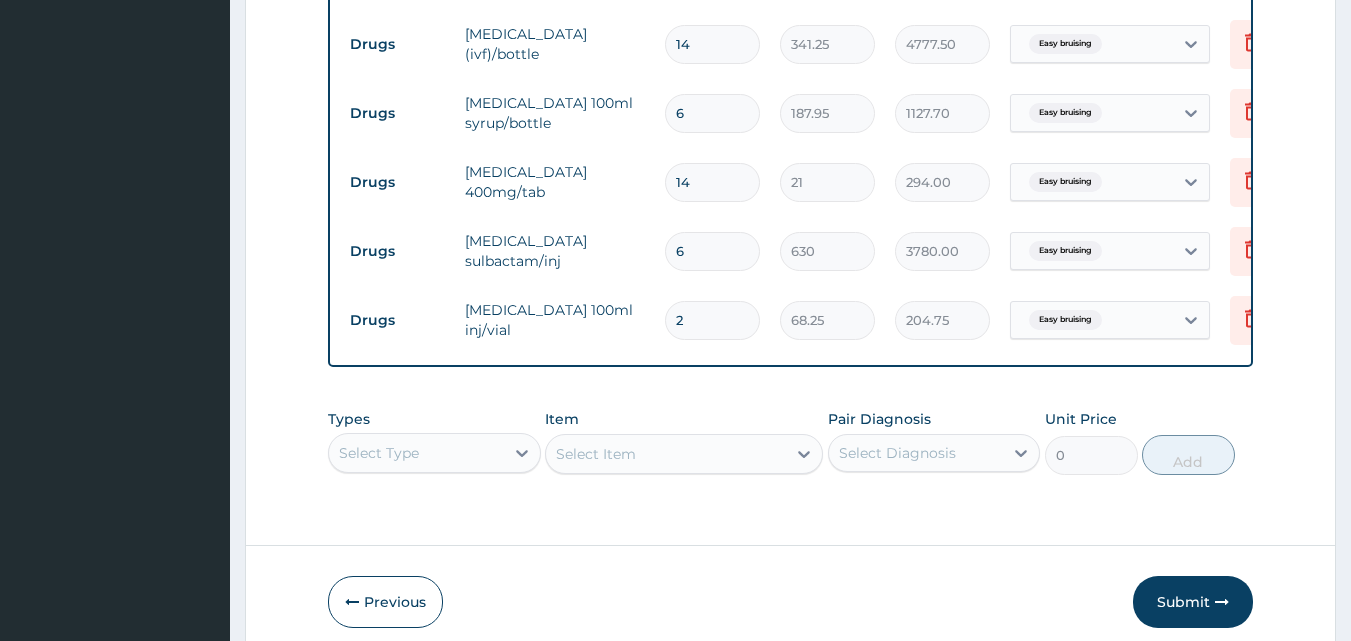 type on "136.50" 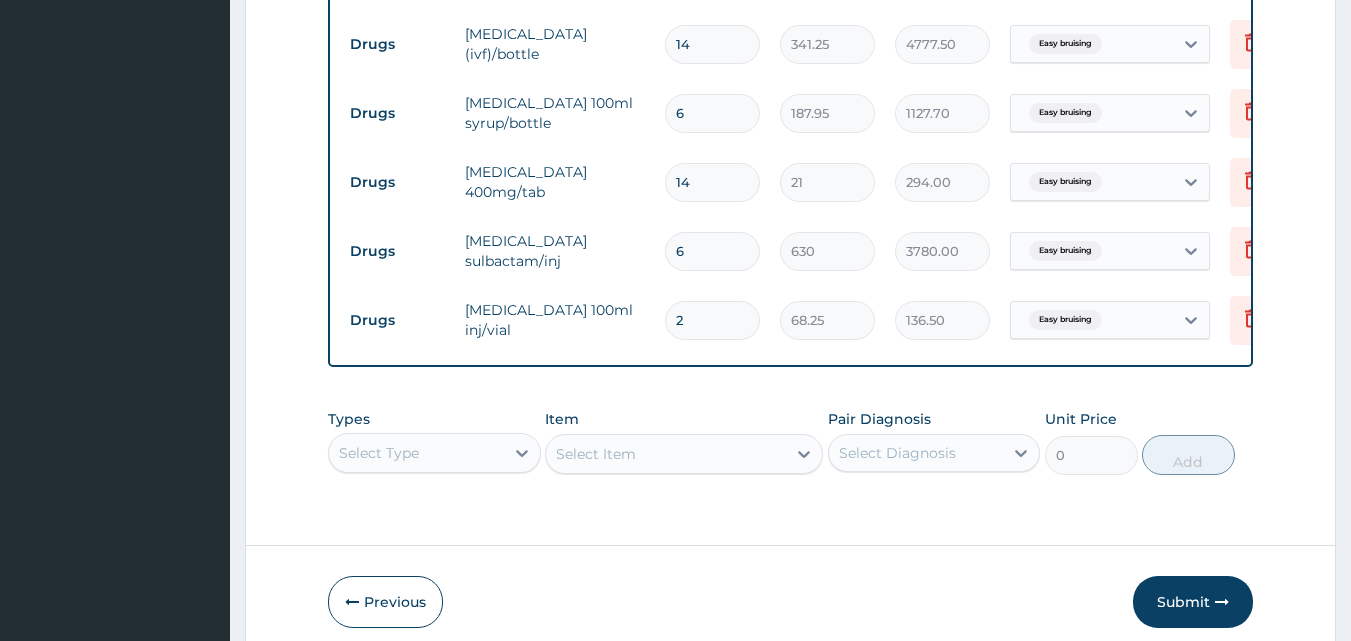 type on "1" 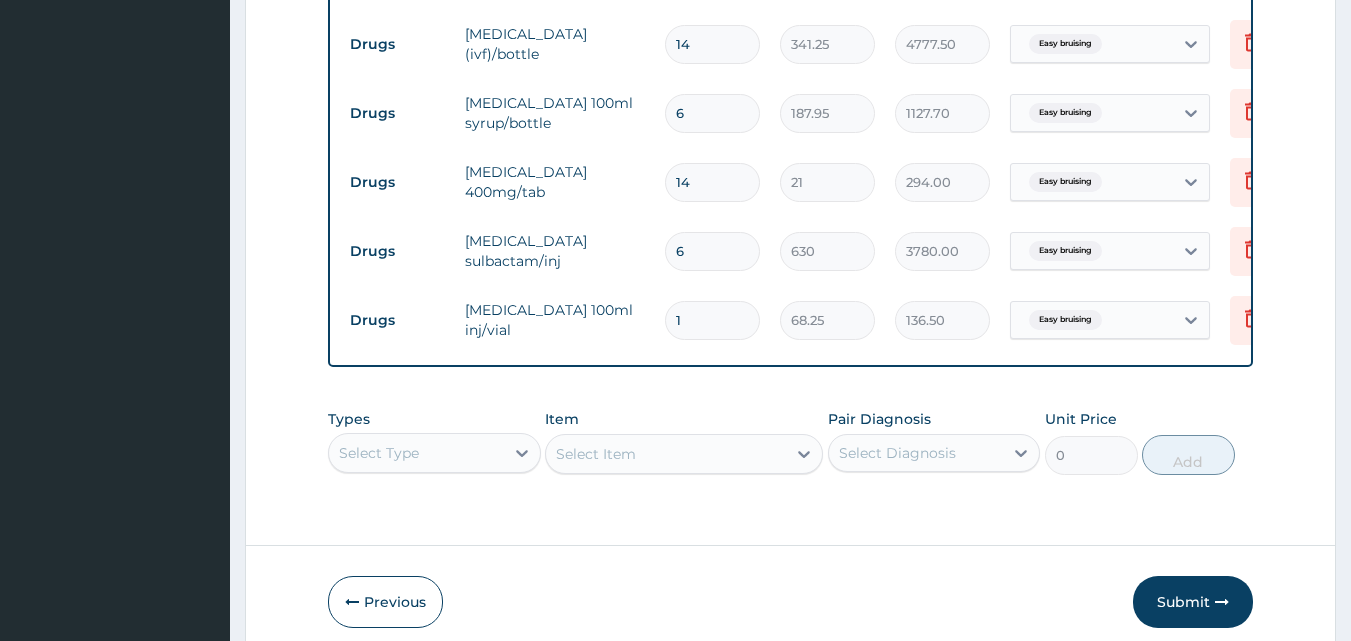 type on "68.25" 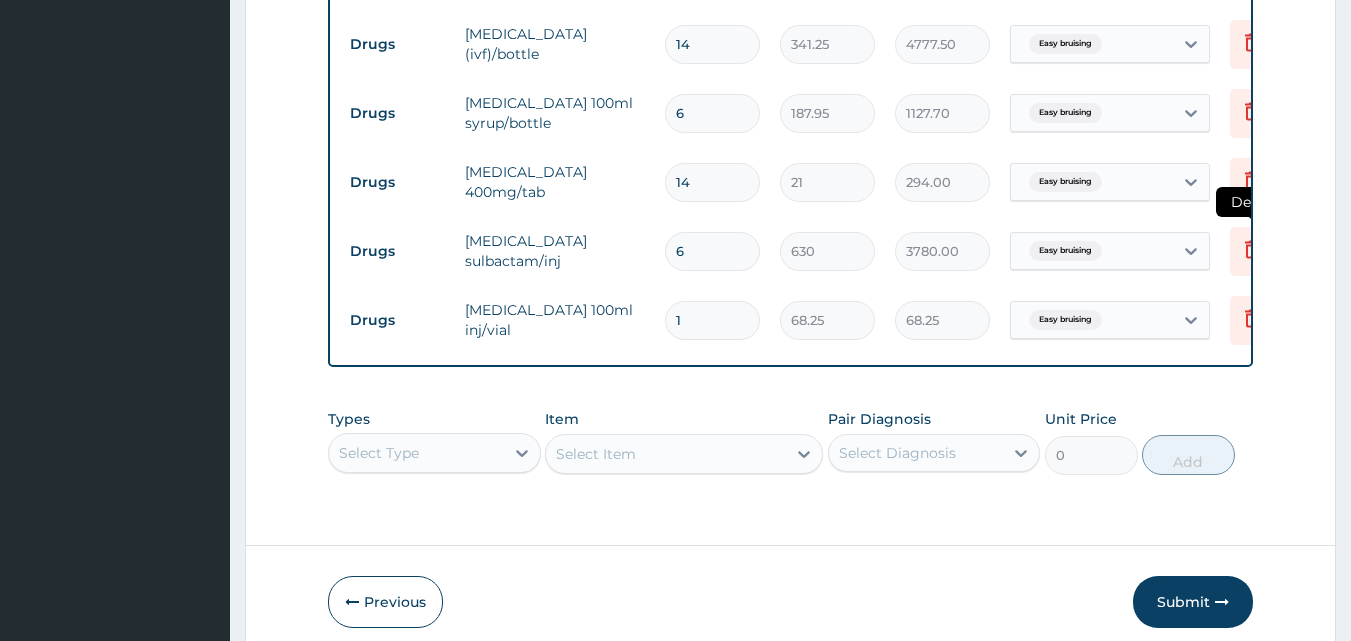 click at bounding box center [1252, 251] 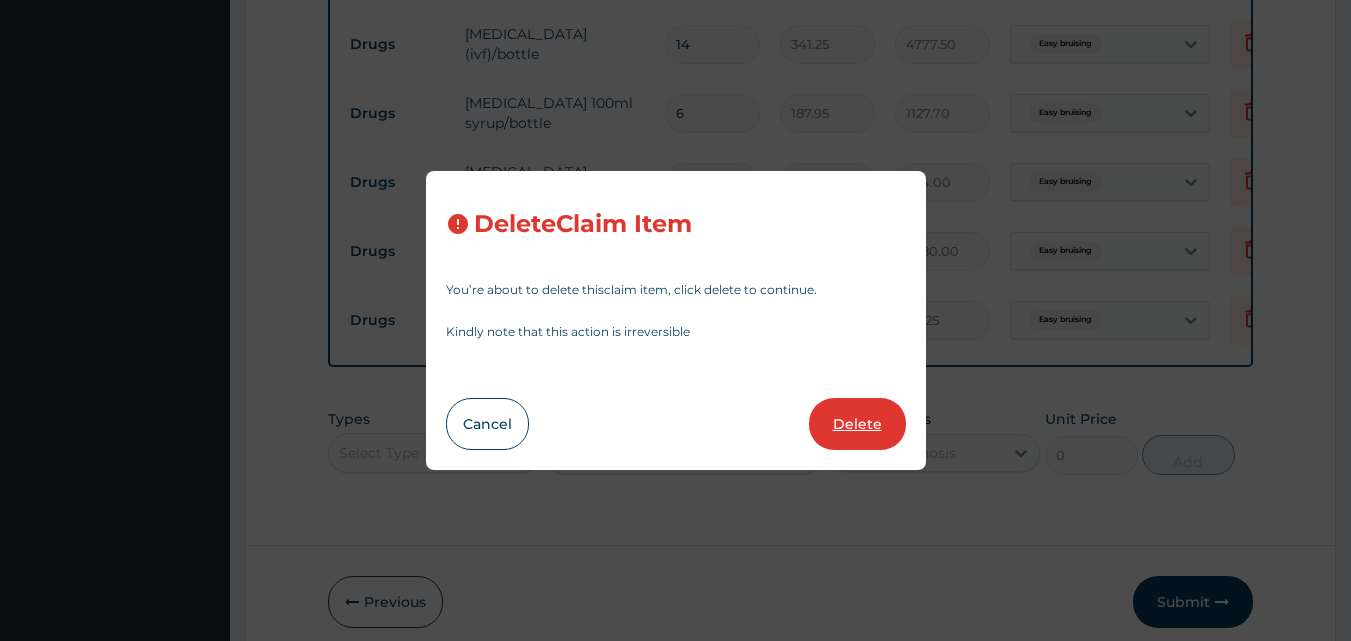 click on "Delete" at bounding box center [857, 424] 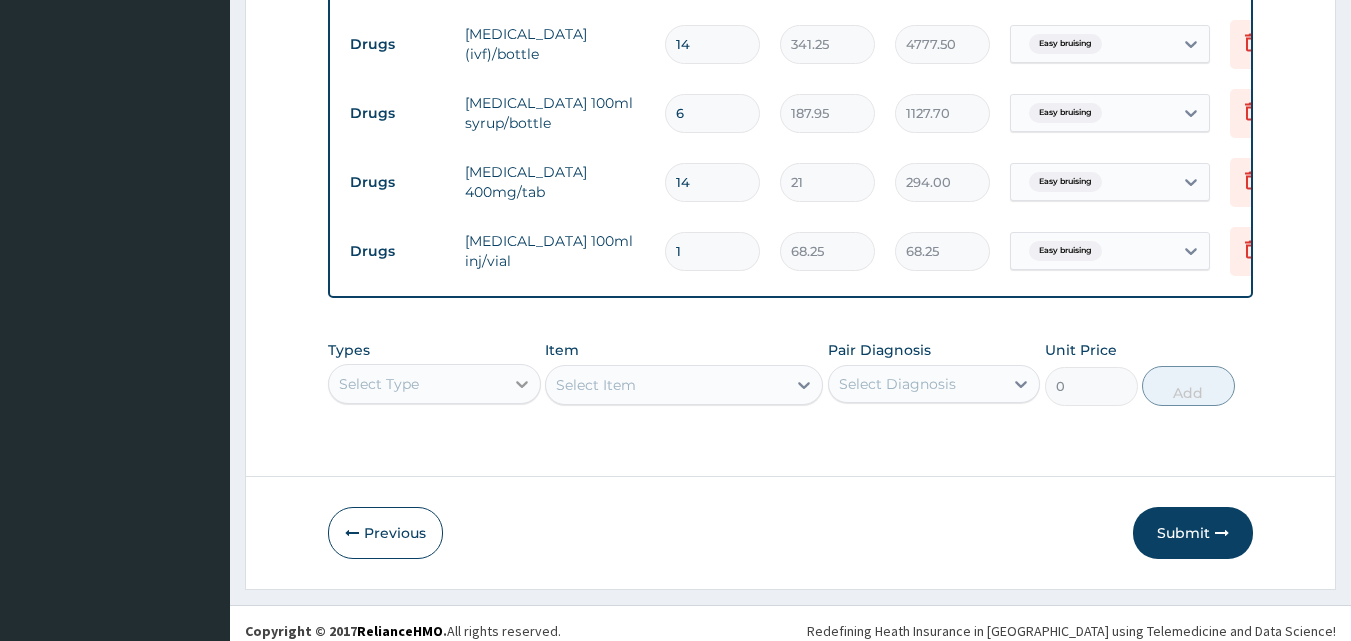 scroll, scrollTop: 56, scrollLeft: 0, axis: vertical 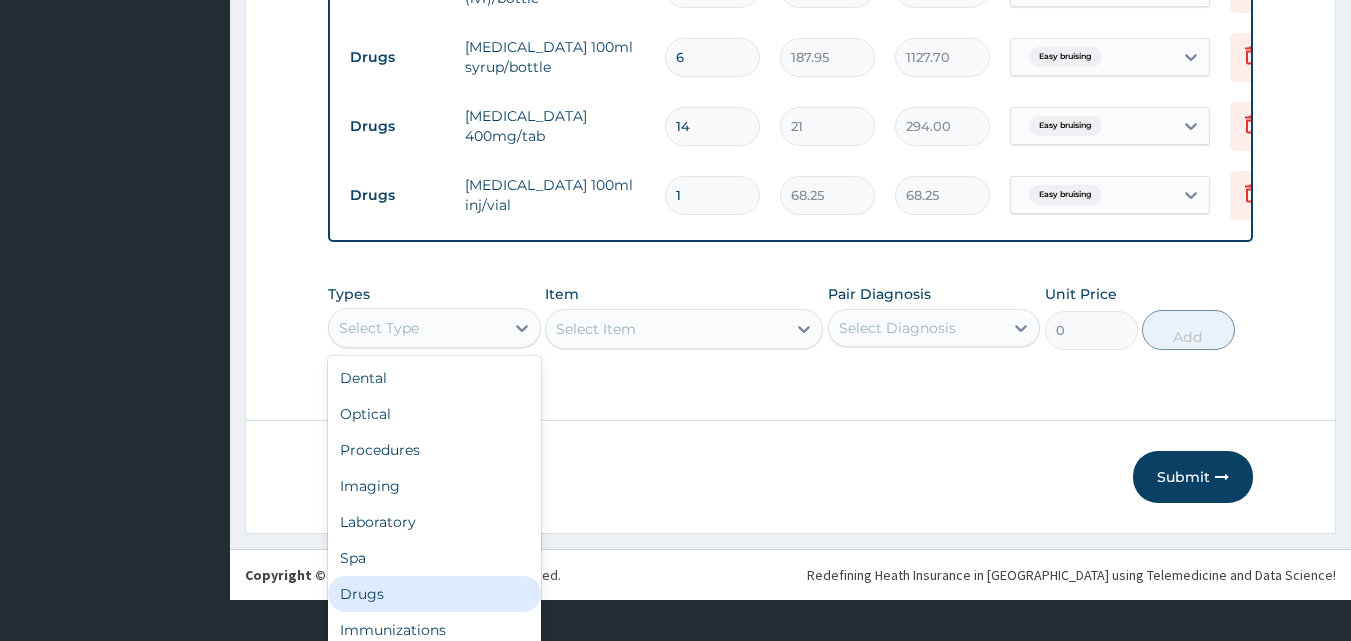click on "Drugs" at bounding box center [434, 594] 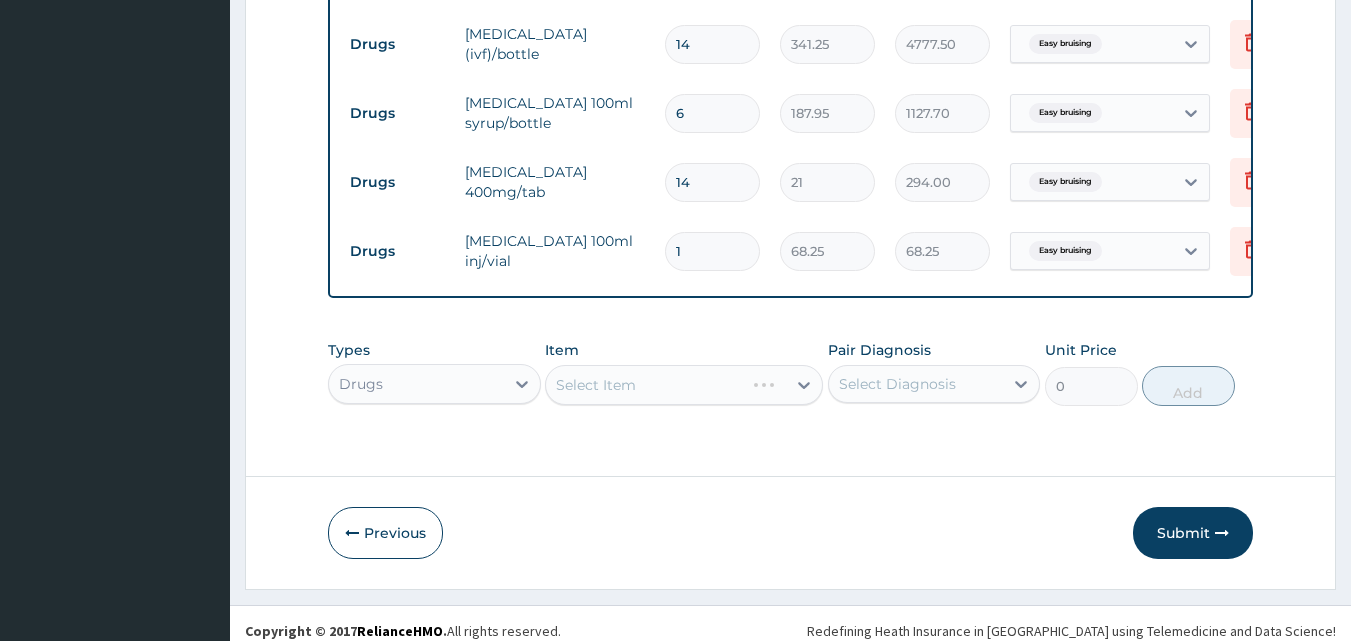 scroll, scrollTop: 0, scrollLeft: 0, axis: both 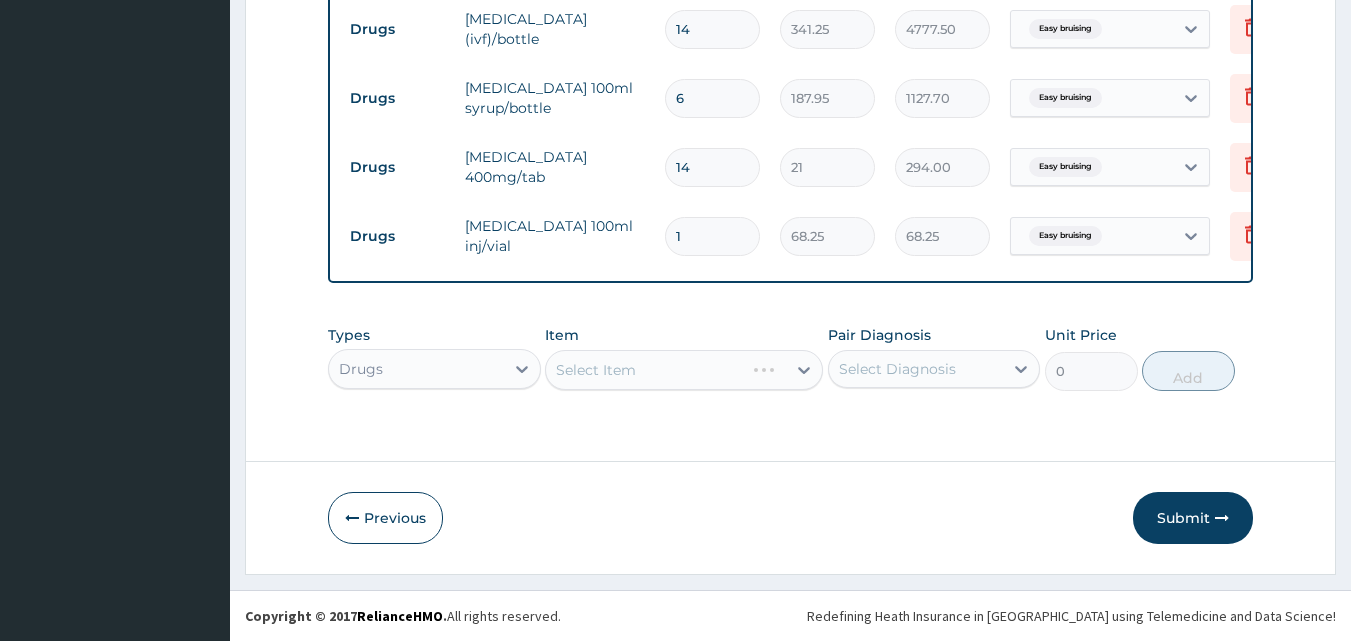 click on "Select Item" at bounding box center [684, 370] 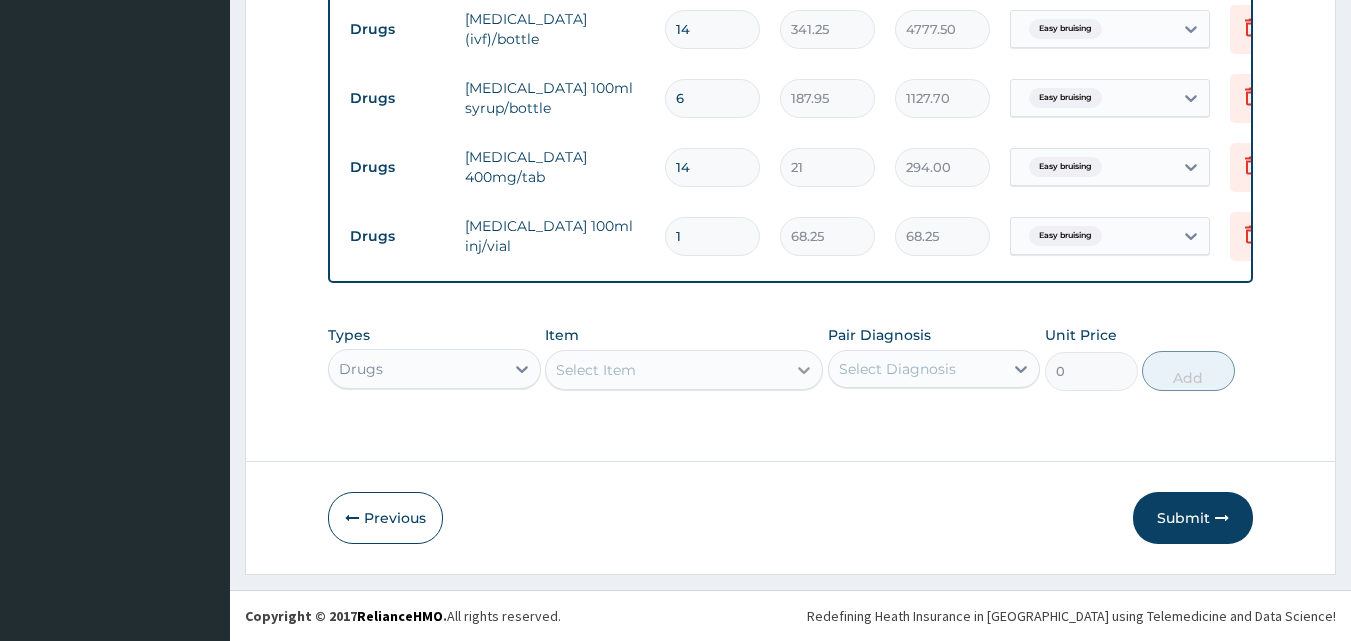 click 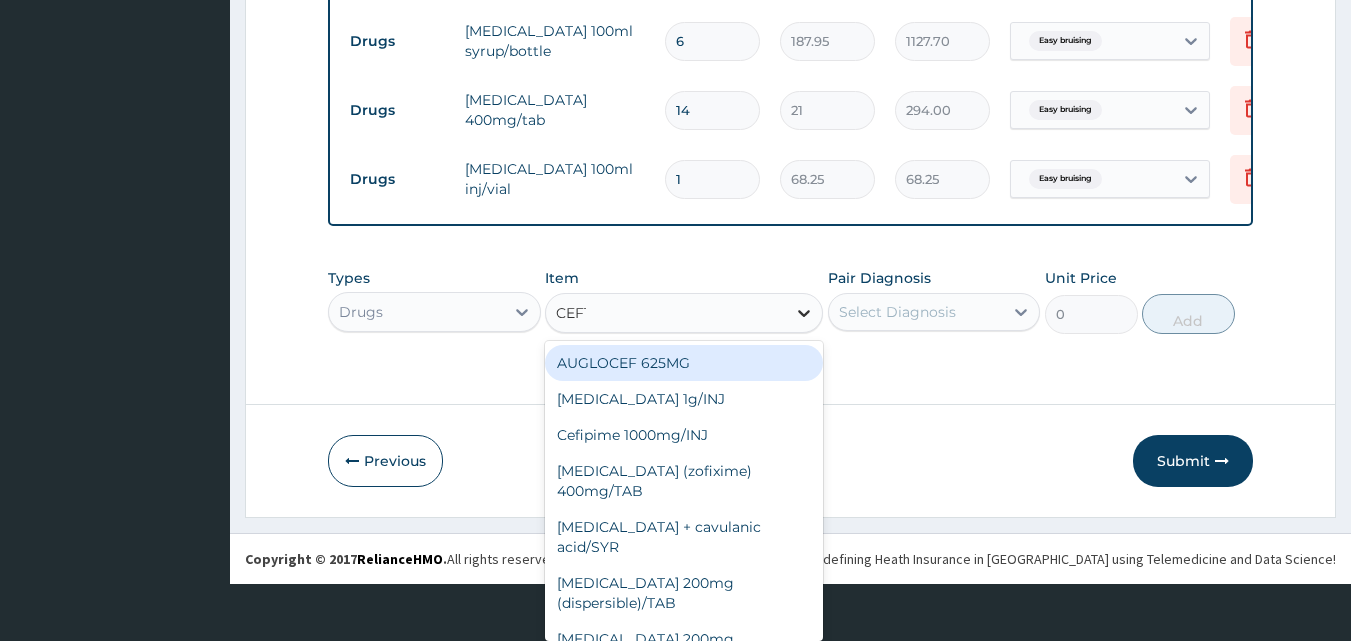 scroll, scrollTop: 0, scrollLeft: 0, axis: both 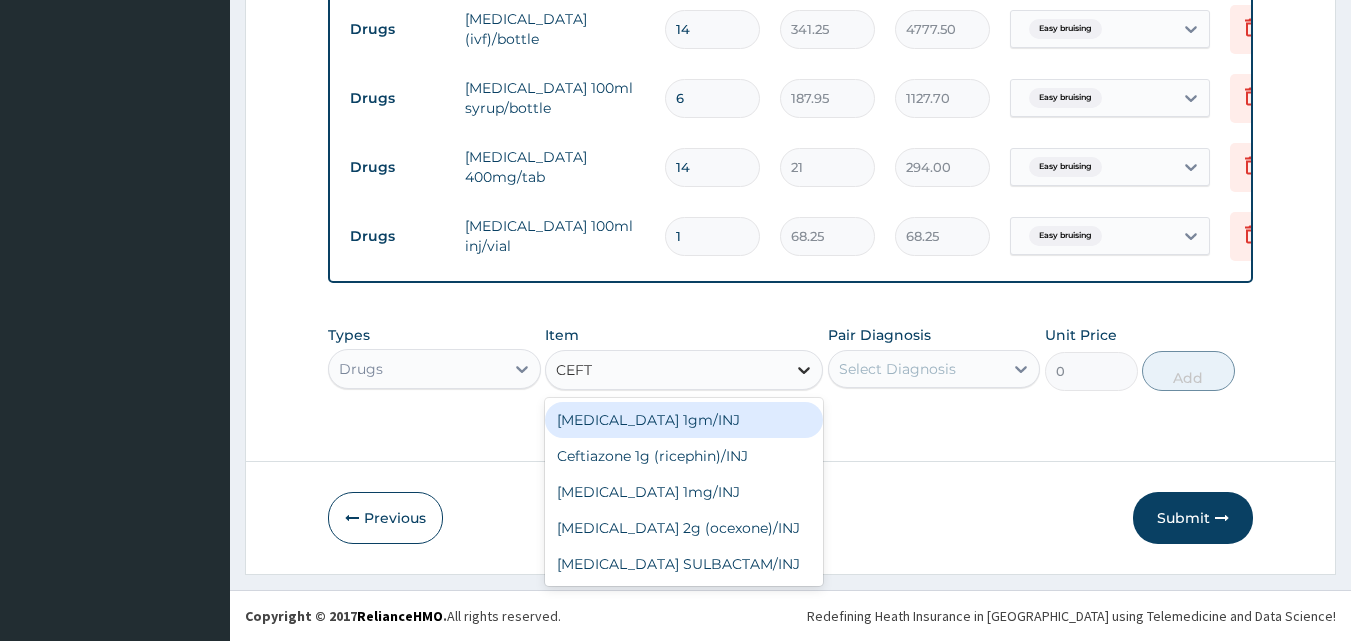 type on "CEFTR" 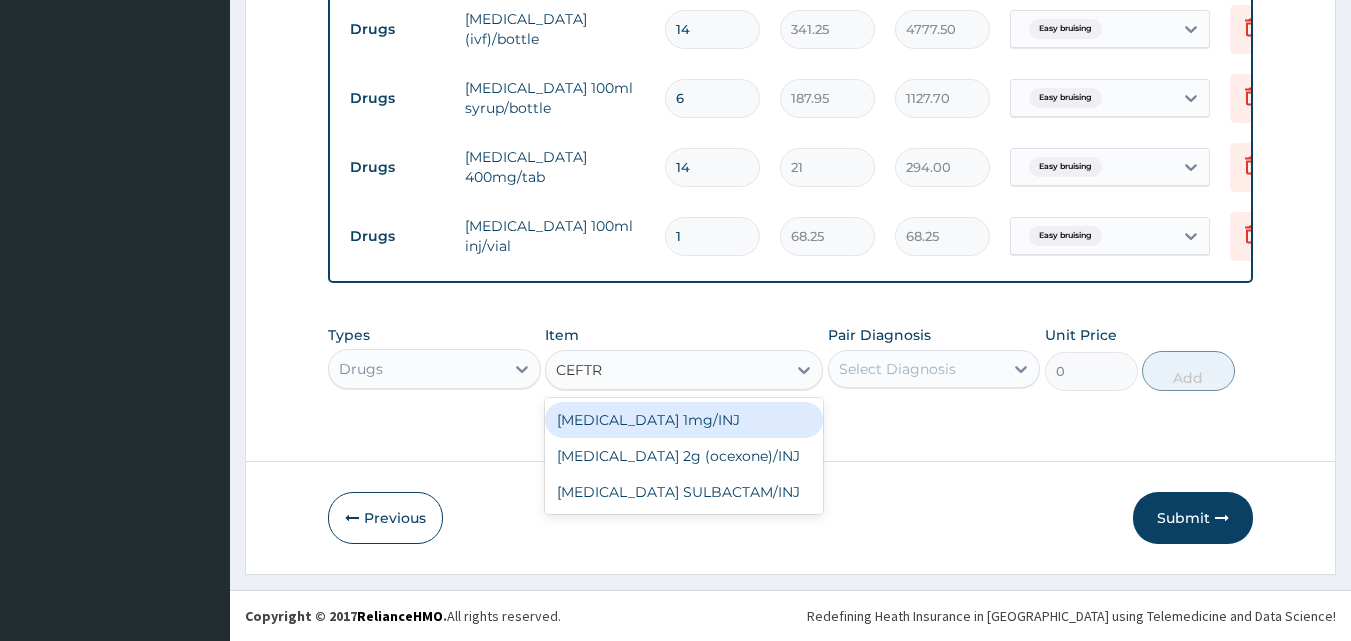 click on "Ceftriaxone 1mg/INJ" at bounding box center (684, 420) 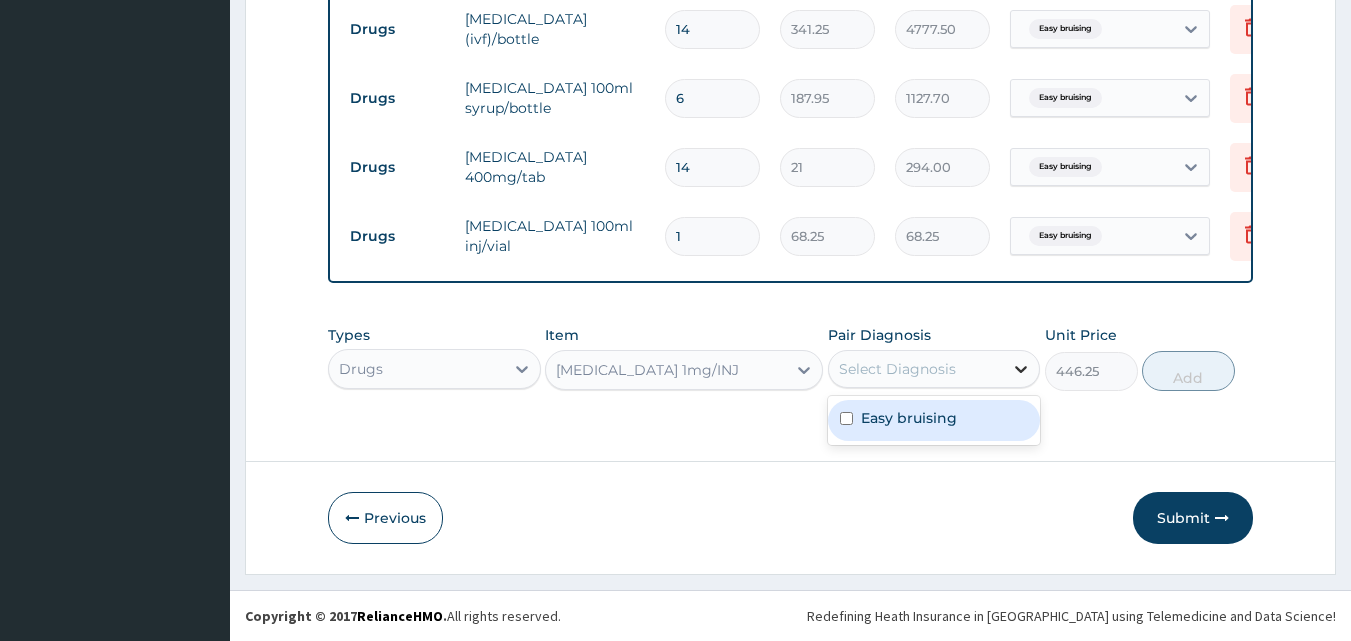 click at bounding box center [1021, 369] 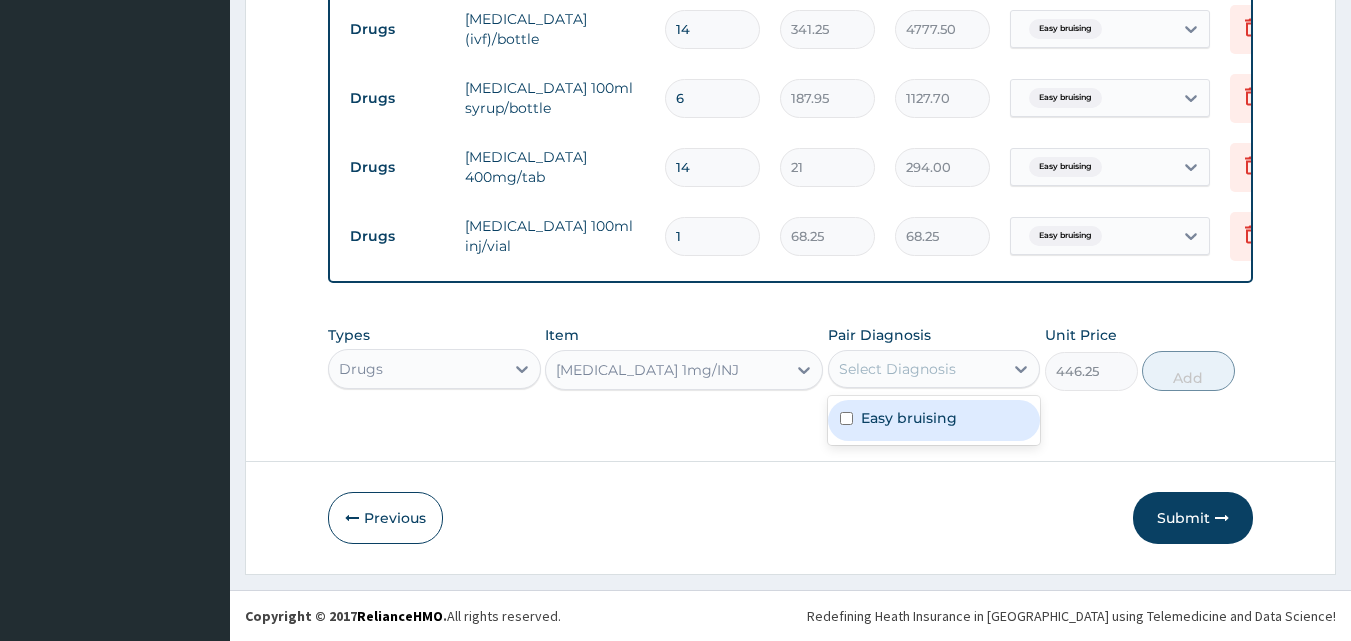 click on "Easy bruising" at bounding box center [934, 420] 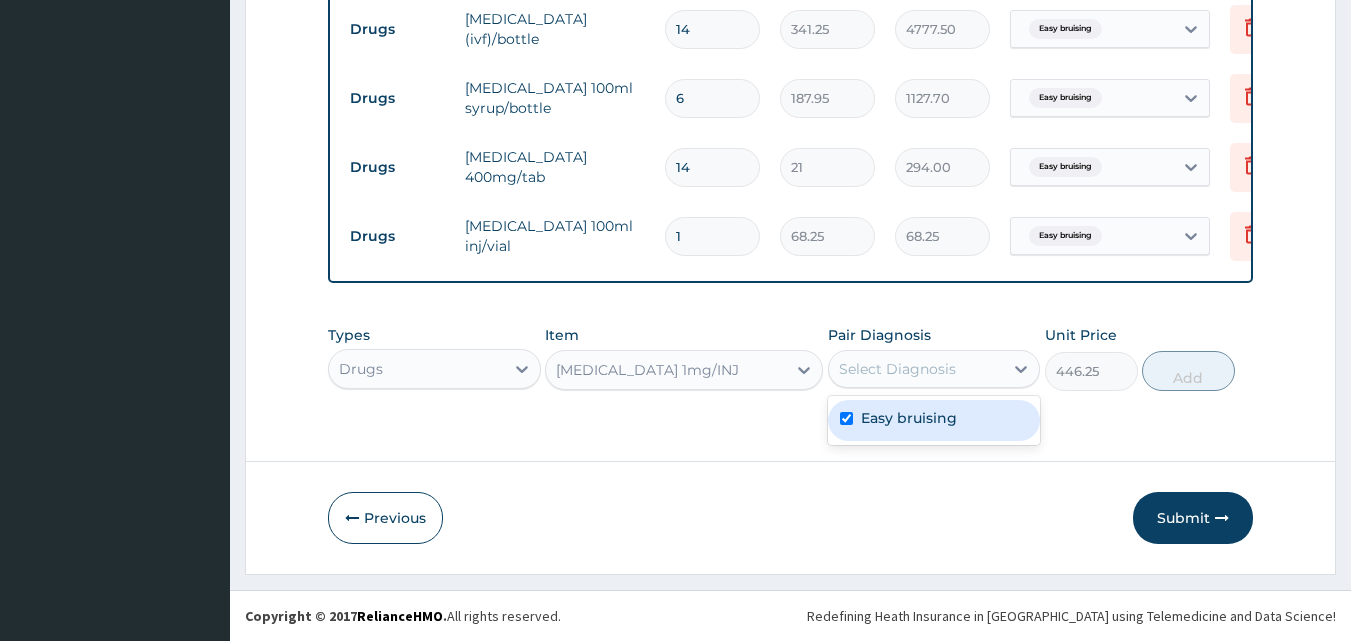 checkbox on "true" 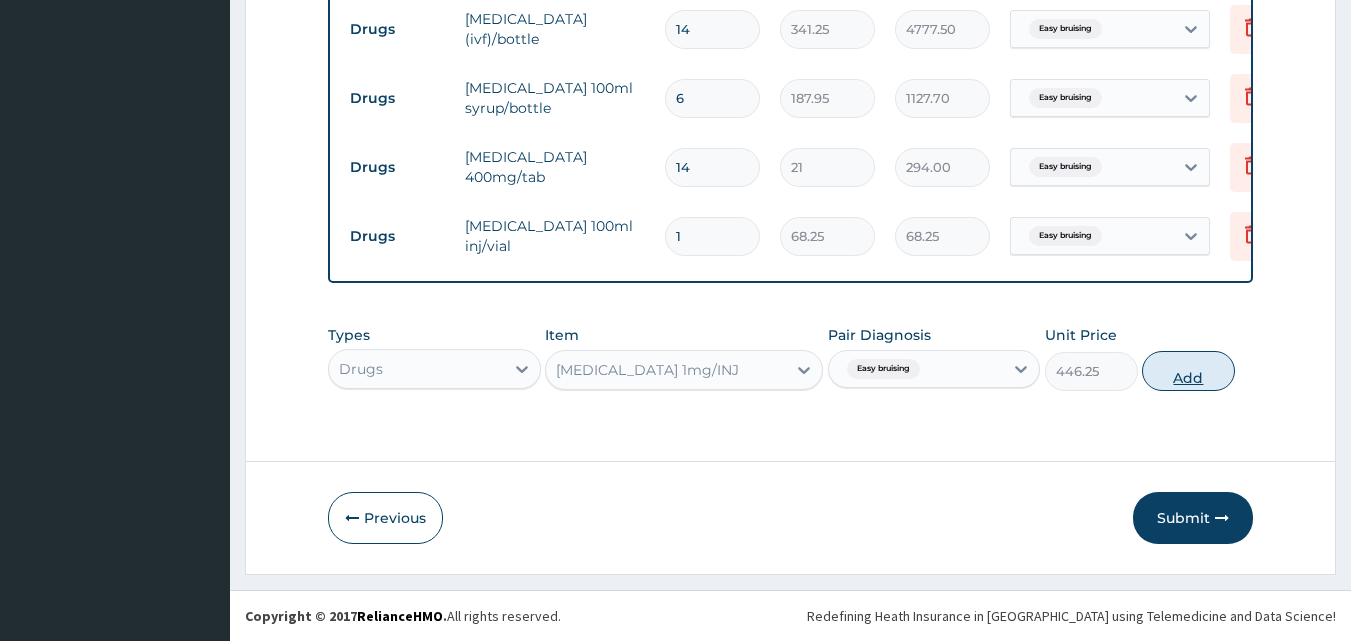 click on "Add" at bounding box center [1188, 371] 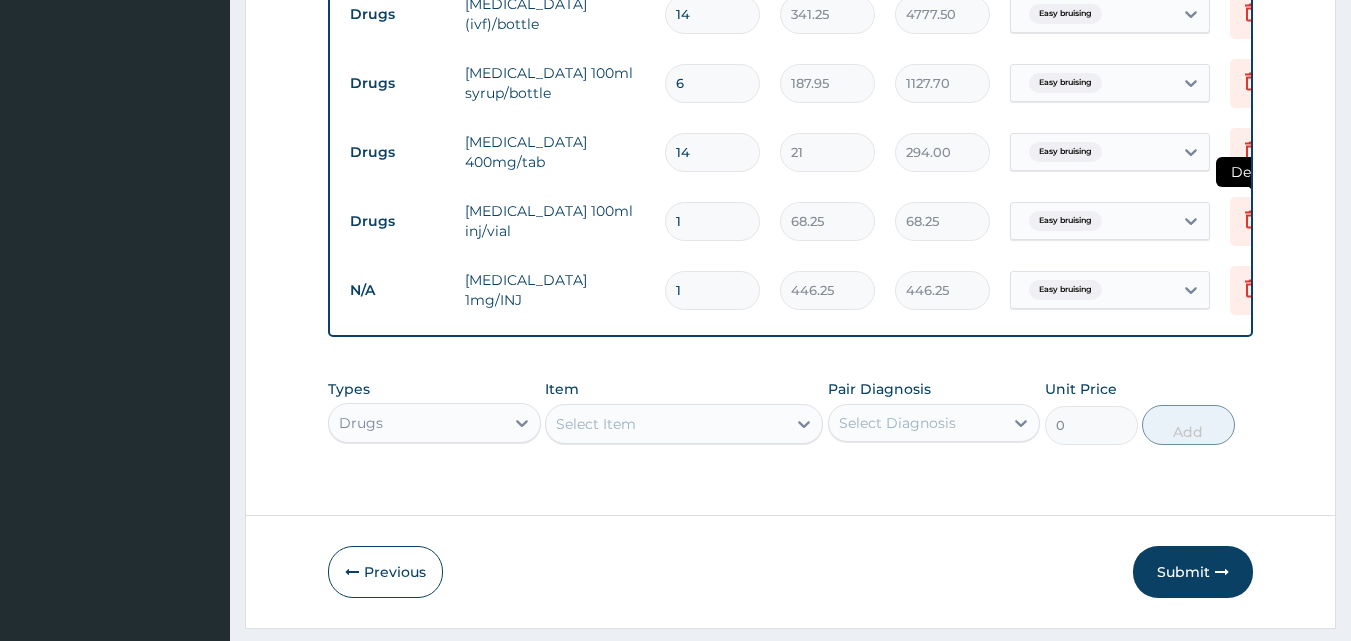 click at bounding box center (1252, 221) 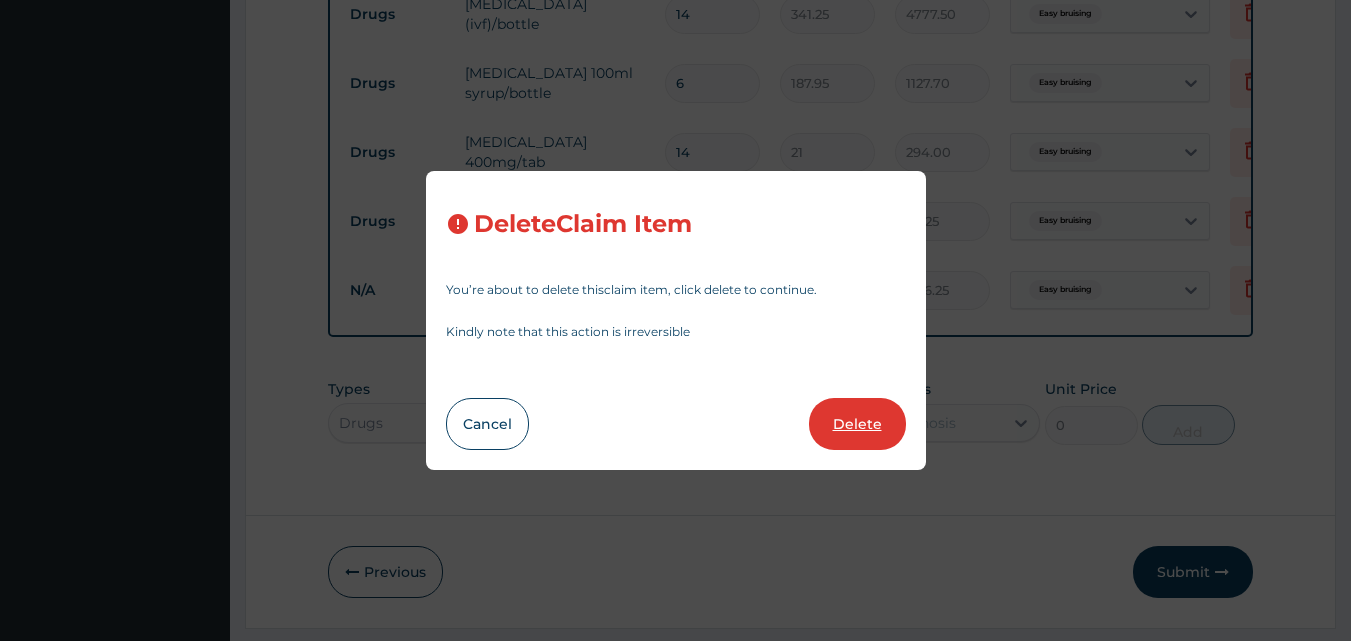 click on "Delete" at bounding box center [857, 424] 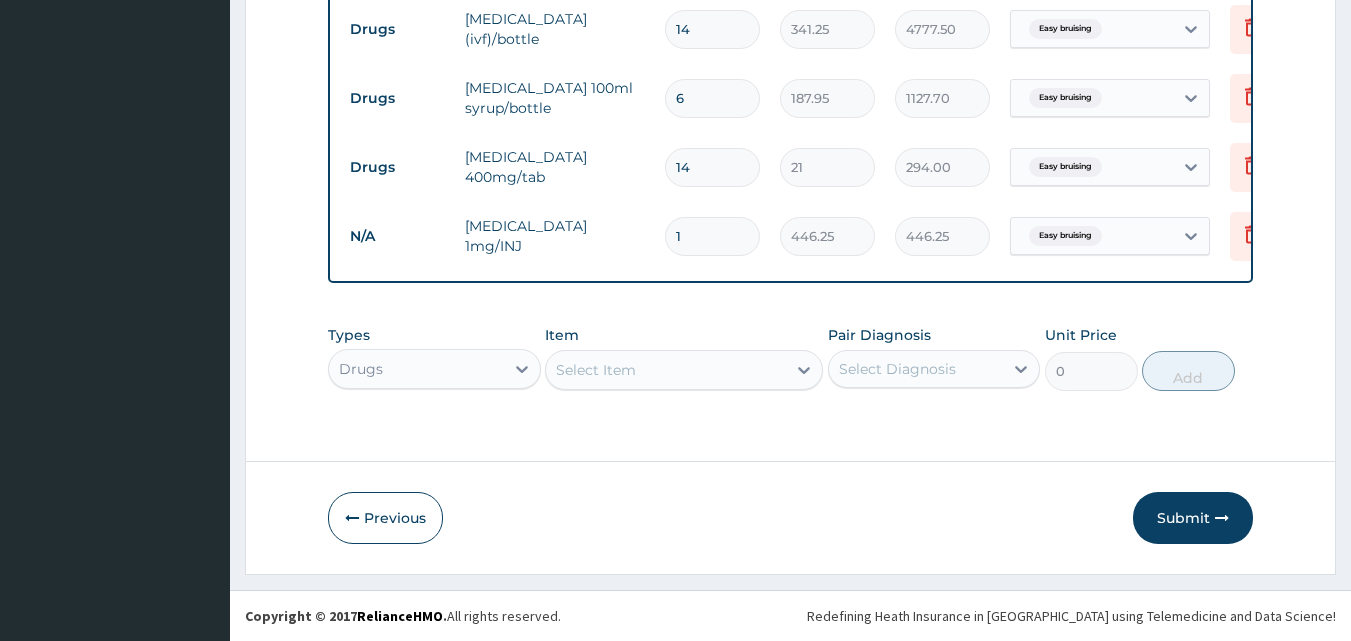 click on "Item Select Item" at bounding box center (684, 358) 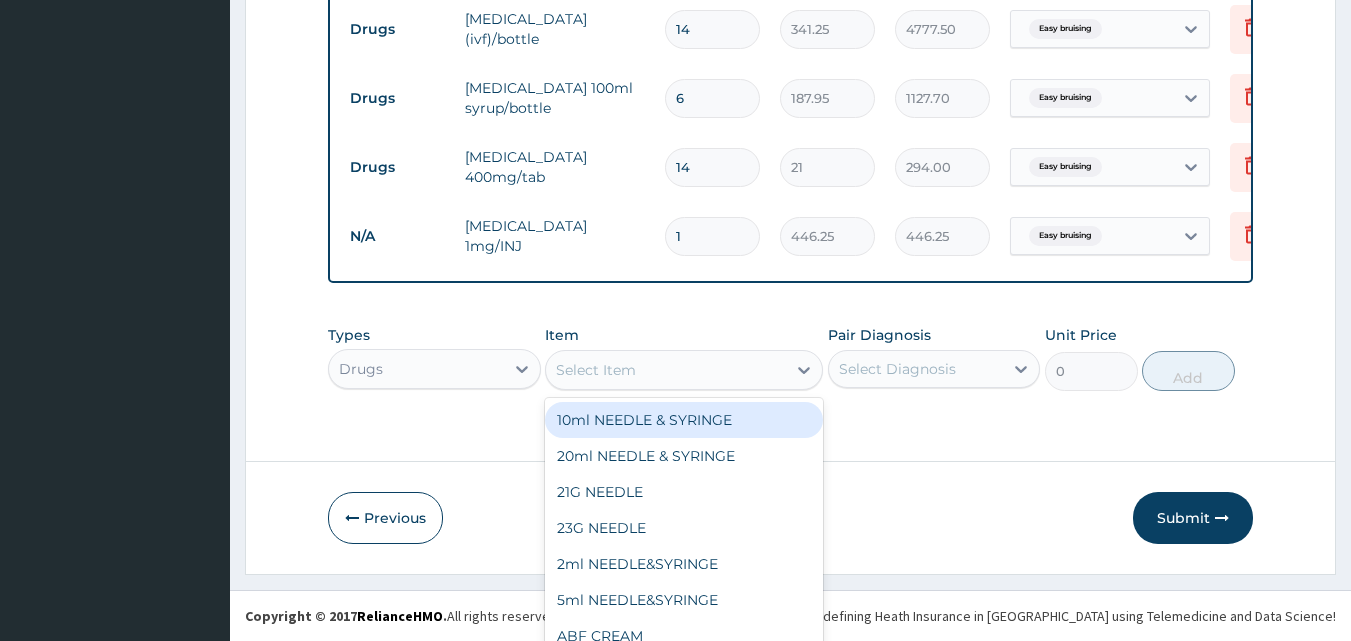 scroll, scrollTop: 57, scrollLeft: 0, axis: vertical 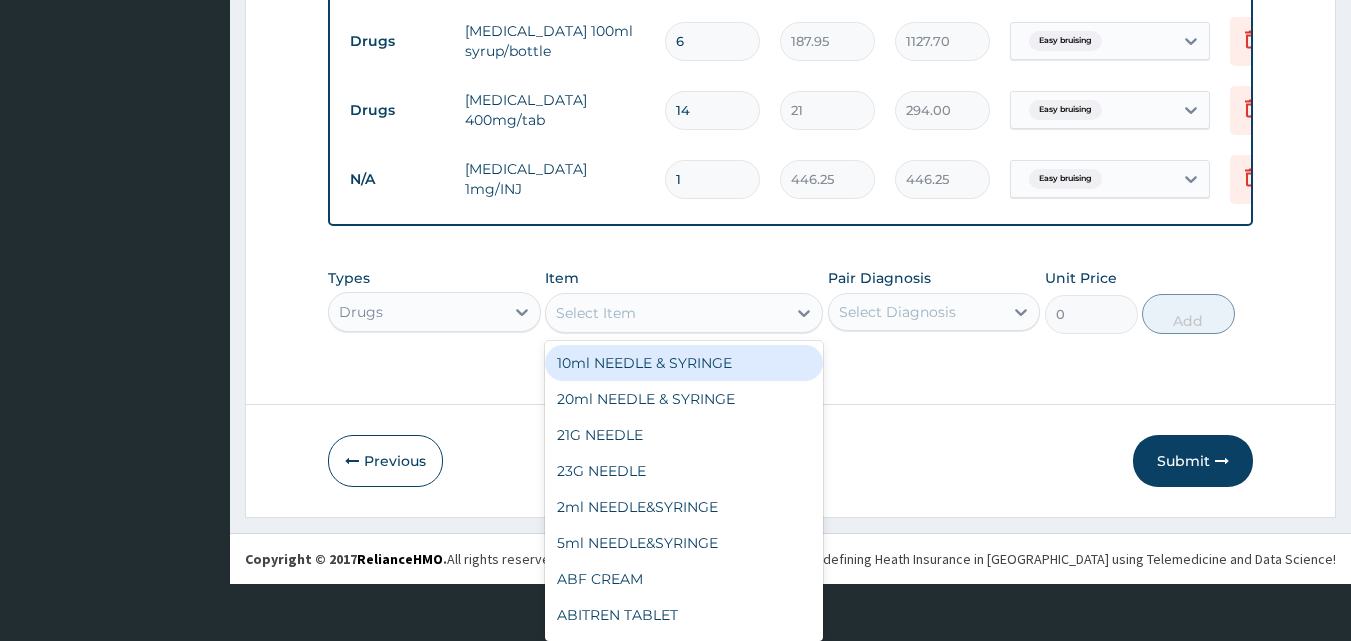 drag, startPoint x: 642, startPoint y: 379, endPoint x: 627, endPoint y: 334, distance: 47.434166 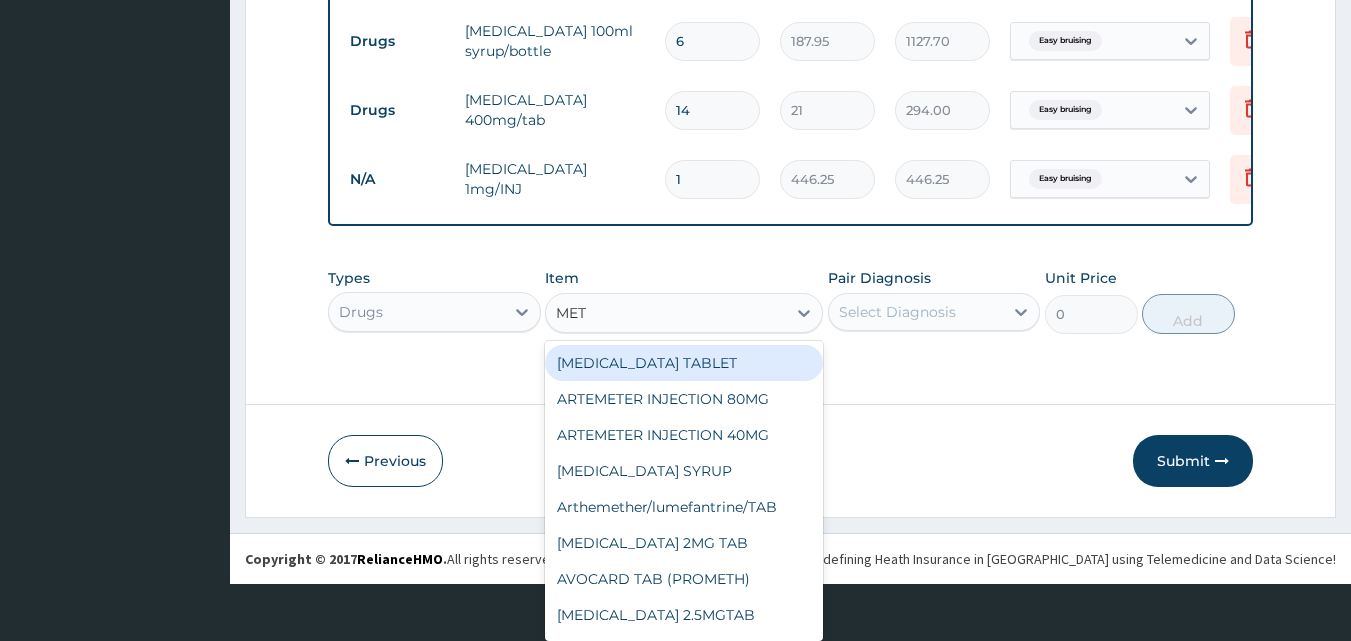 type on "METR" 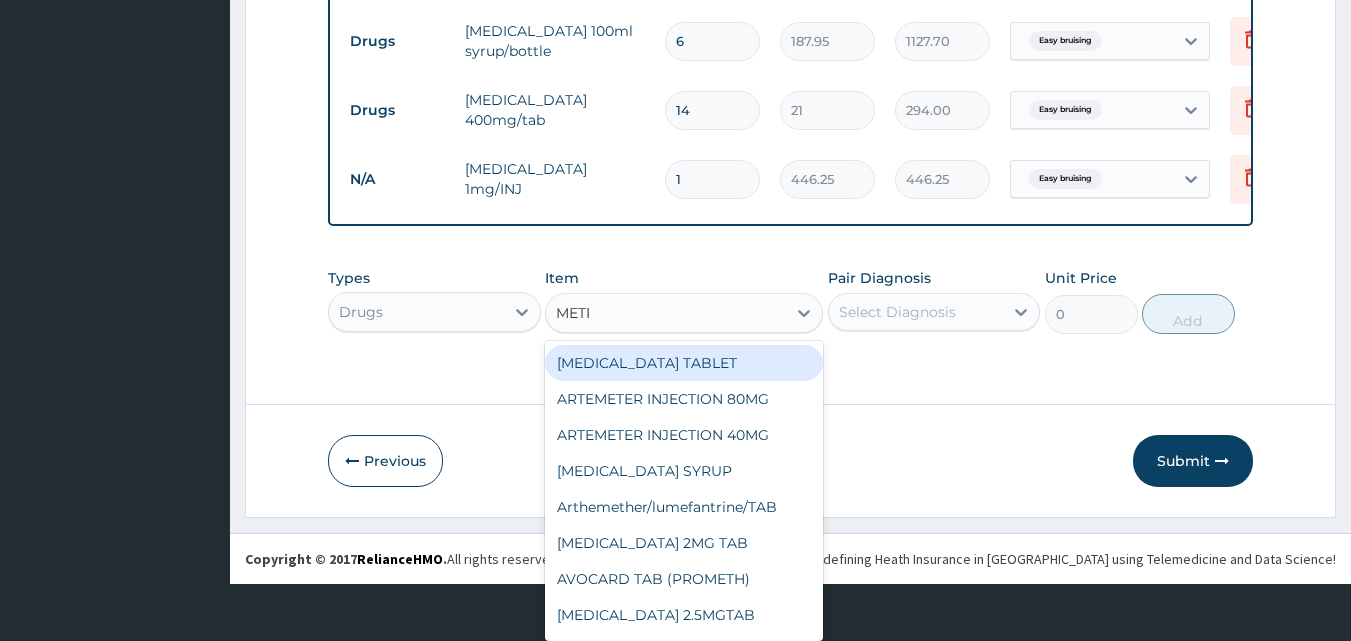 scroll, scrollTop: 0, scrollLeft: 0, axis: both 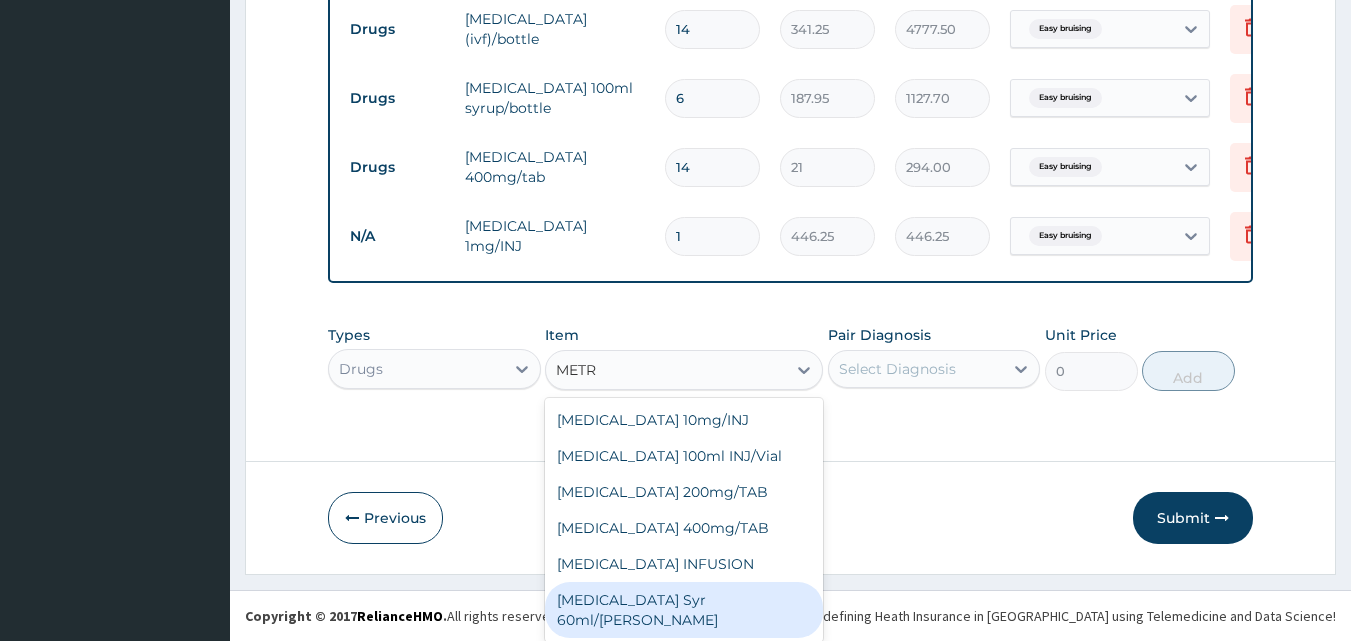 click on "Metronidazole Syr 60ml/bott" at bounding box center (684, 610) 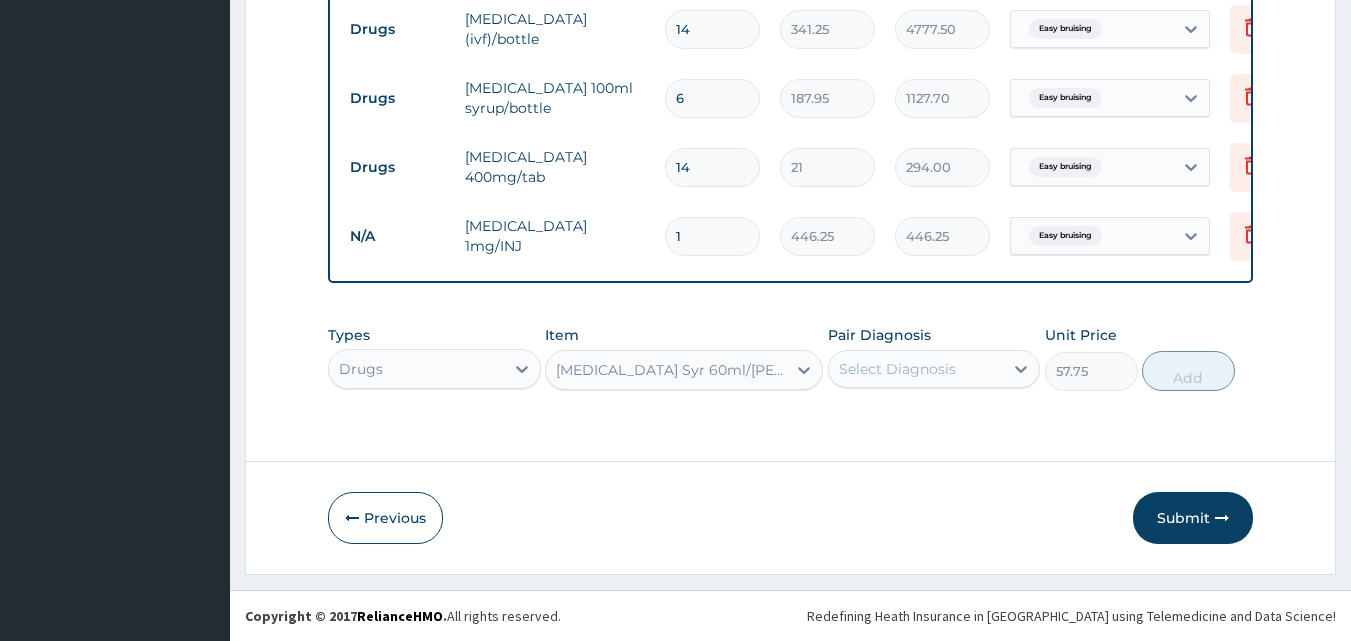 click on "Select Diagnosis" at bounding box center (916, 369) 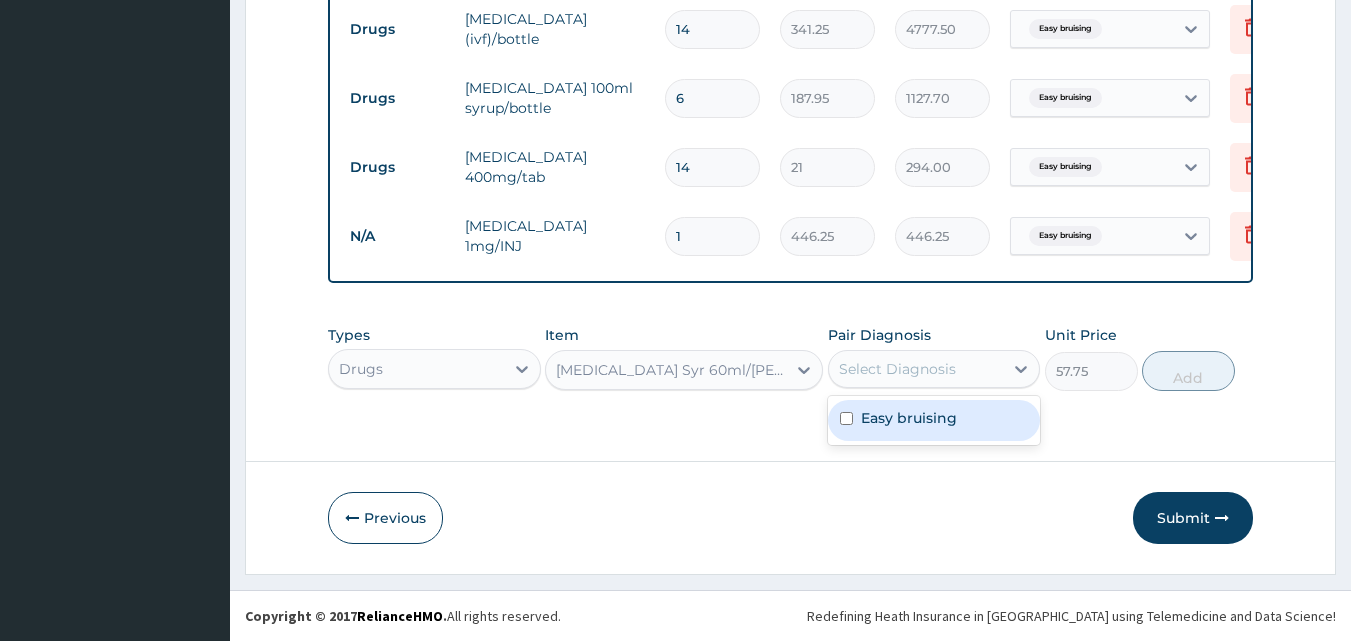 click on "Easy bruising" at bounding box center (909, 418) 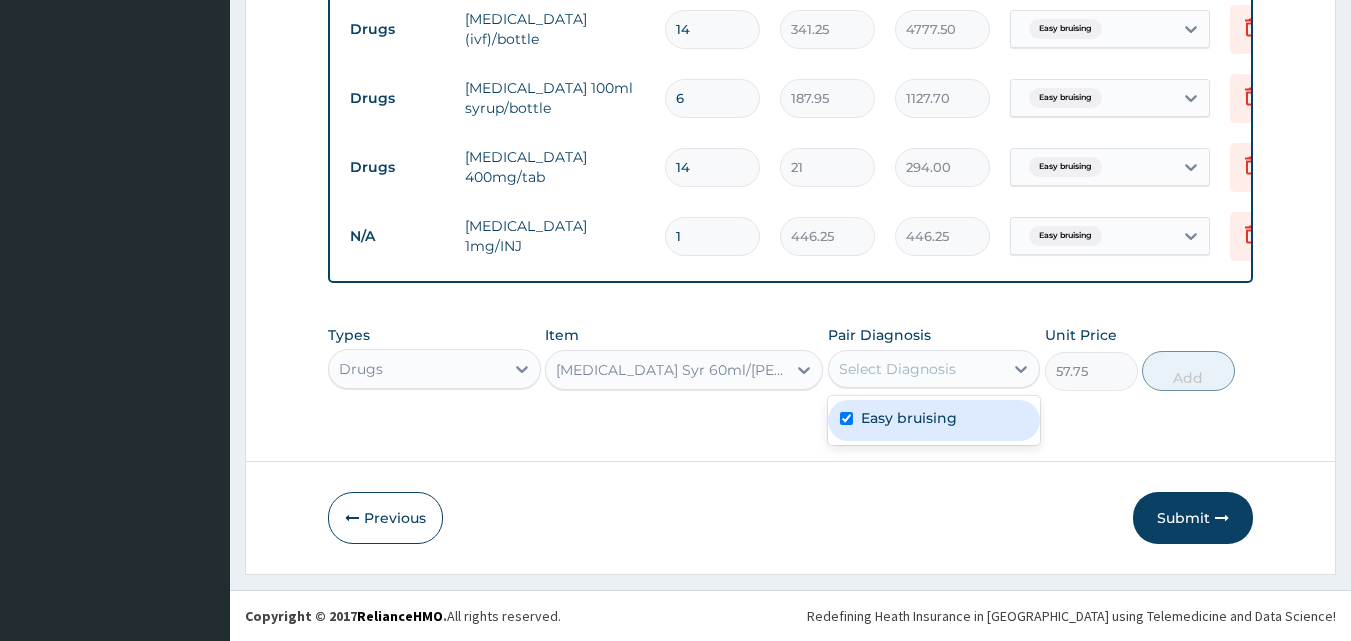 checkbox on "true" 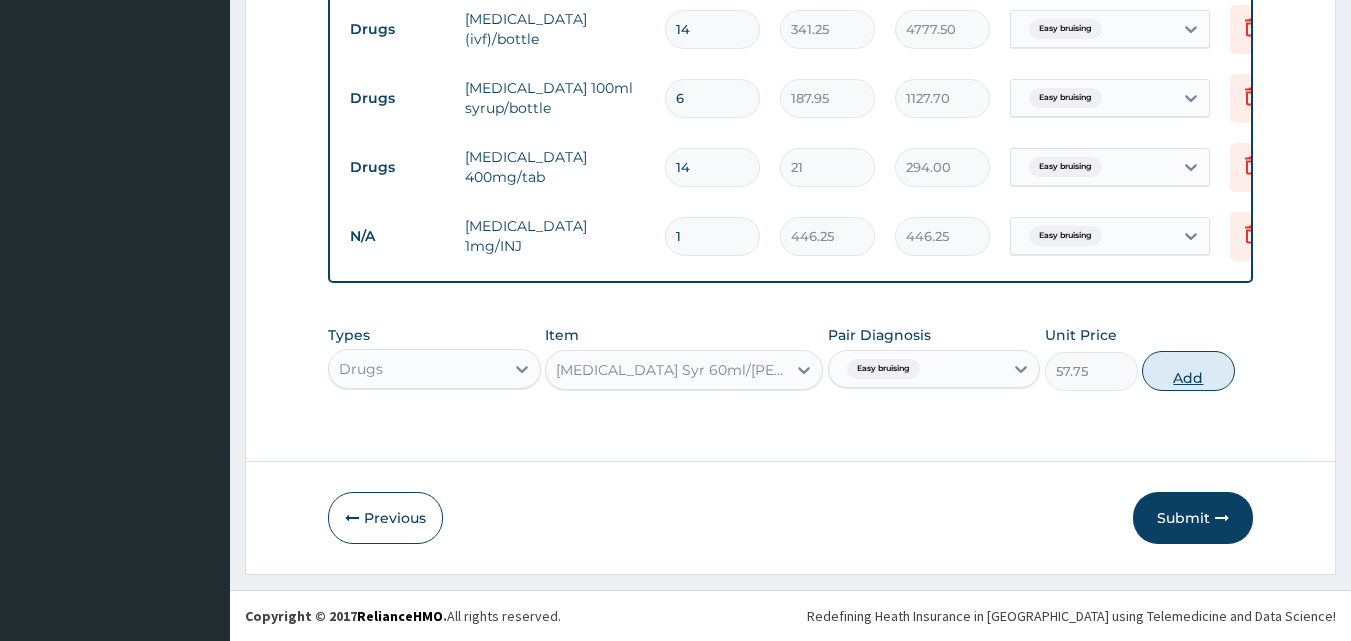 click on "Add" at bounding box center (1188, 371) 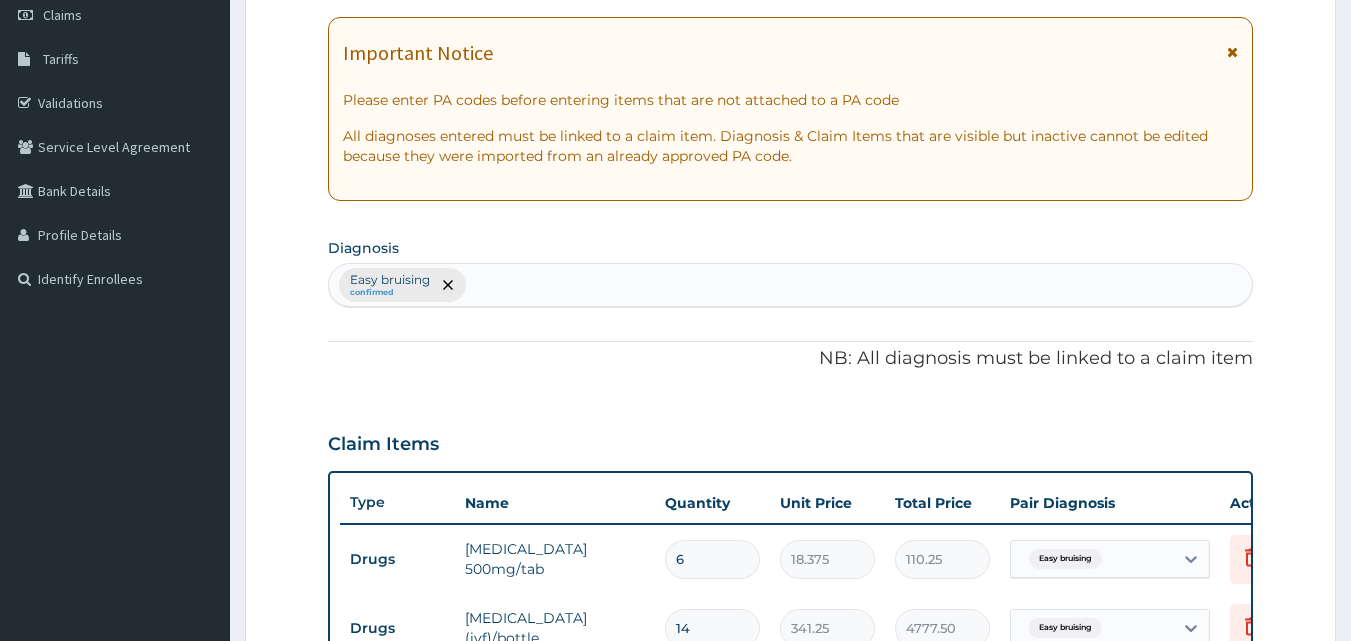 scroll, scrollTop: 304, scrollLeft: 0, axis: vertical 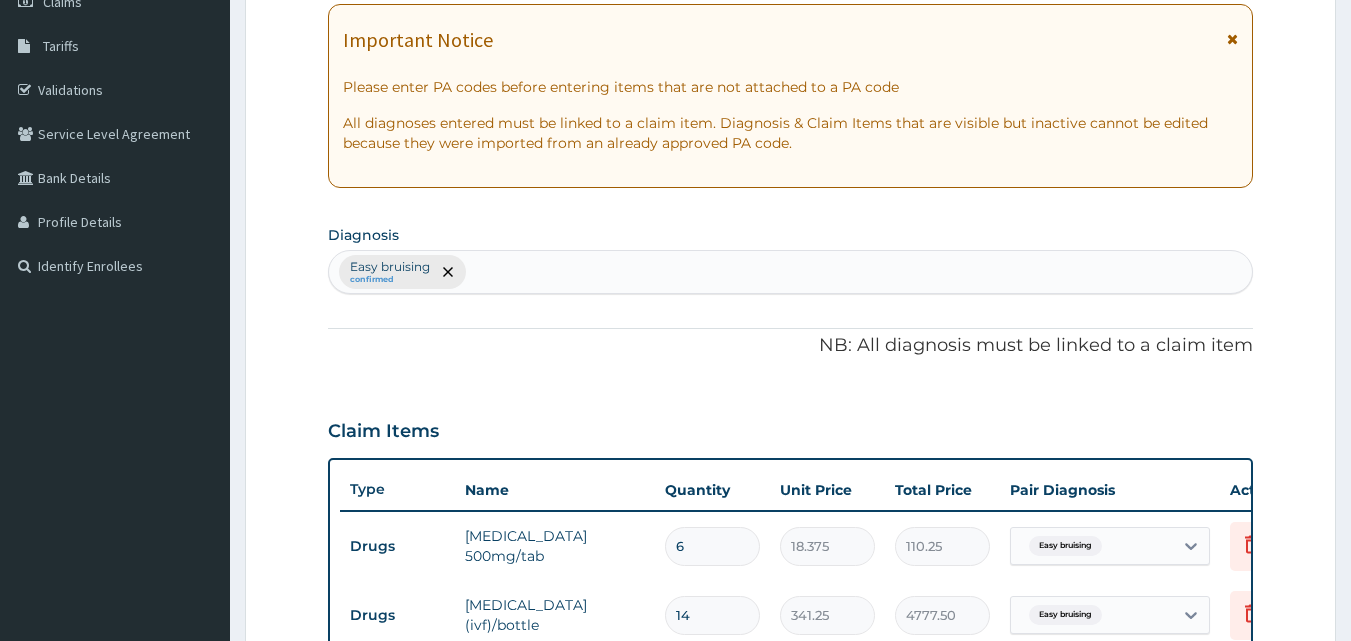 click on "Easy bruising confirmed" at bounding box center (791, 272) 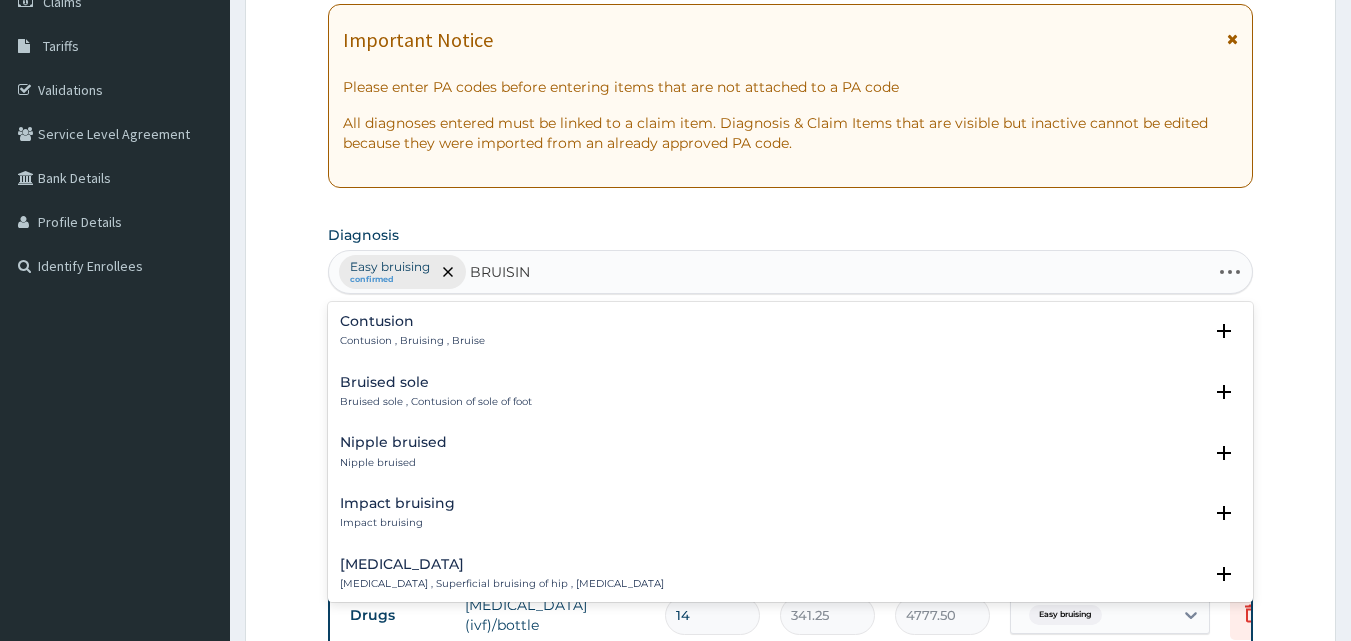 type on "BRUISING" 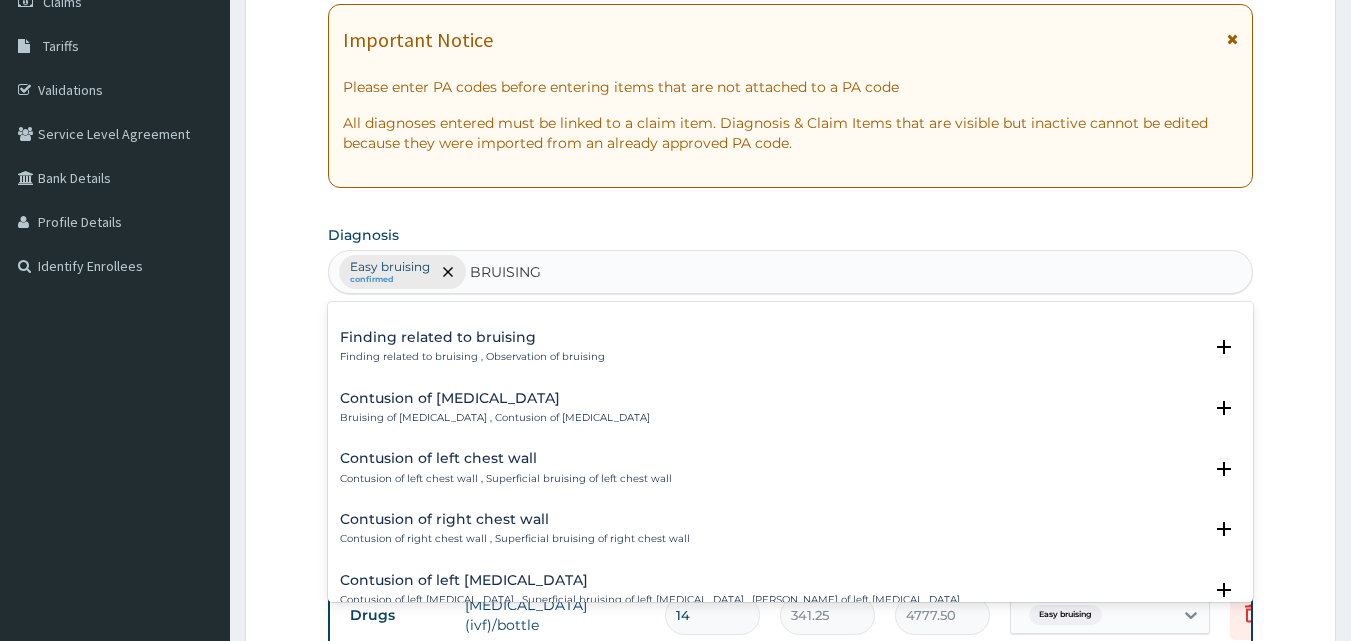 scroll, scrollTop: 2061, scrollLeft: 0, axis: vertical 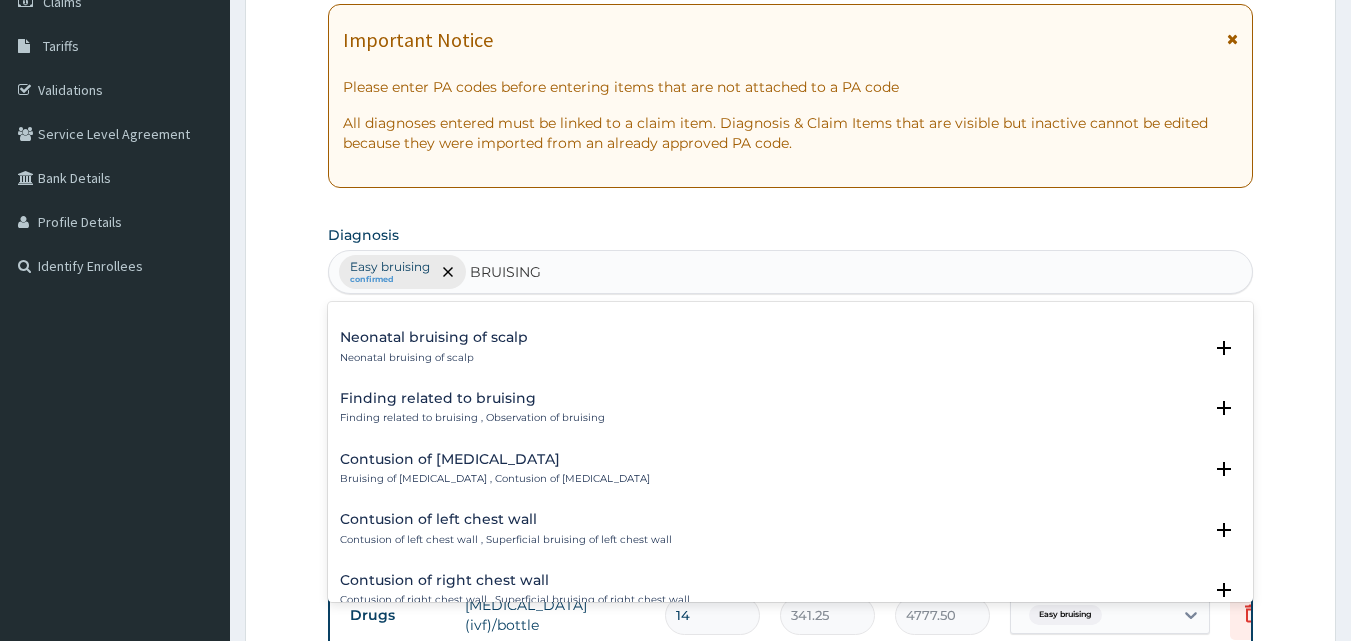 click on "Finding related to bruising" at bounding box center (472, 398) 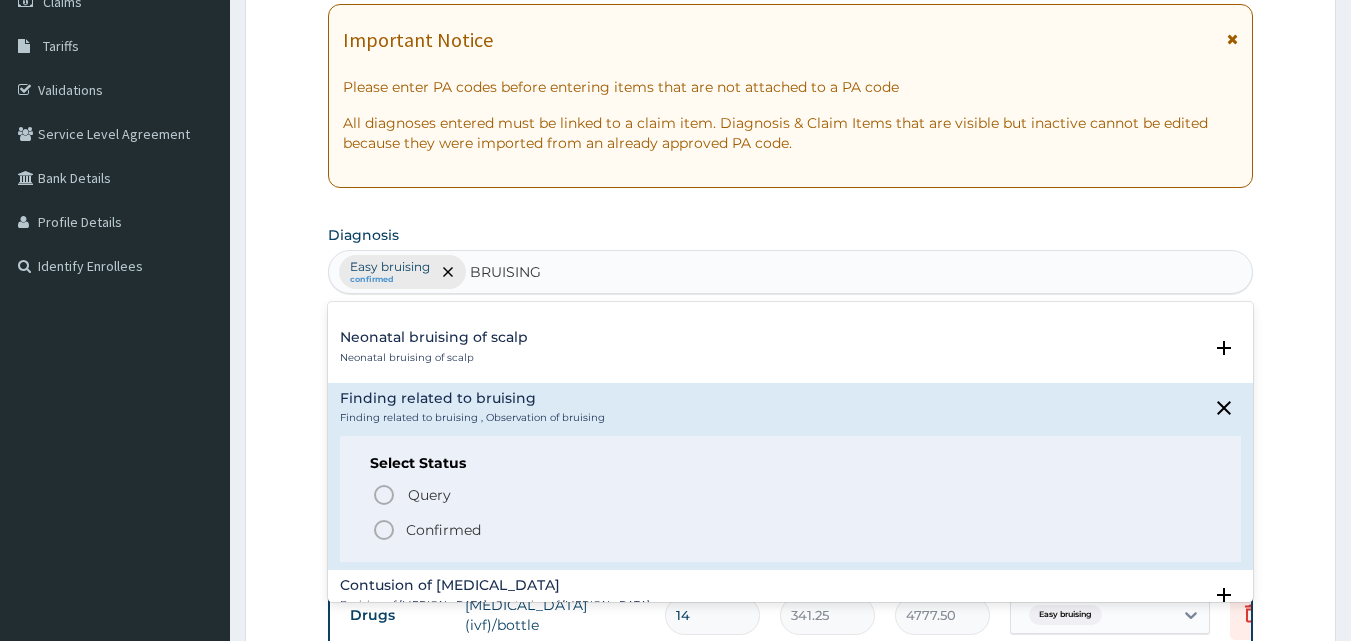 click 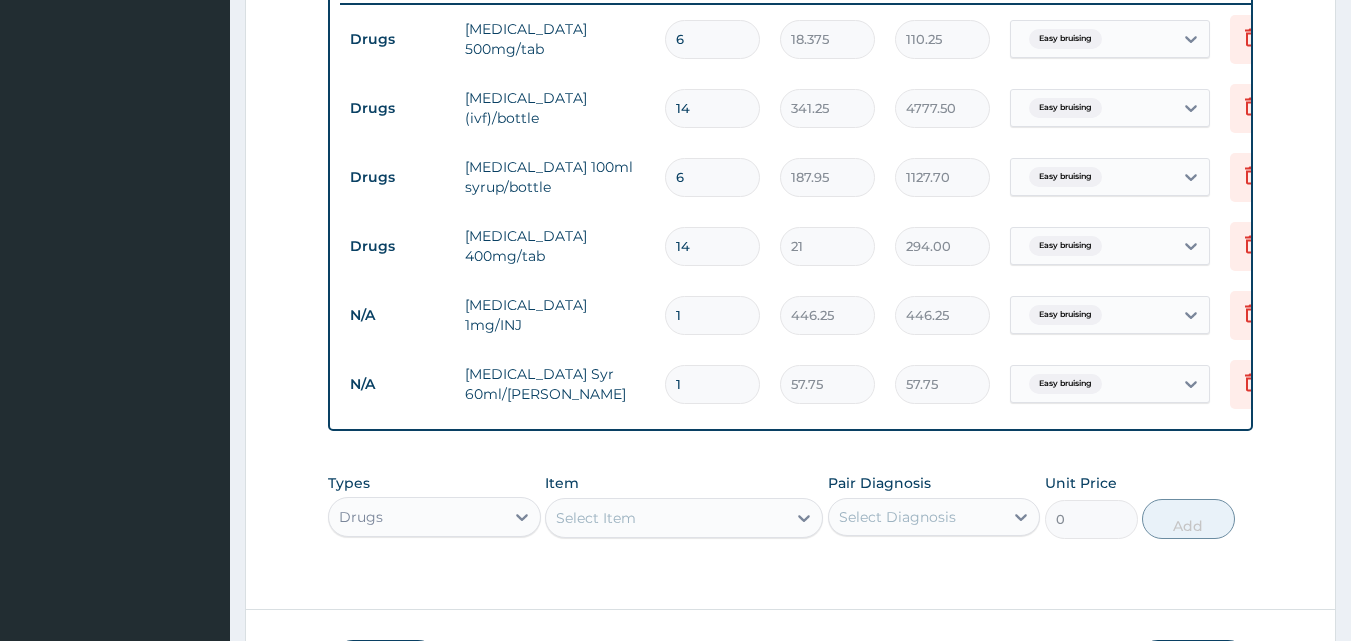 scroll, scrollTop: 830, scrollLeft: 0, axis: vertical 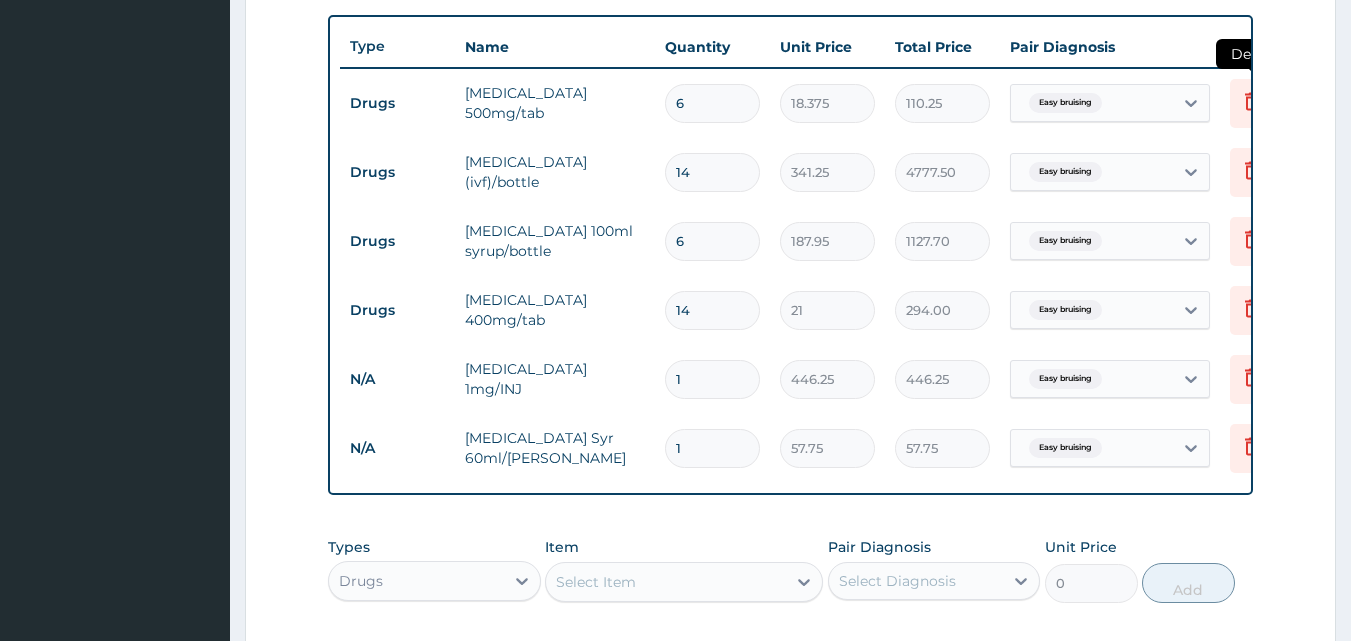 click 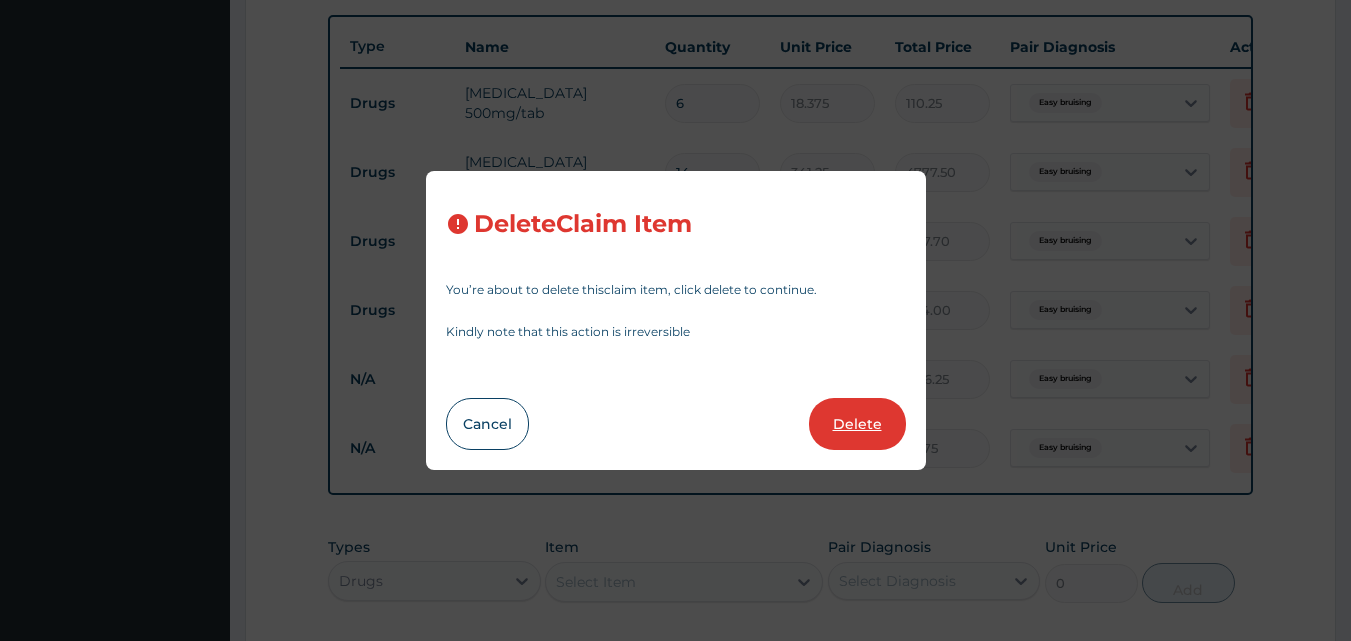 click on "Delete" at bounding box center (857, 424) 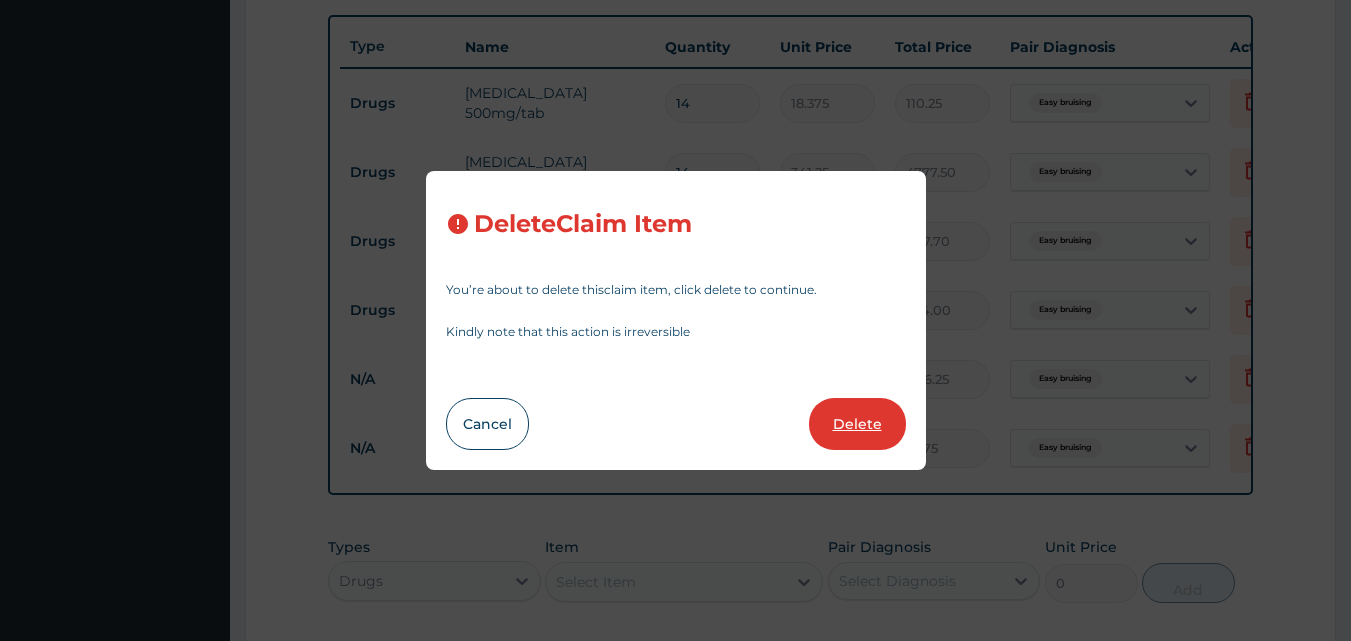 type on "341.25" 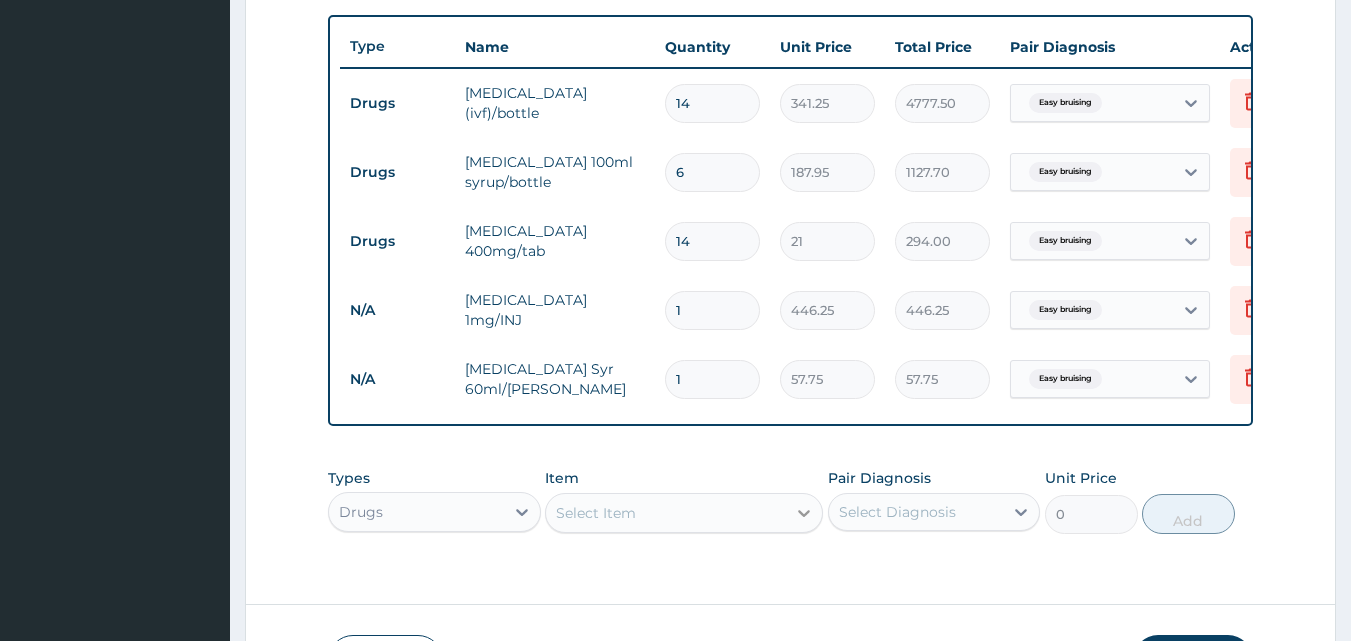 click on "Select Item" at bounding box center [684, 513] 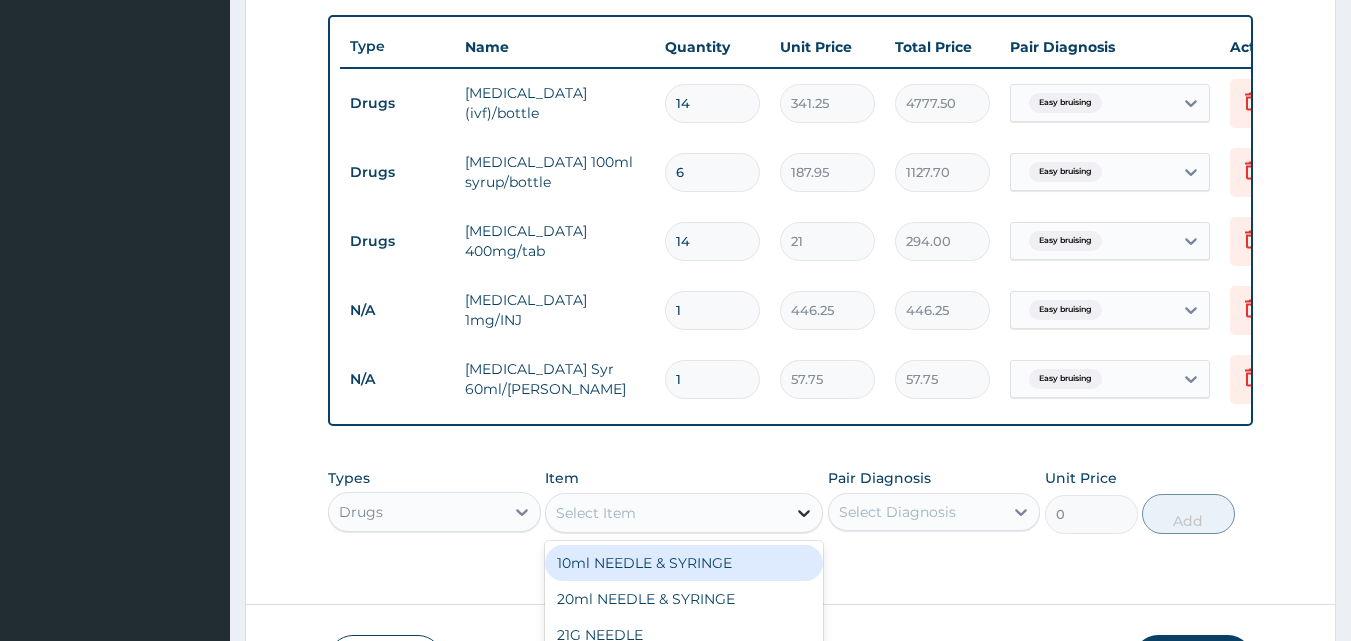 scroll, scrollTop: 57, scrollLeft: 0, axis: vertical 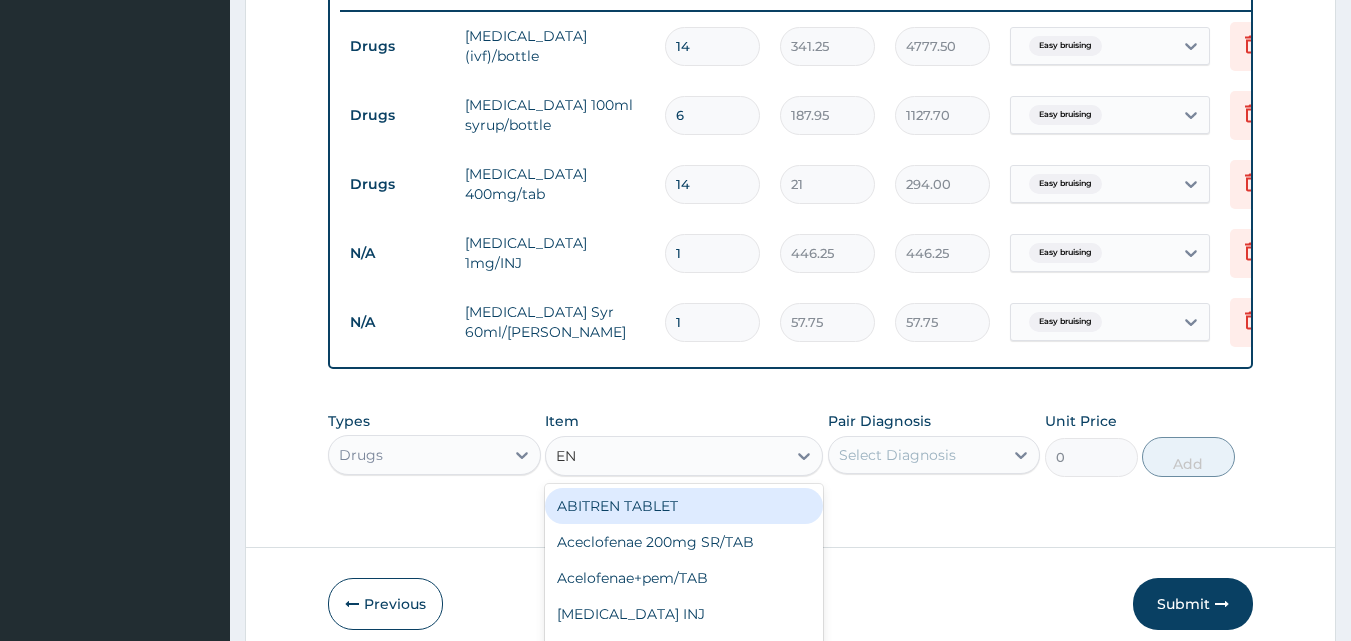 type on "E" 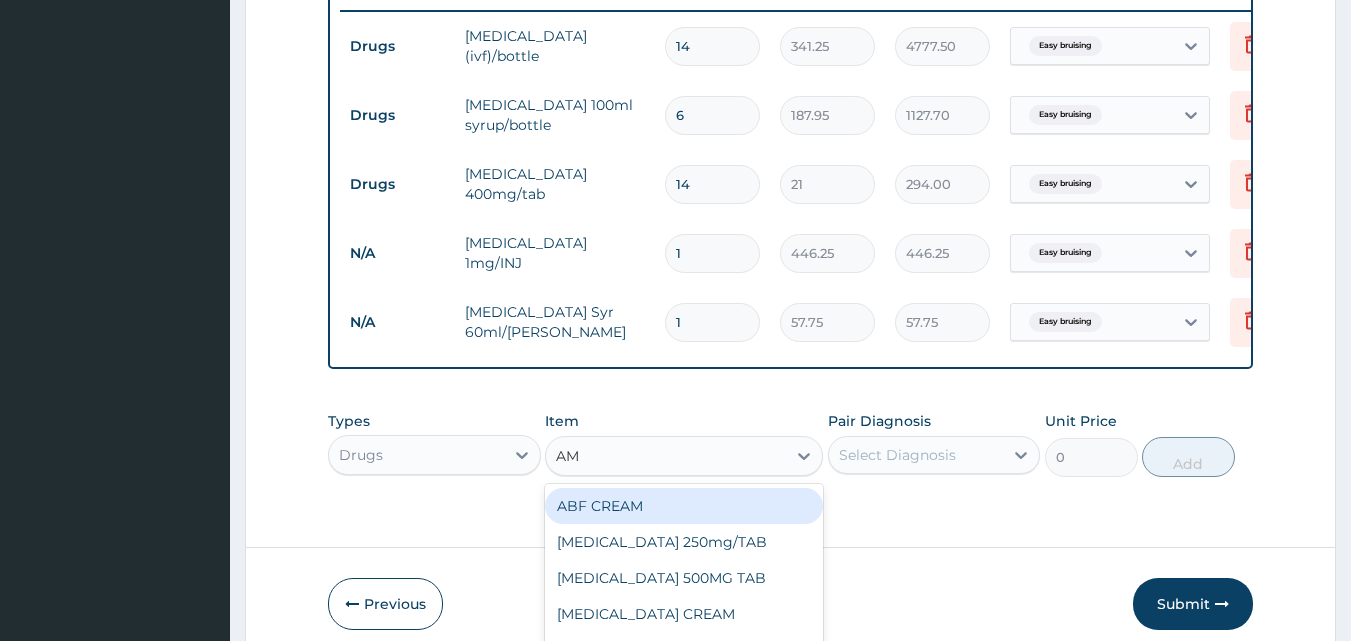 type on "AMO" 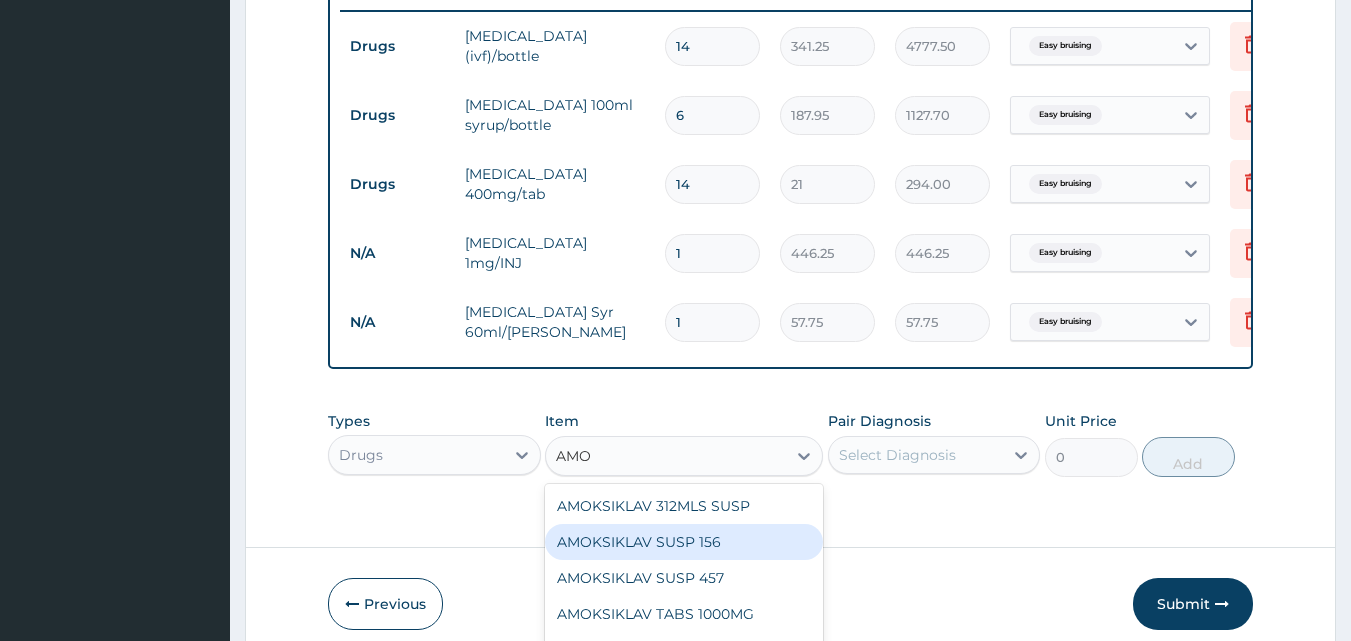 click on "AMOKSIKLAV SUSP 156" at bounding box center (684, 542) 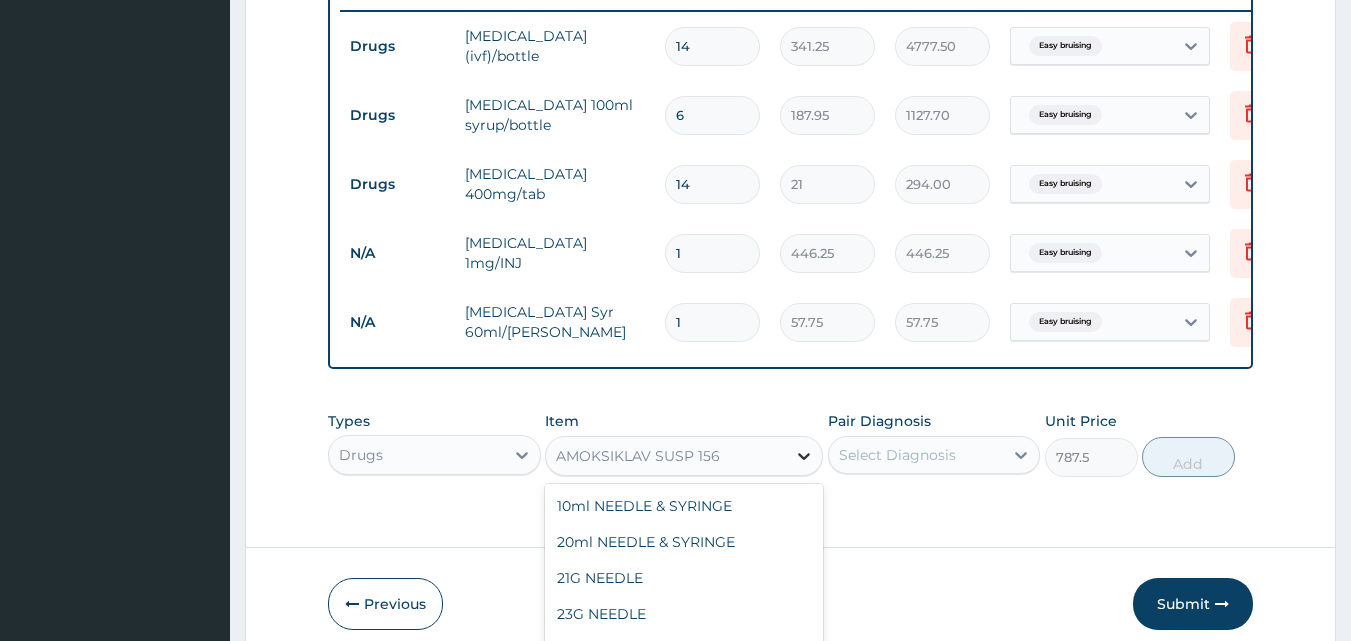 click on "option AMOKSIKLAV SUSP 156, selected. option AMOKSIKLAV SUSP 156 selected, 63 of 1046. 1046 results available. Use Up and Down to choose options, press Enter to select the currently focused option, press Escape to exit the menu, press Tab to select the option and exit the menu. AMOKSIKLAV SUSP 156 10ml NEEDLE & SYRINGE 20ml NEEDLE & SYRINGE 21G NEEDLE 23G NEEDLE 2ml NEEDLE&SYRINGE 5ml NEEDLE&SYRINGE ABF CREAM ABITREN TABLET Aceclofenae 200mg SR/TAB Acelofenae+pem/TAB ACEM 500MG ACEPOL 60ML SUSP Acetazolamide 250mg/TAB ACETAZOLAMIDE 500MG TAB Acetylsalicylic acid/TAB ACICLOVIR 200MG TABLETS ACICLOVIR 400MG TABLETS ACICLOVIR 800MG TAB ACICLOVIR CREAM ACNEAWAY CREAM 20G ACTIFED SYRUP ACTIFED TAB ACTIVATED CHARCOAL POWDER ADRENALINE INJ ALBENDAZOLE (ZENTEL) SYRUP ALBENDAZOLE (ZENTEL) TABLET ALBENDAZOLE (ZOLAT) SYRUP ALBENDAZOLE (ZOLAT) TABLET Albendazole 200mg/TAB Albendazole 400mg/TAB ALDACTONE TABLET ALDOMET TABLET ALLEREX EYE DROP ALLERGIN 60ML ALLOPURINOL 100MG ALLOPURINOL TABS 300MG ALOMIDE EYE DROP Biodress" at bounding box center [684, 456] 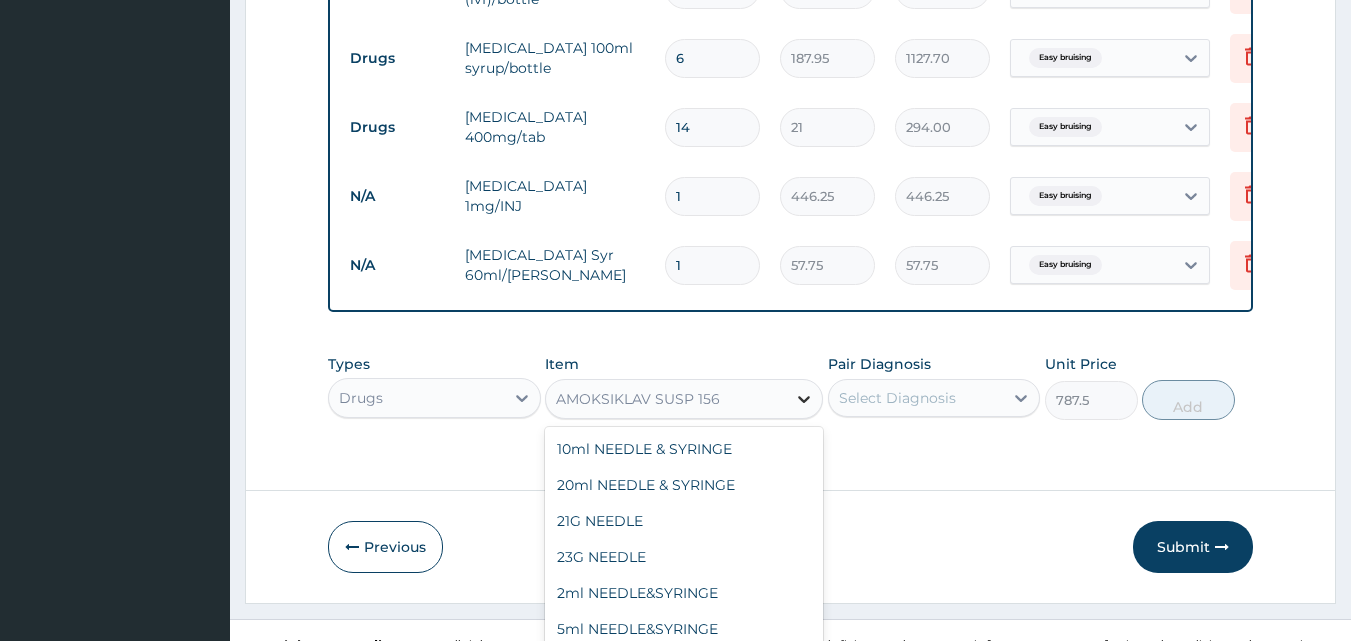 scroll, scrollTop: 2044, scrollLeft: 0, axis: vertical 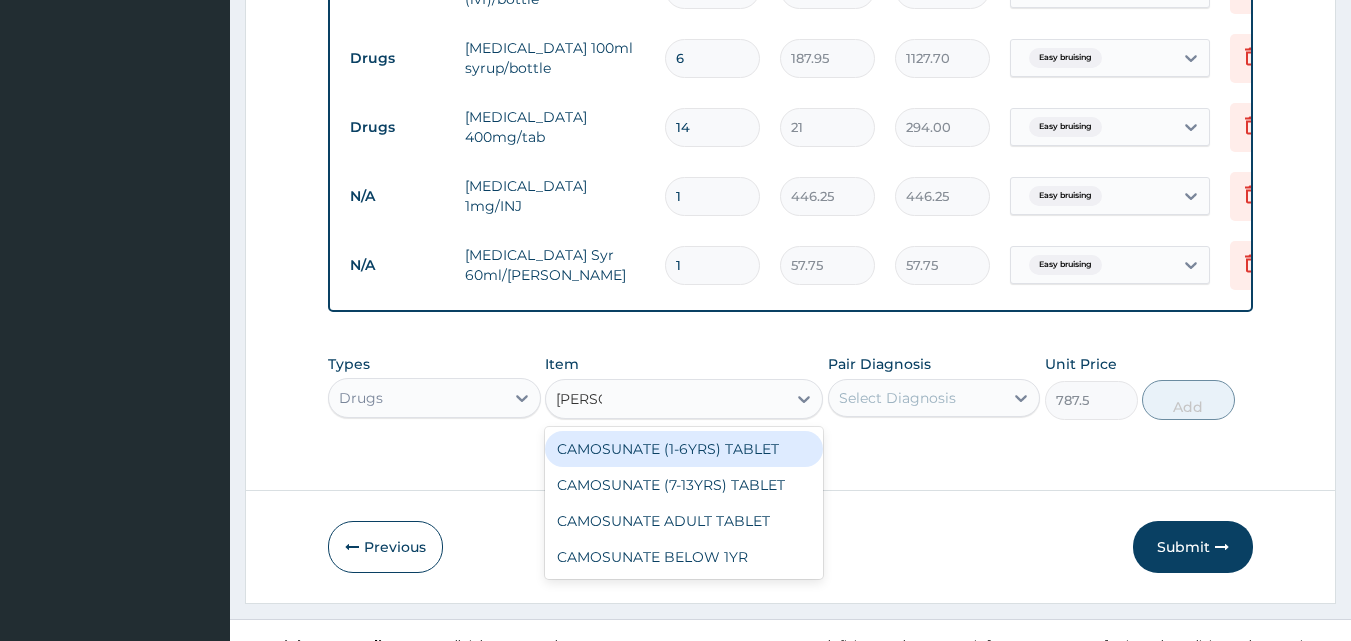 type on "AMO" 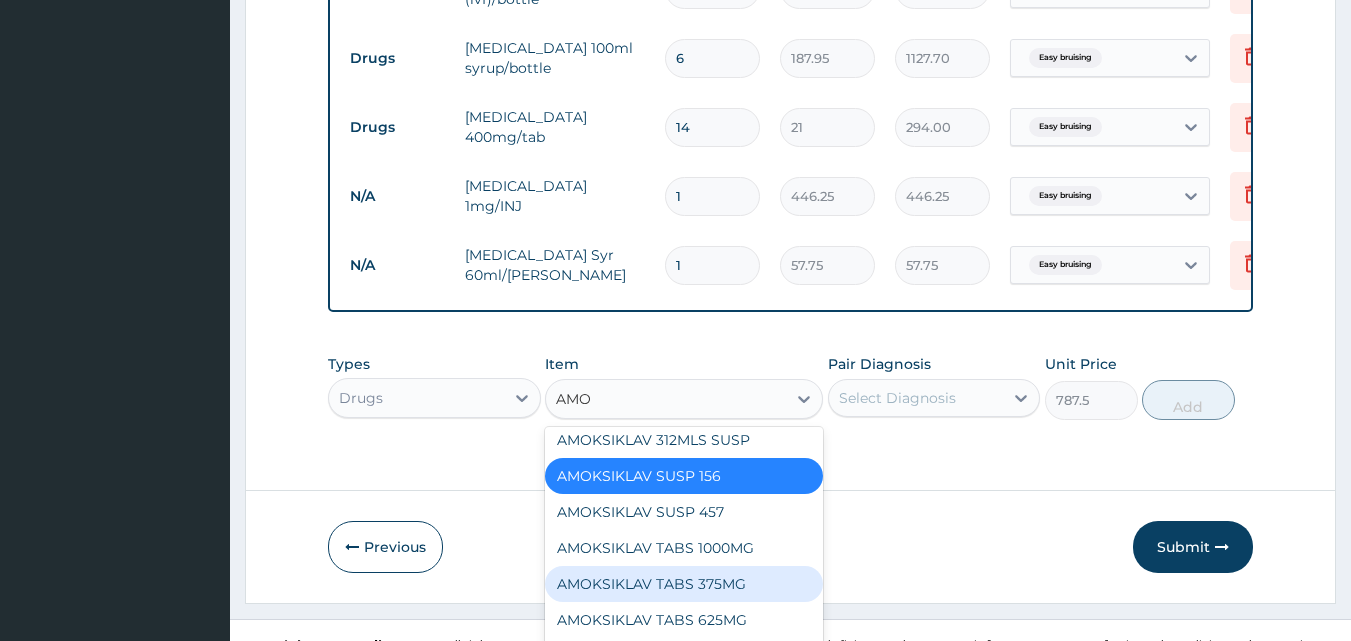 scroll, scrollTop: 0, scrollLeft: 0, axis: both 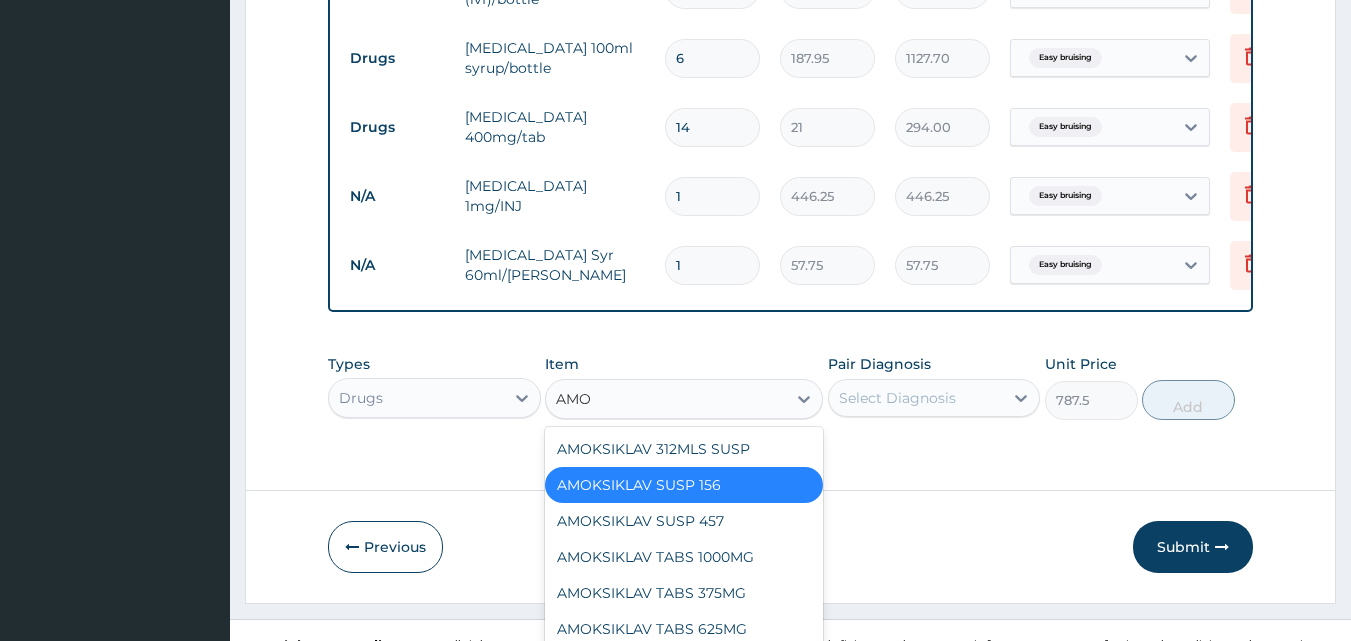 click on "AMOKSIKLAV SUSP 156" at bounding box center [684, 485] 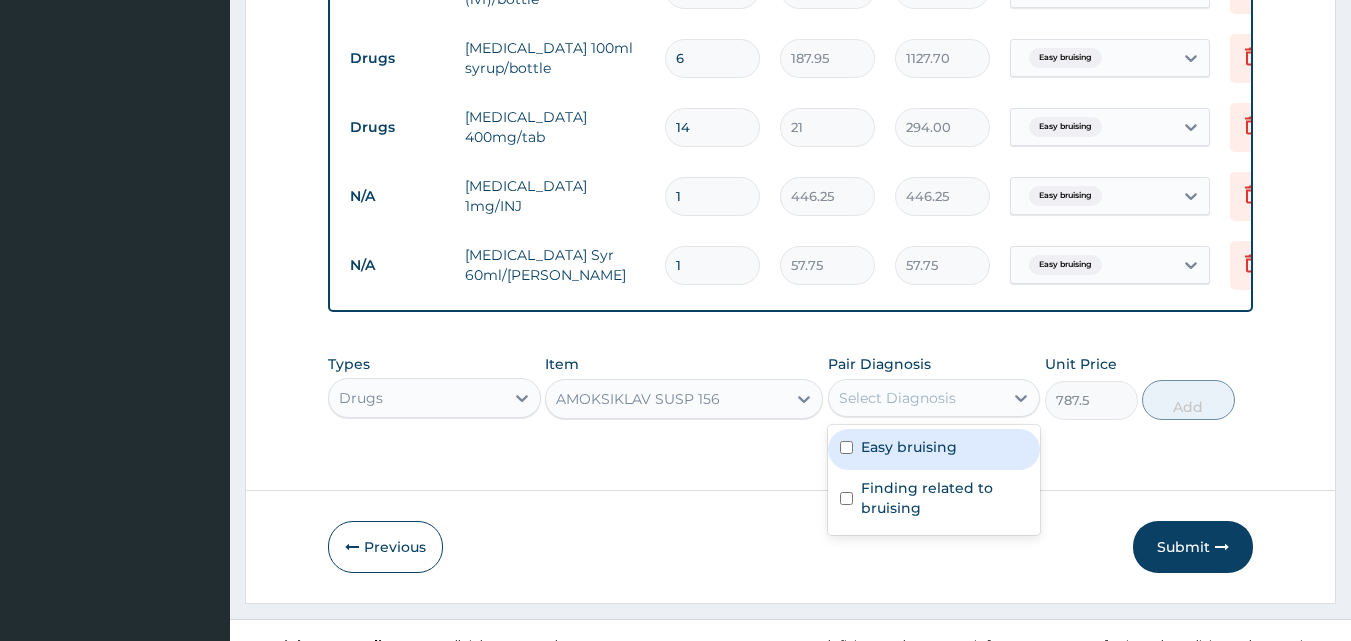click on "Select Diagnosis" at bounding box center [916, 398] 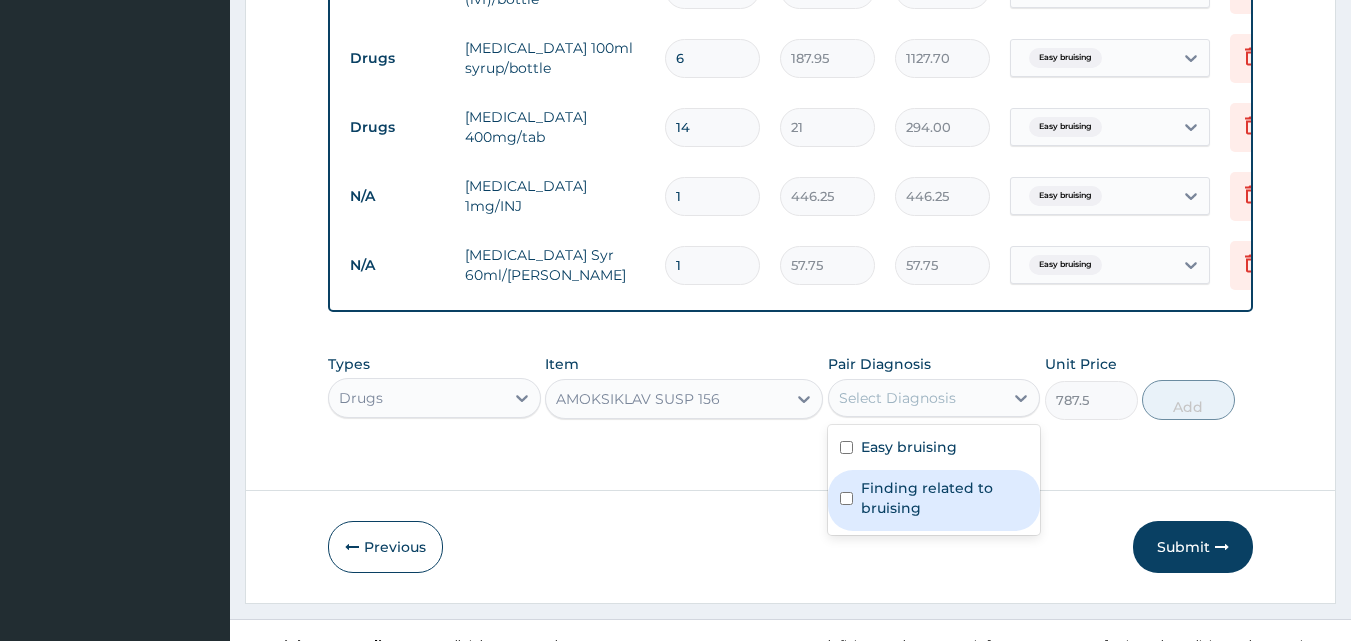 click on "Finding related to bruising" at bounding box center [934, 500] 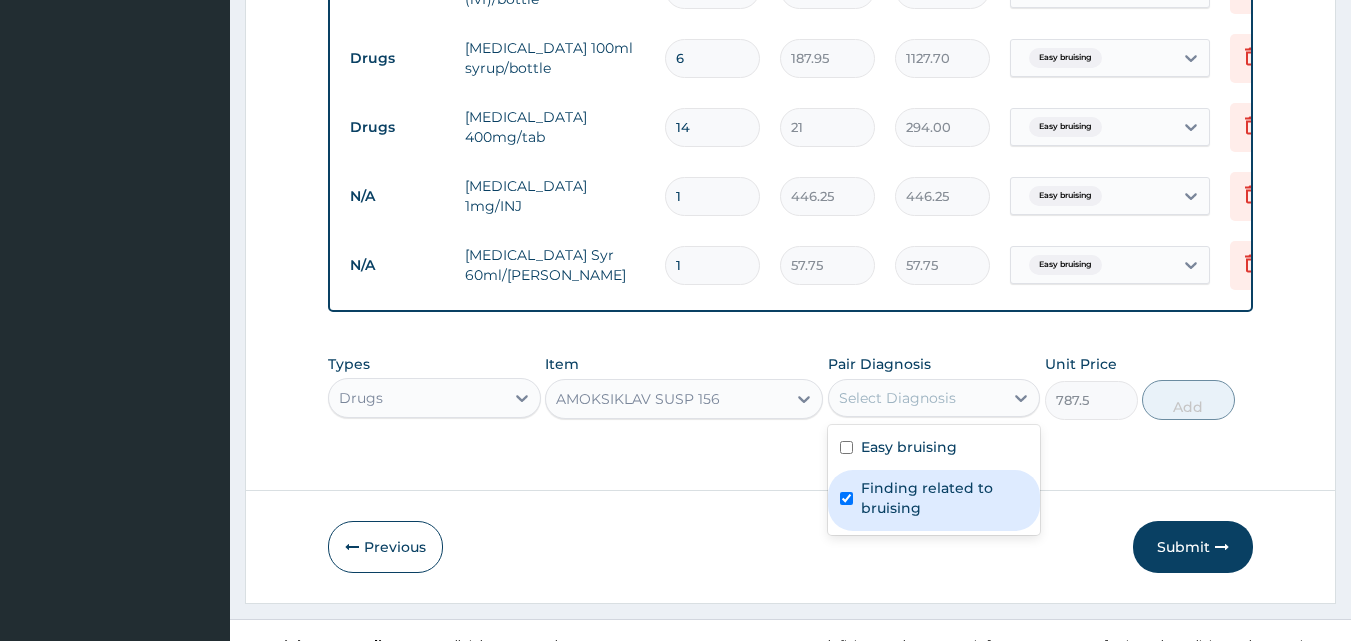 checkbox on "true" 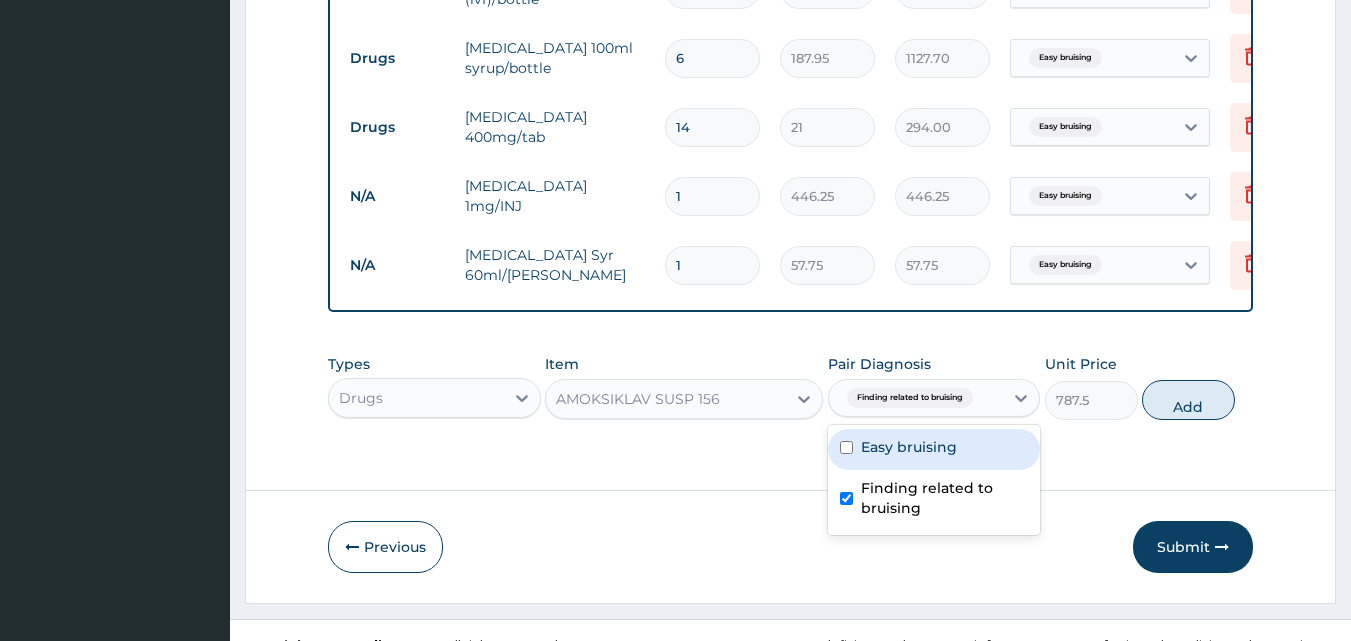 click at bounding box center [846, 447] 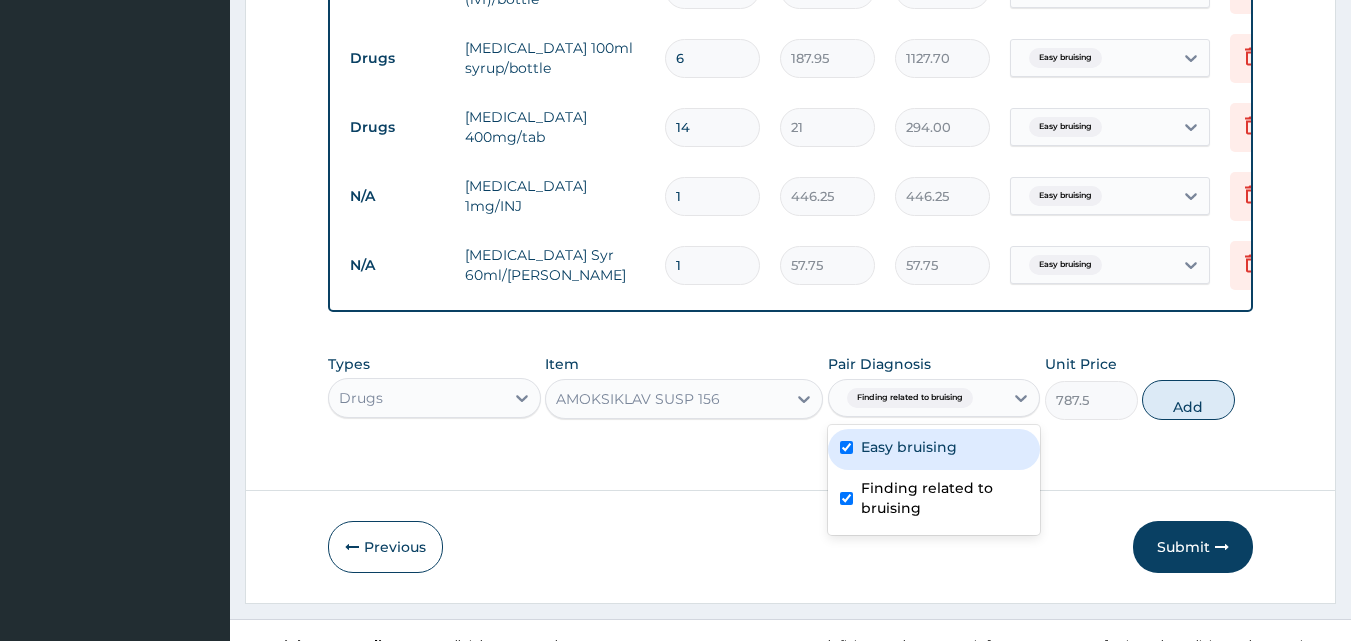 checkbox on "true" 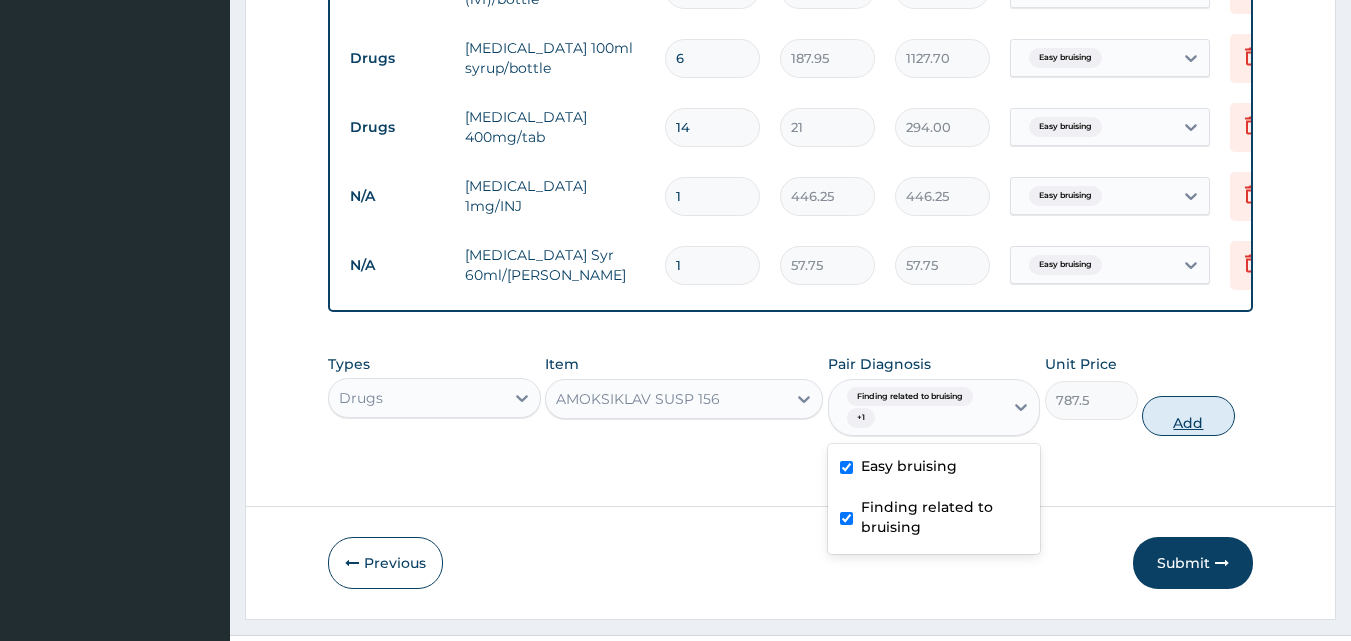 click on "Add" at bounding box center (1188, 416) 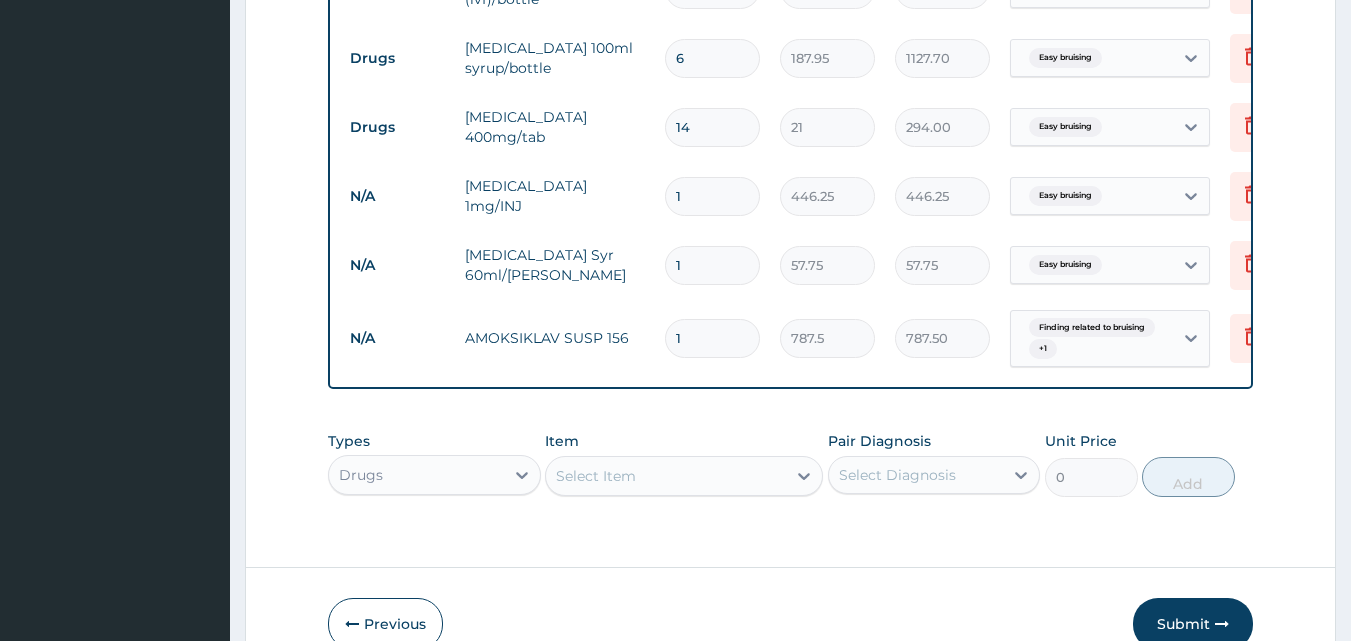 click on "Step  2  of 2 PA Code / Prescription Code Enter Code(Secondary Care Only) PA Code has already been used: PA/6D3B9D Encounter Date 28-06-2025 Important Notice Please enter PA codes before entering items that are not attached to a PA code   All diagnoses entered must be linked to a claim item. Diagnosis & Claim Items that are visible but inactive cannot be edited because they were imported from an already approved PA code. Diagnosis Easy bruising confirmed Finding related to bruising Confirmed NB: All diagnosis must be linked to a claim item Claim Items Type Name Quantity Unit Price Total Price Pair Diagnosis Actions Drugs paracetamol (ivf)/bottle 14 341.25 4777.50 Easy bruising Delete Drugs ibuprofen 100ml syrup/bottle 6 187.95 1127.70 Easy bruising Delete Drugs ibuprofen 400mg/tab 14 21 294.00 Easy bruising Delete N/A Ceftriaxone 1mg/INJ 1 446.25 446.25 Easy bruising Delete N/A Metronidazole Syr 60ml/bott 1 57.75 57.75 Easy bruising Delete N/A AMOKSIKLAV SUSP 156 1 787.5 787.50 Finding related to bruising  +" at bounding box center [790, -37] 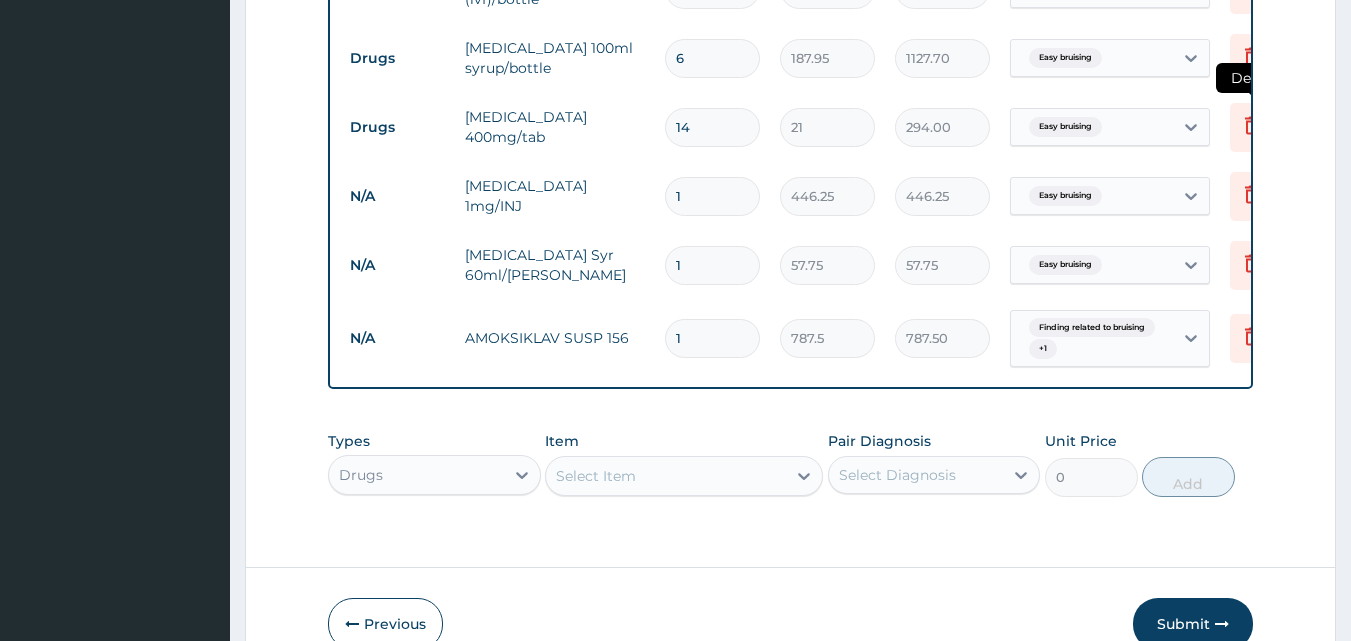 click 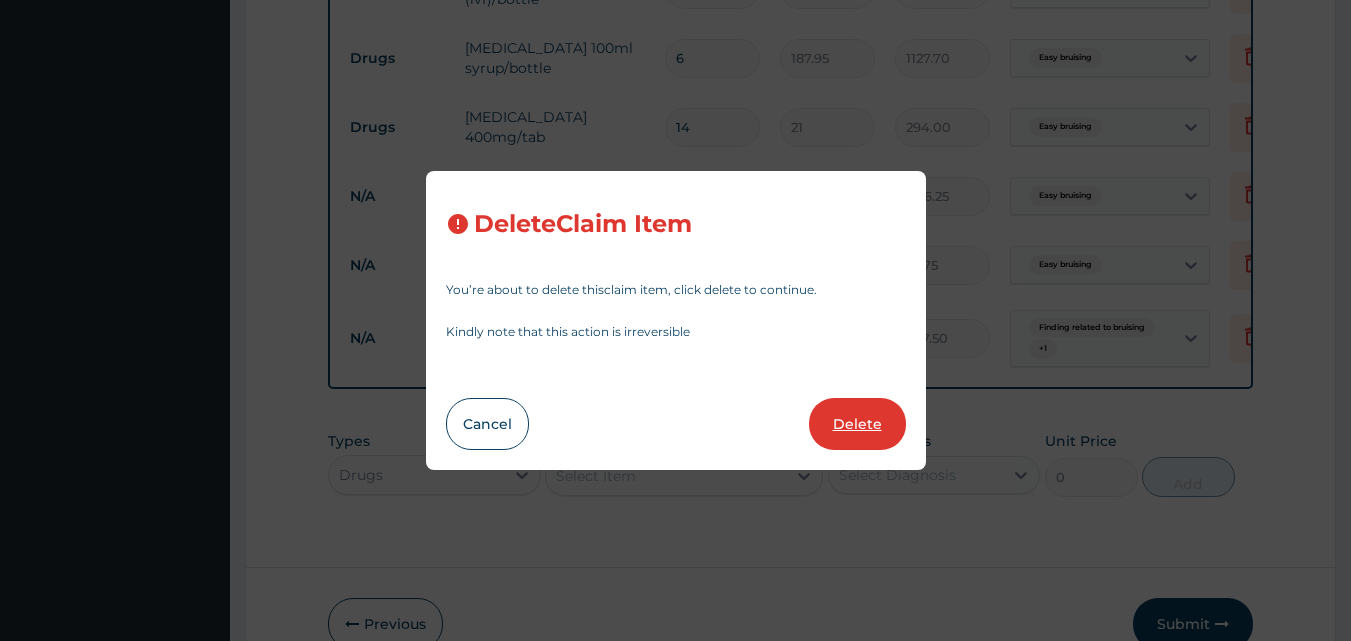 click on "Delete" at bounding box center [857, 424] 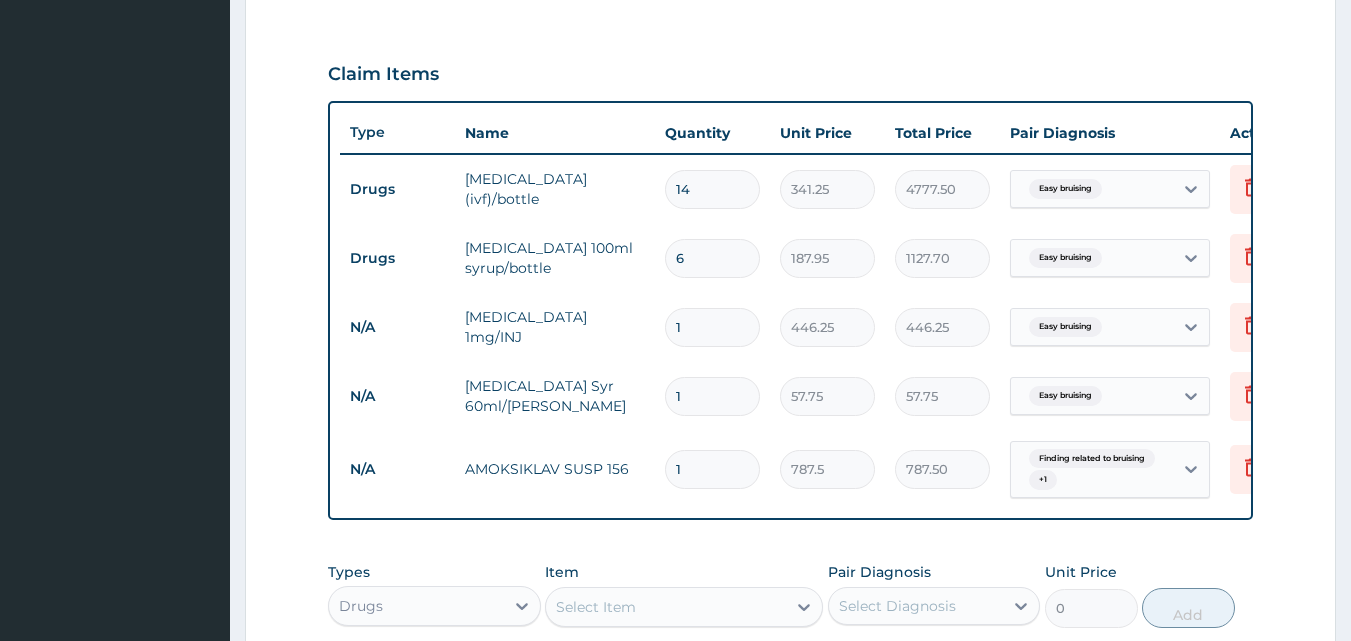 scroll, scrollTop: 663, scrollLeft: 0, axis: vertical 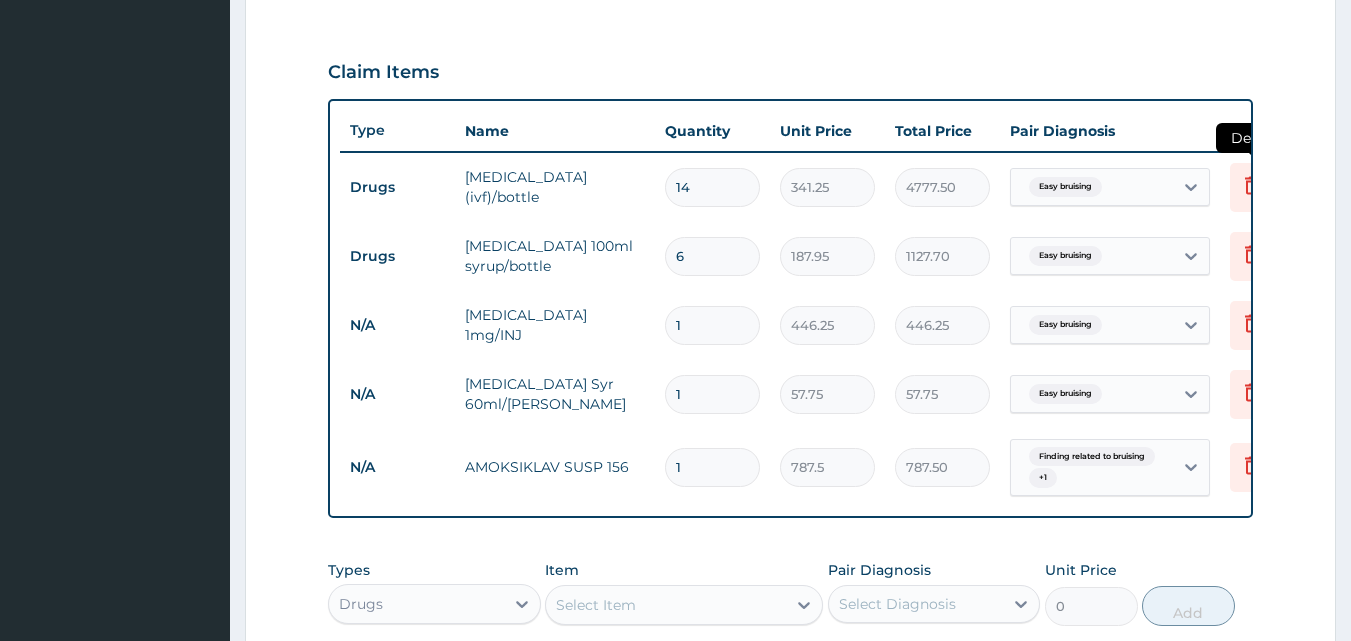 click 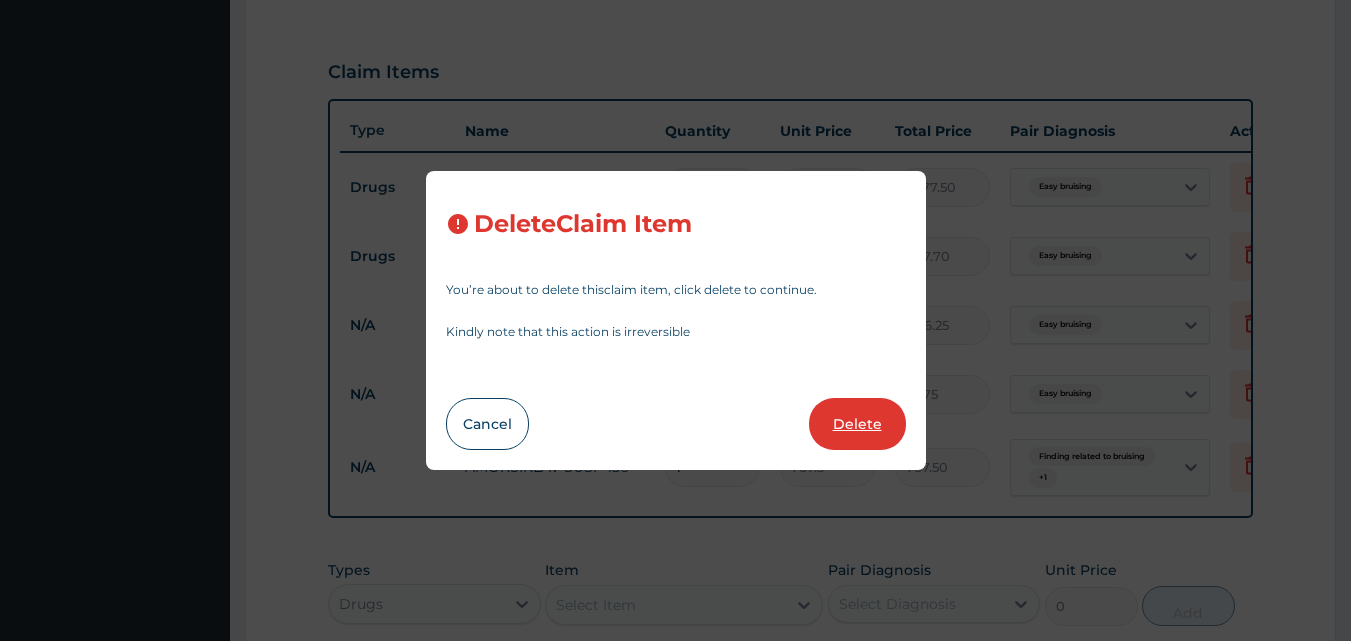 click on "Delete" at bounding box center [857, 424] 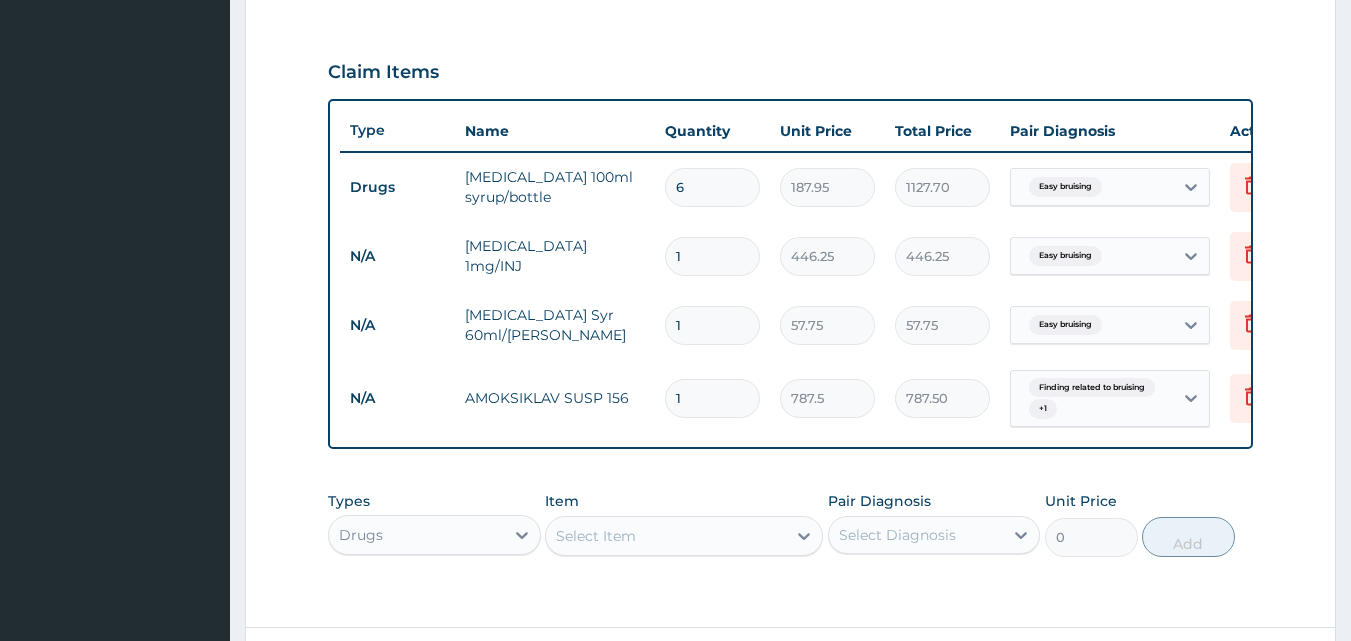 click on "Select Item" at bounding box center [684, 536] 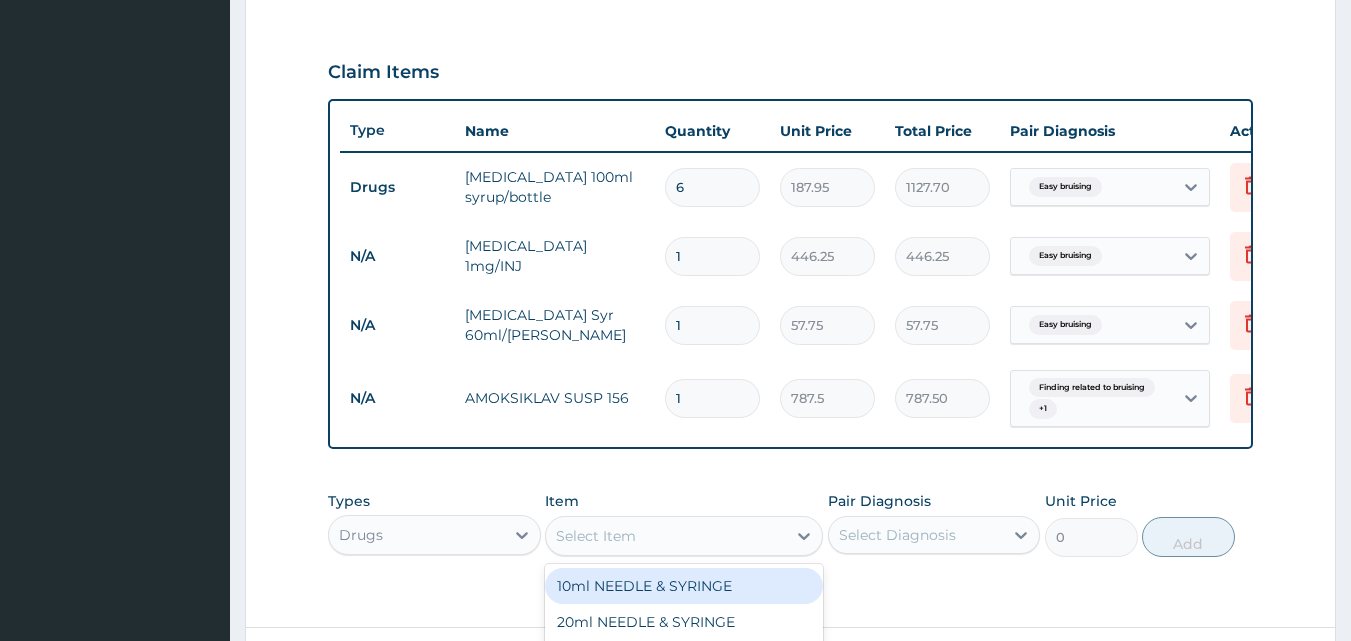 scroll, scrollTop: 57, scrollLeft: 0, axis: vertical 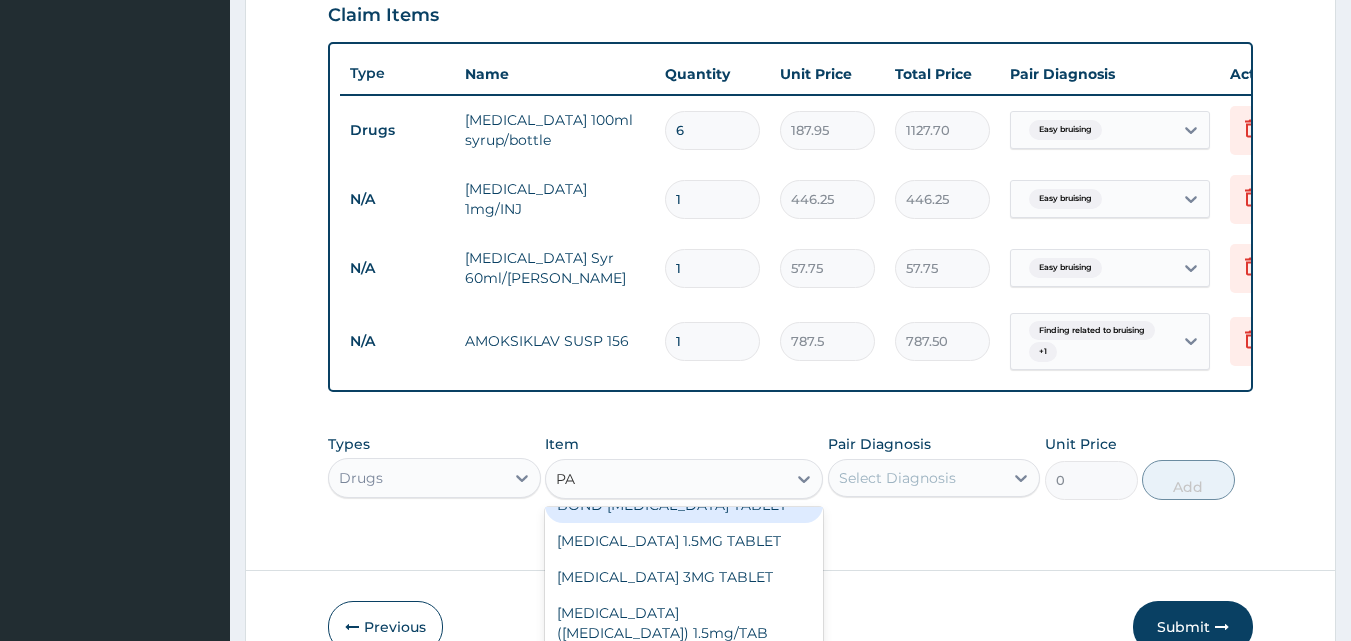 type on "P" 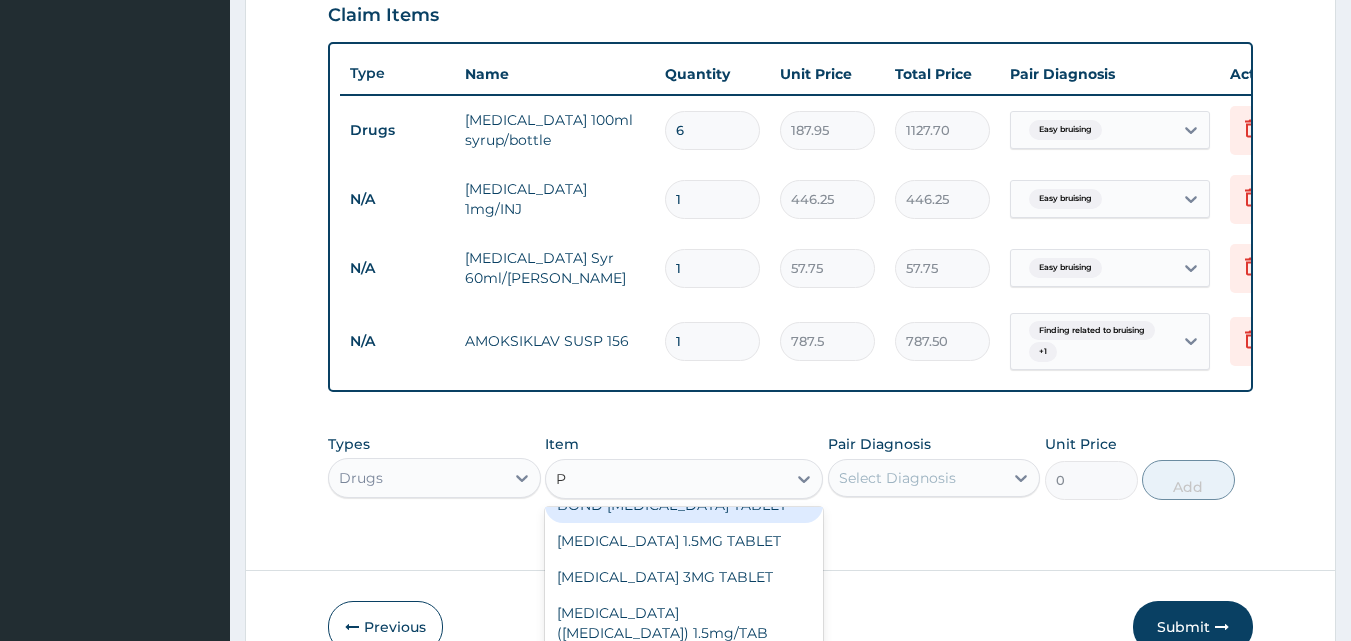 scroll, scrollTop: 4632, scrollLeft: 0, axis: vertical 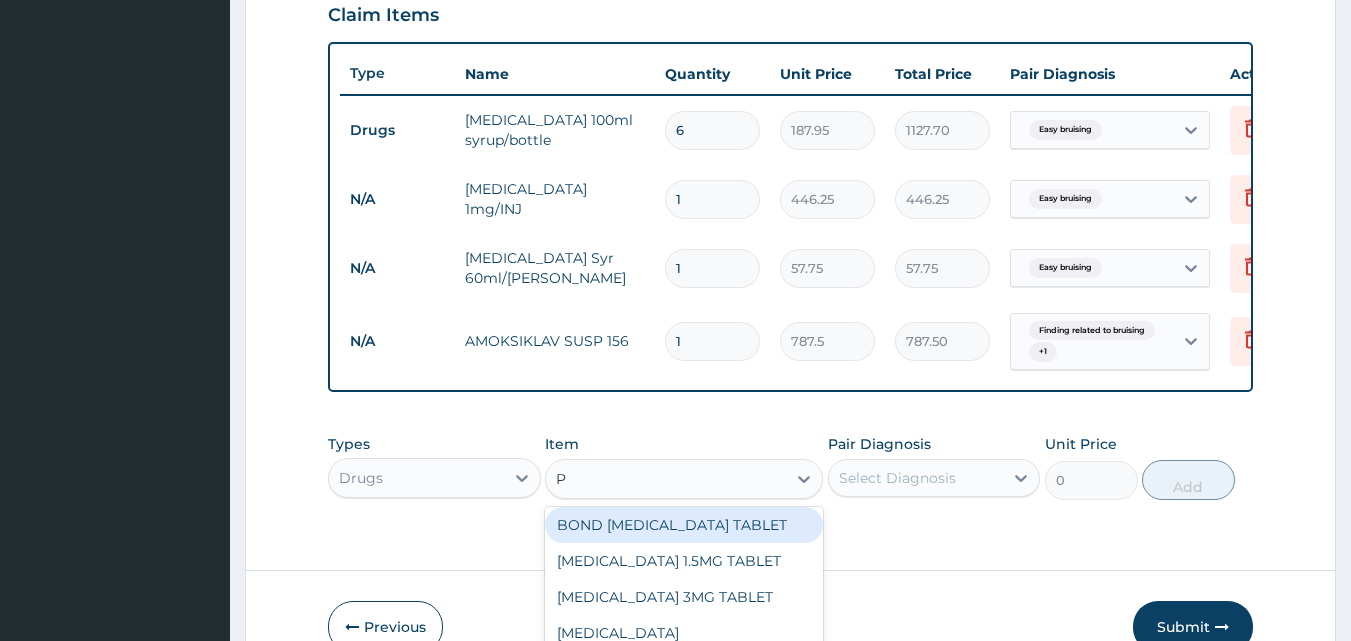 type 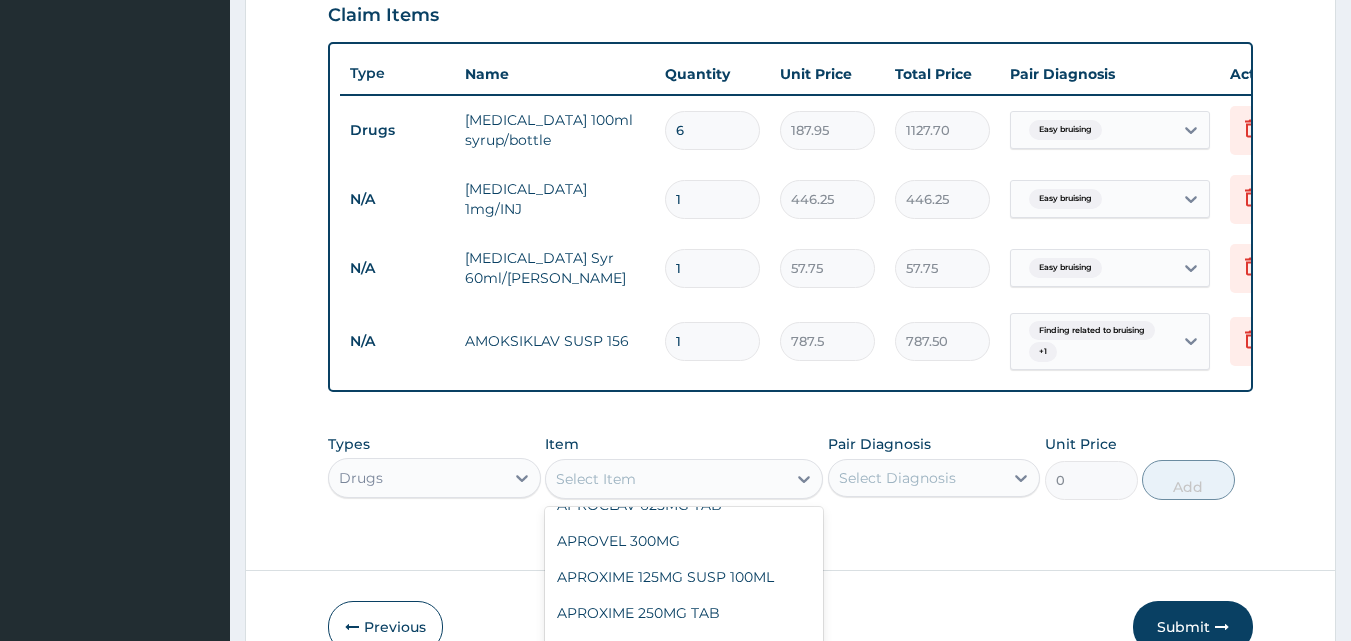 scroll, scrollTop: 11444, scrollLeft: 0, axis: vertical 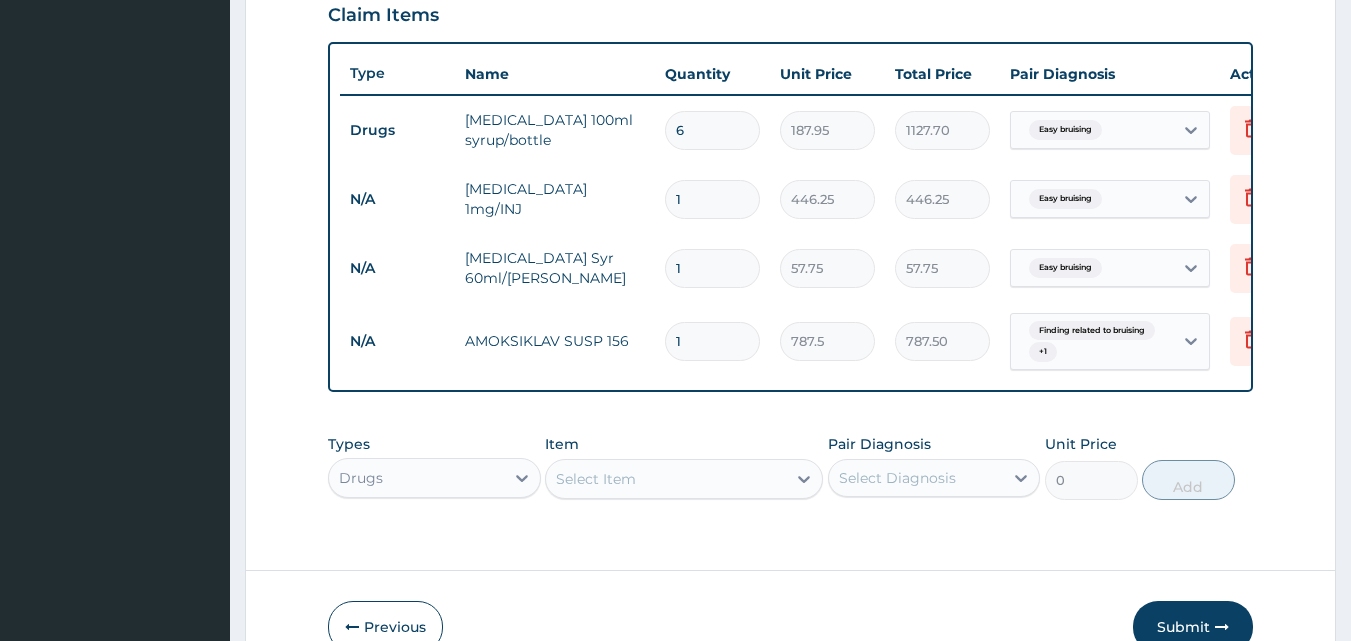 click on "Select Item" at bounding box center [666, 479] 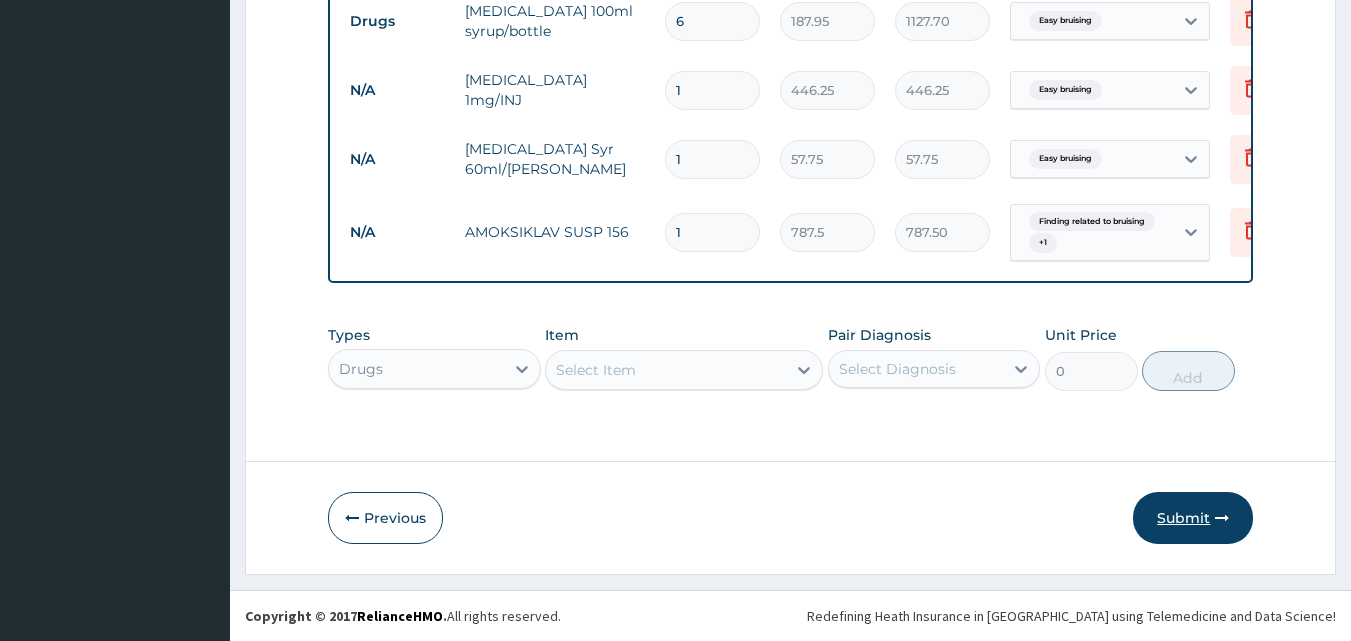 click on "Submit" at bounding box center [1193, 518] 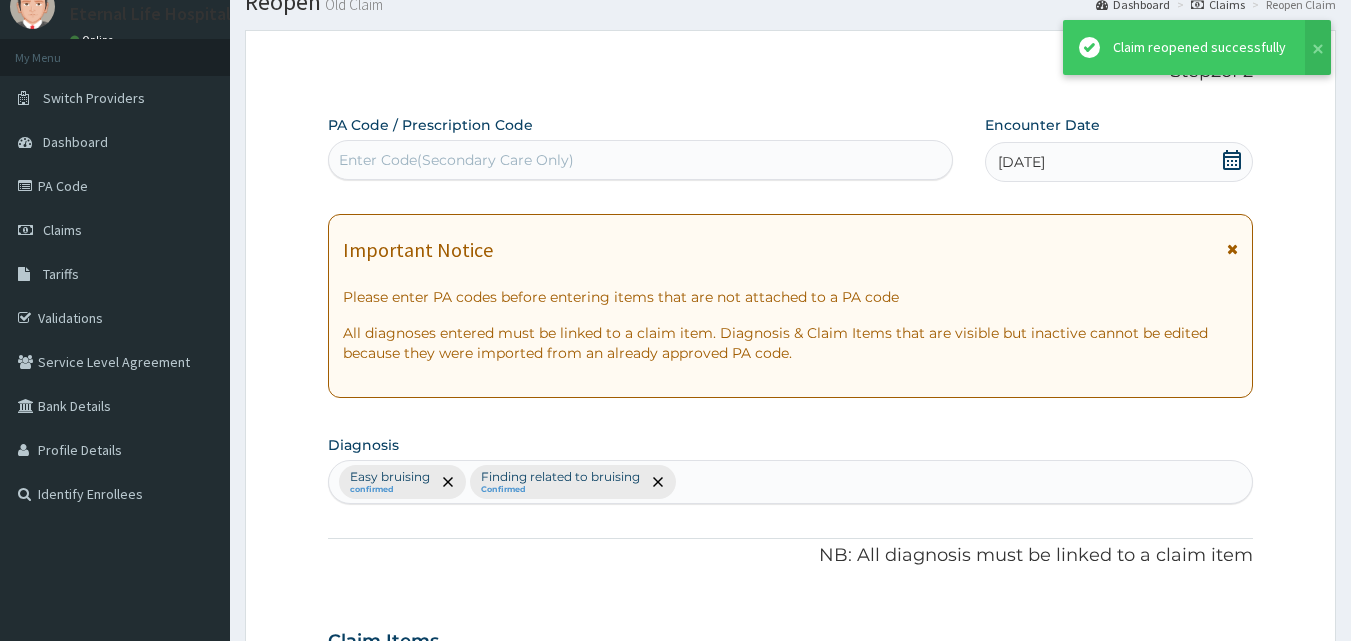 scroll, scrollTop: 826, scrollLeft: 0, axis: vertical 